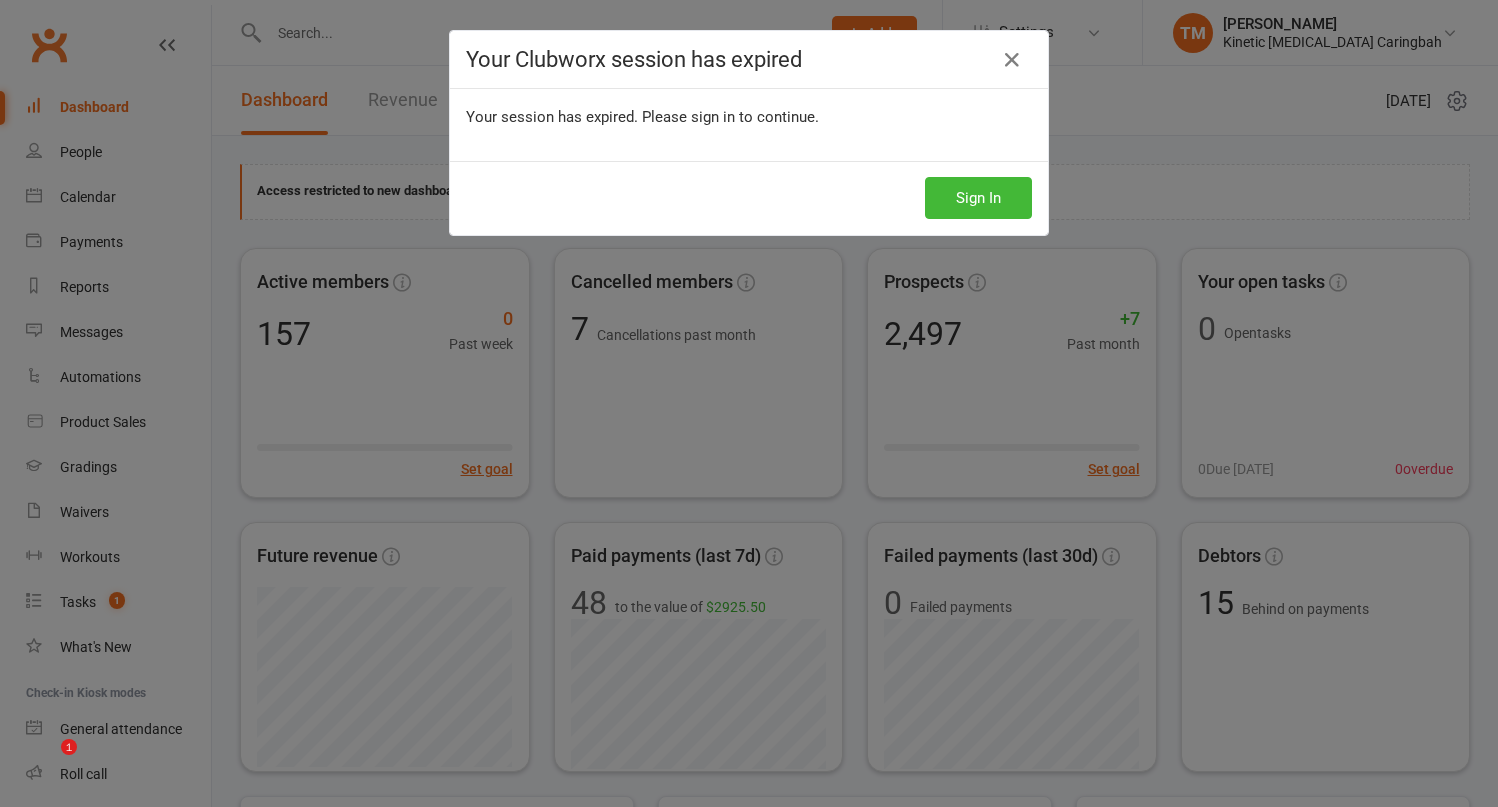 scroll, scrollTop: 0, scrollLeft: 0, axis: both 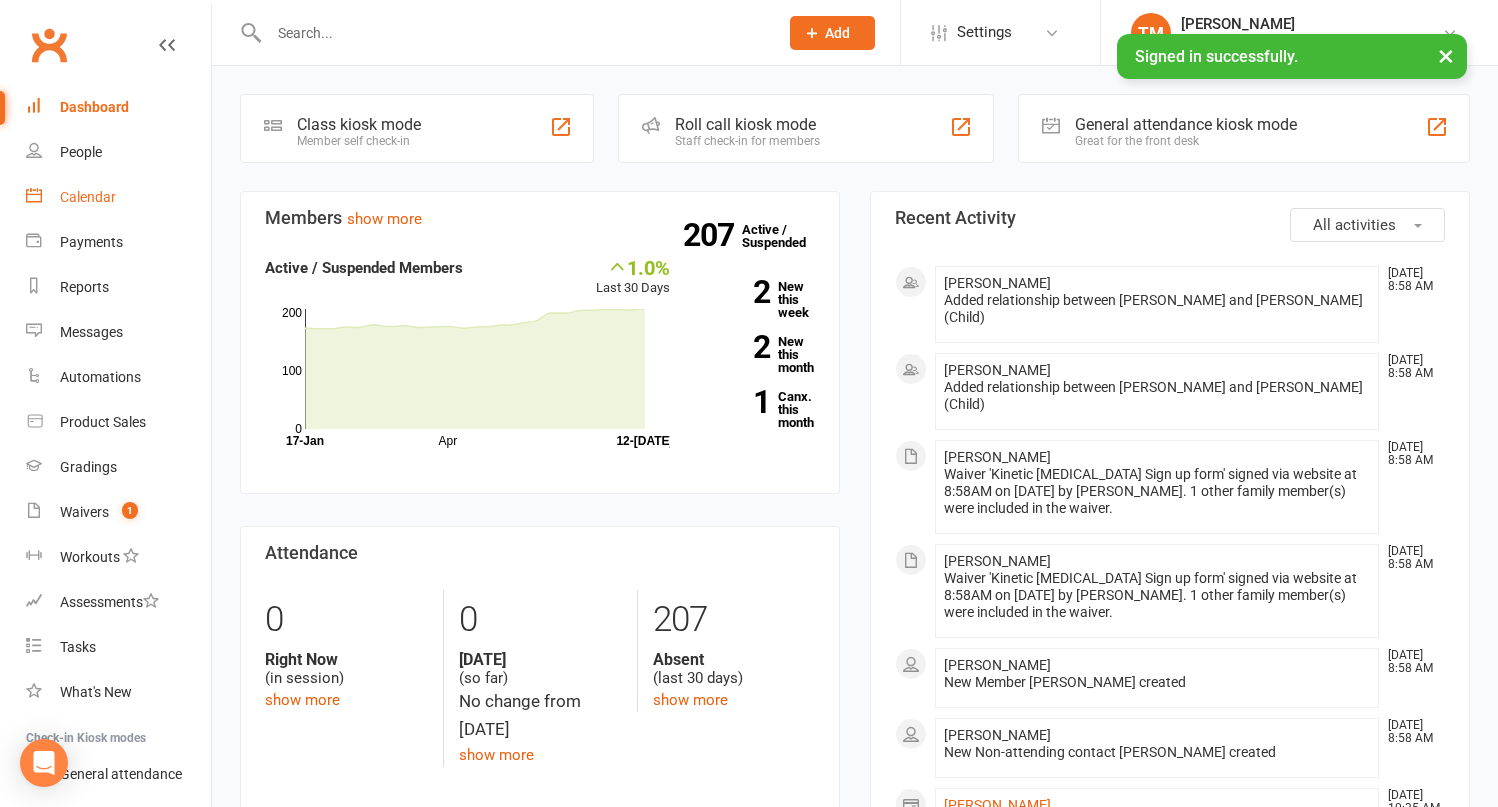 click on "Calendar" at bounding box center [118, 197] 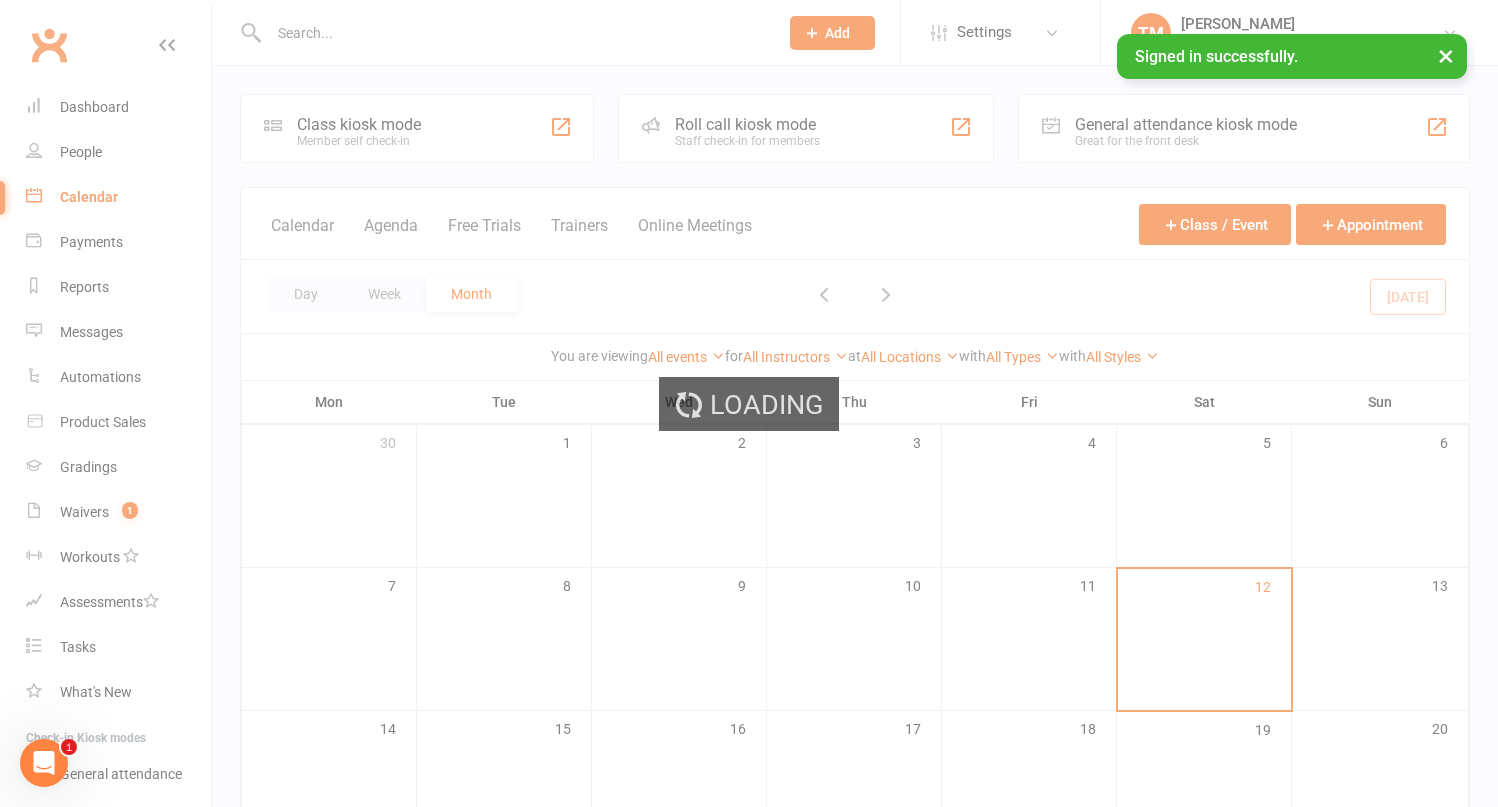 scroll, scrollTop: 0, scrollLeft: 0, axis: both 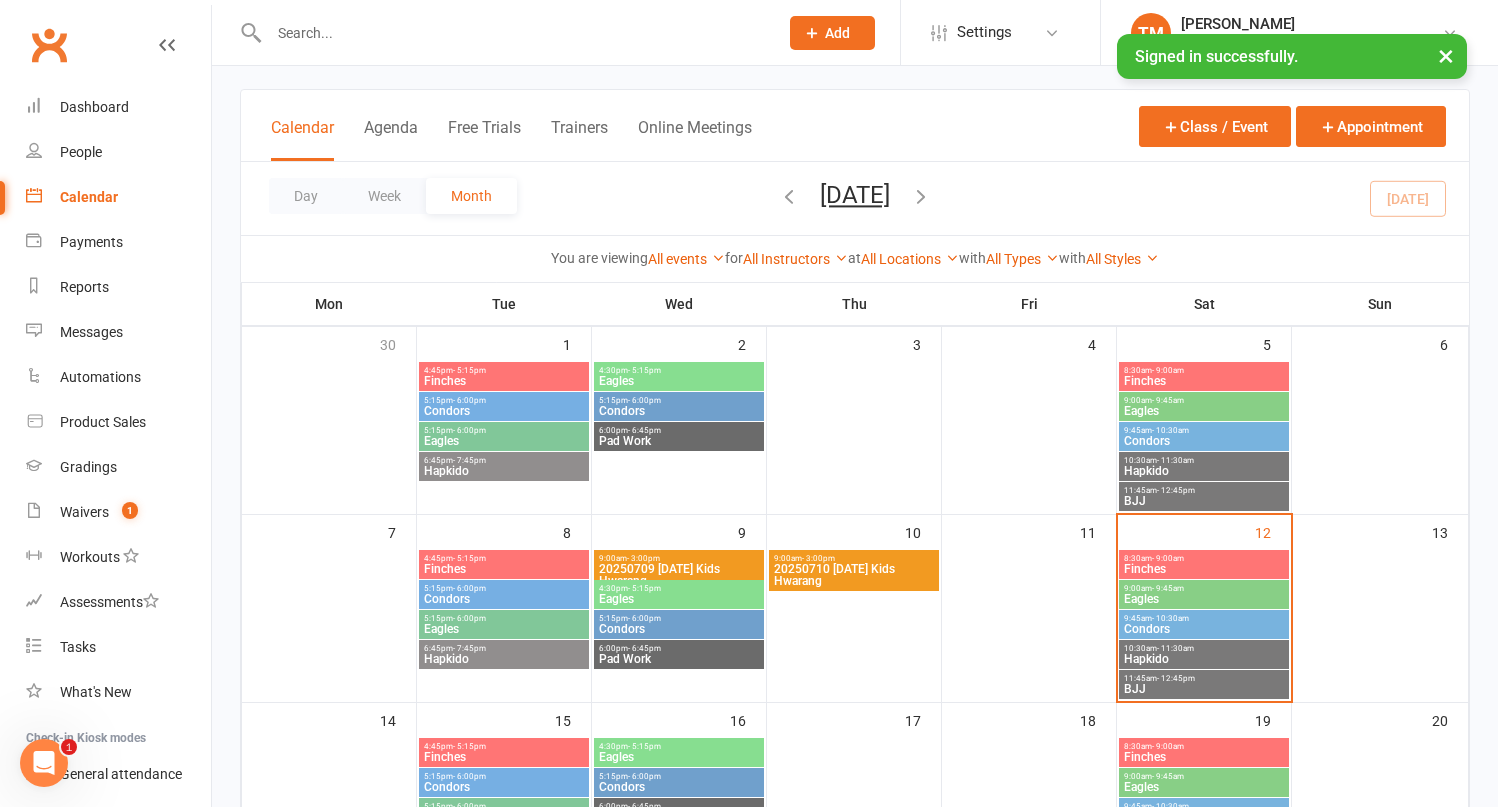 click on "×" at bounding box center (1446, 55) 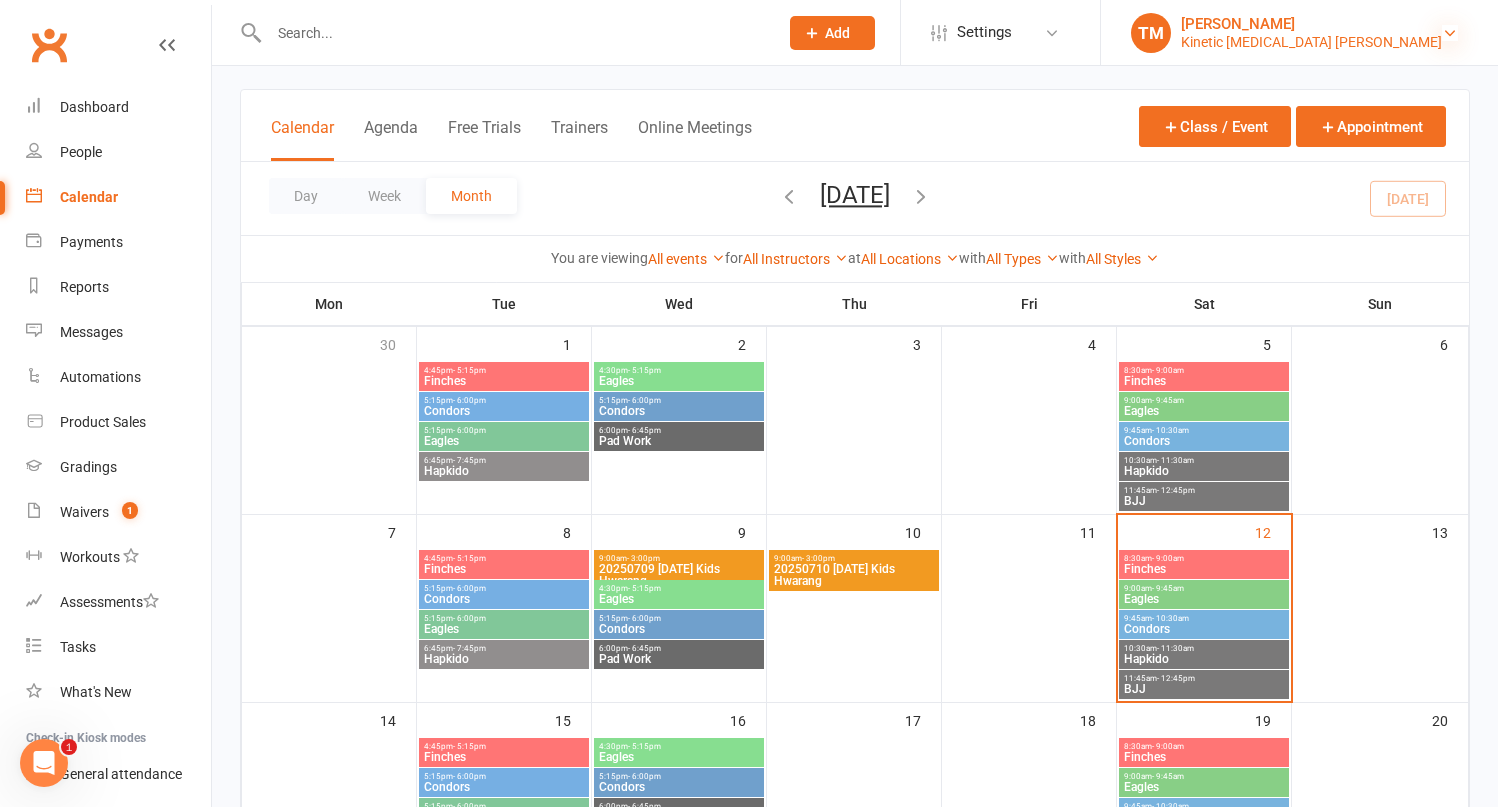 click at bounding box center [1450, 33] 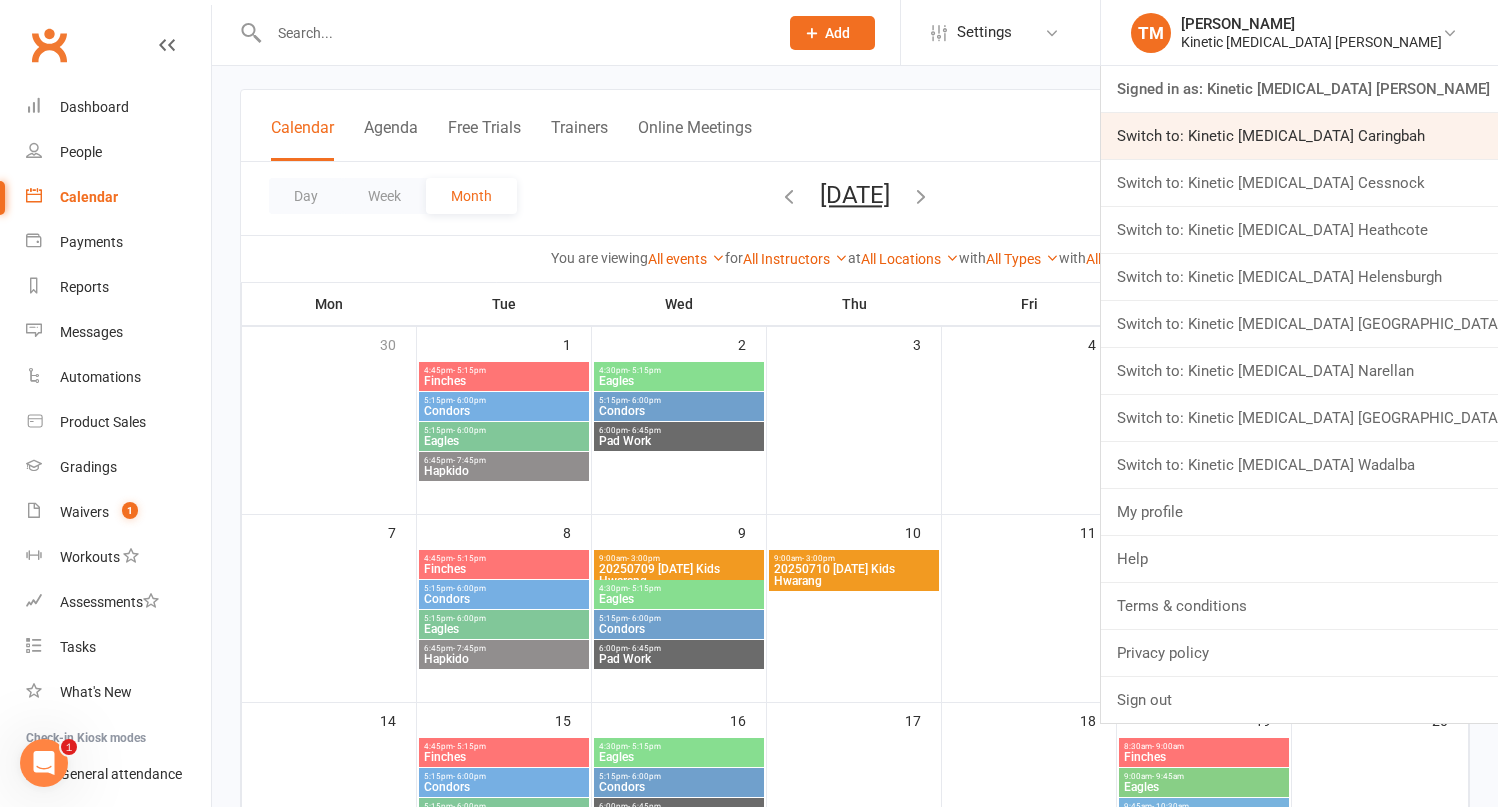 click on "Switch to: Kinetic [MEDICAL_DATA] Caringbah" at bounding box center [1299, 136] 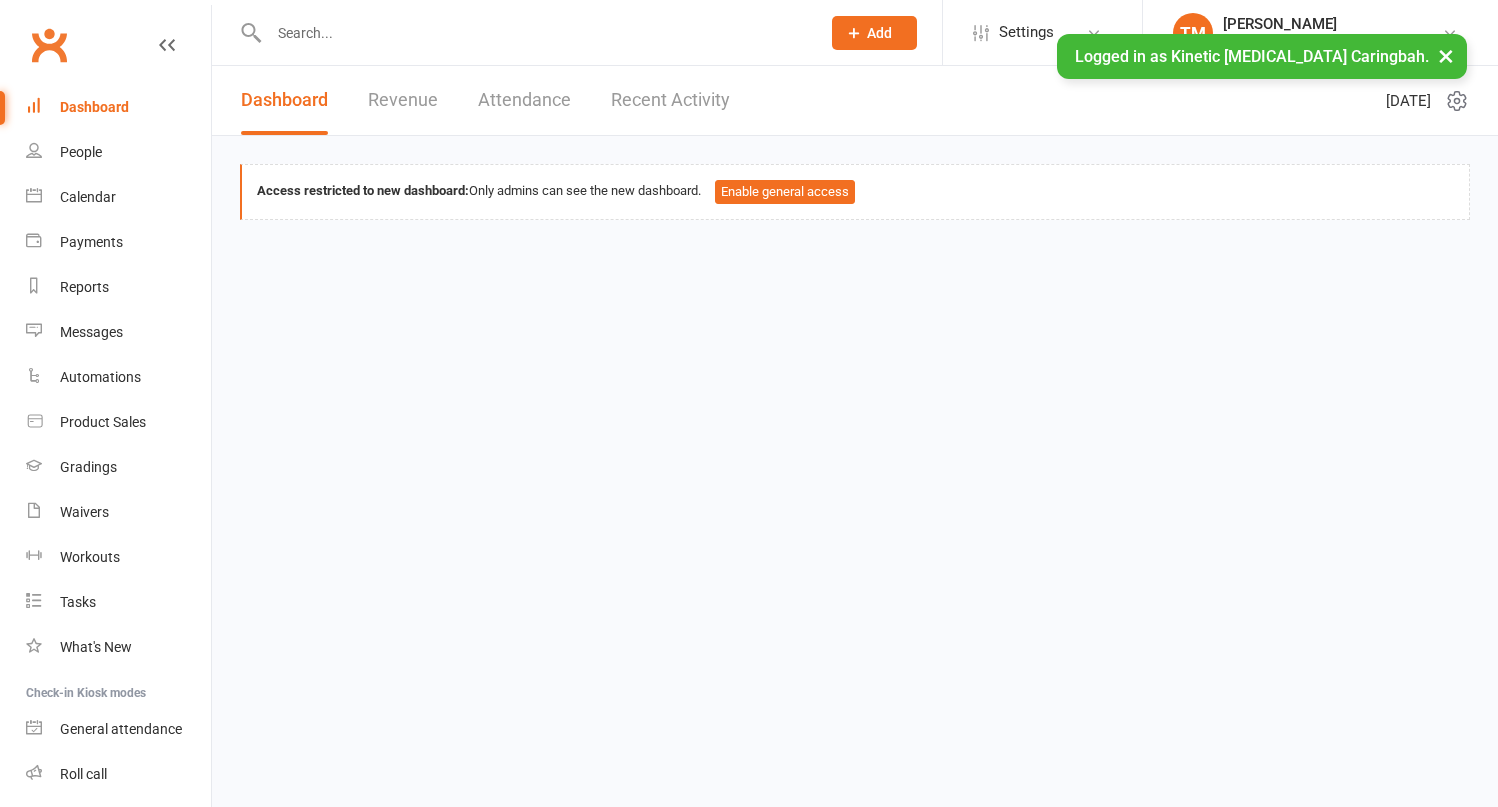 scroll, scrollTop: 0, scrollLeft: 0, axis: both 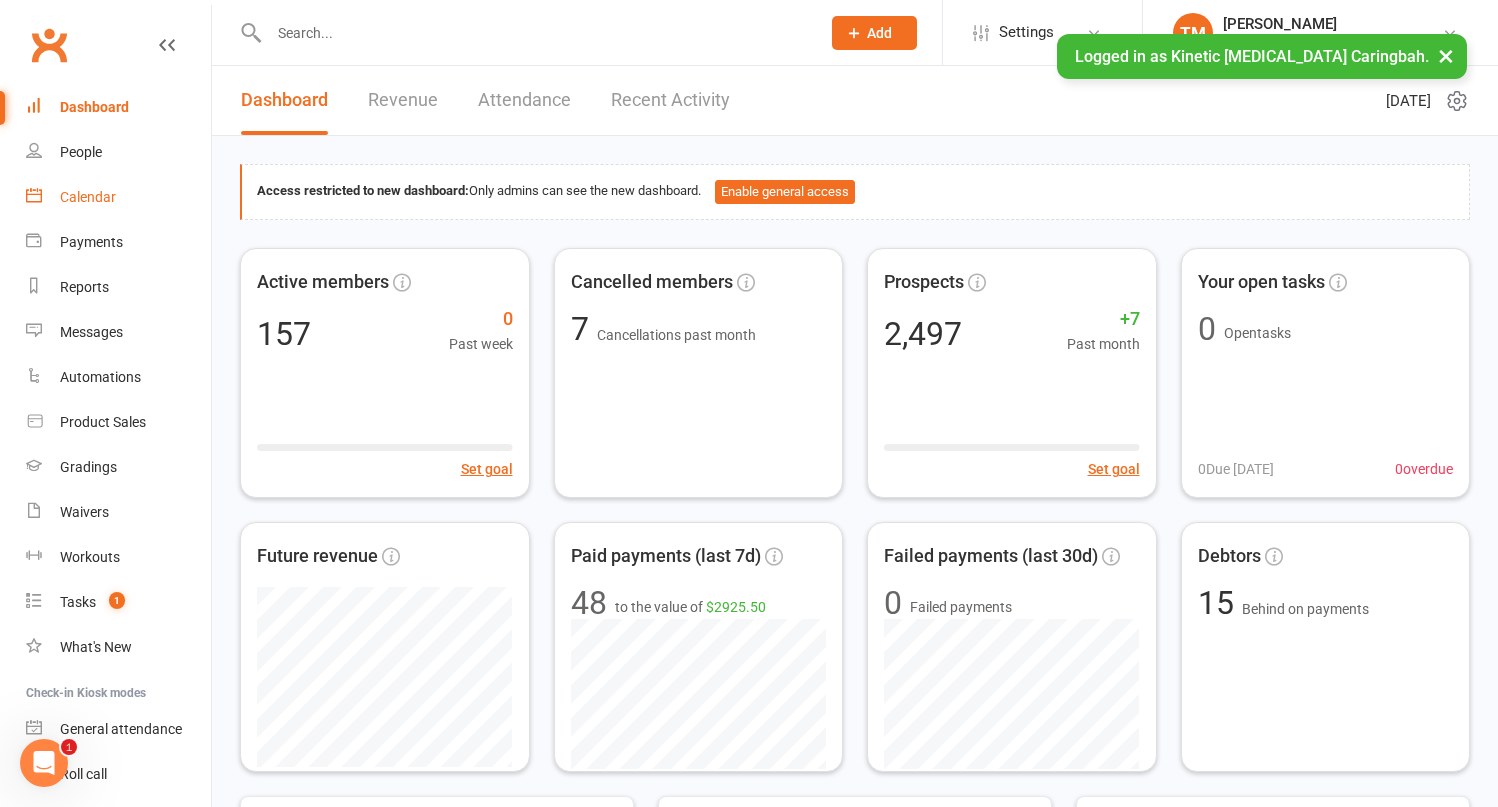 click on "Calendar" at bounding box center [118, 197] 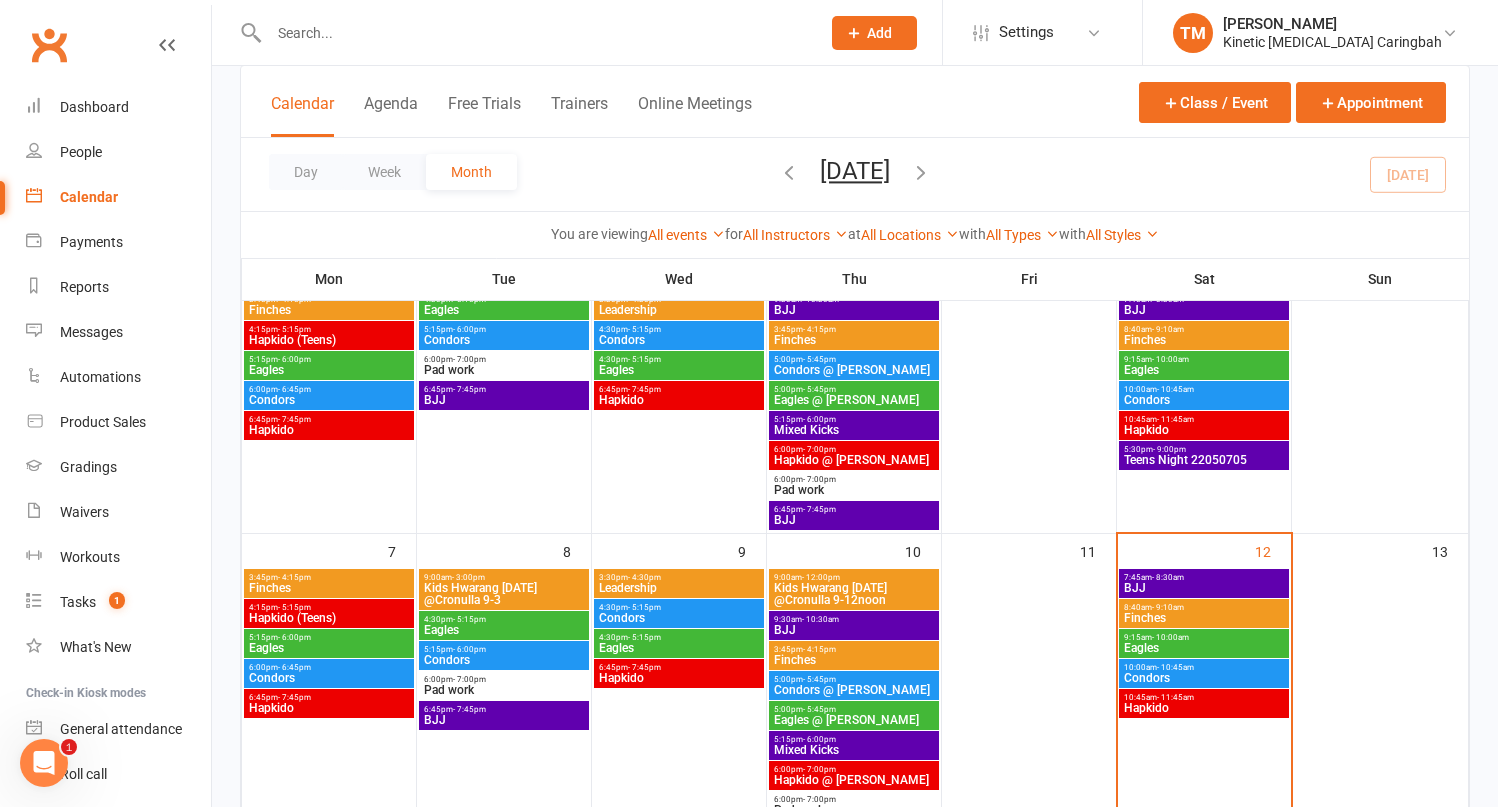 scroll, scrollTop: 269, scrollLeft: 0, axis: vertical 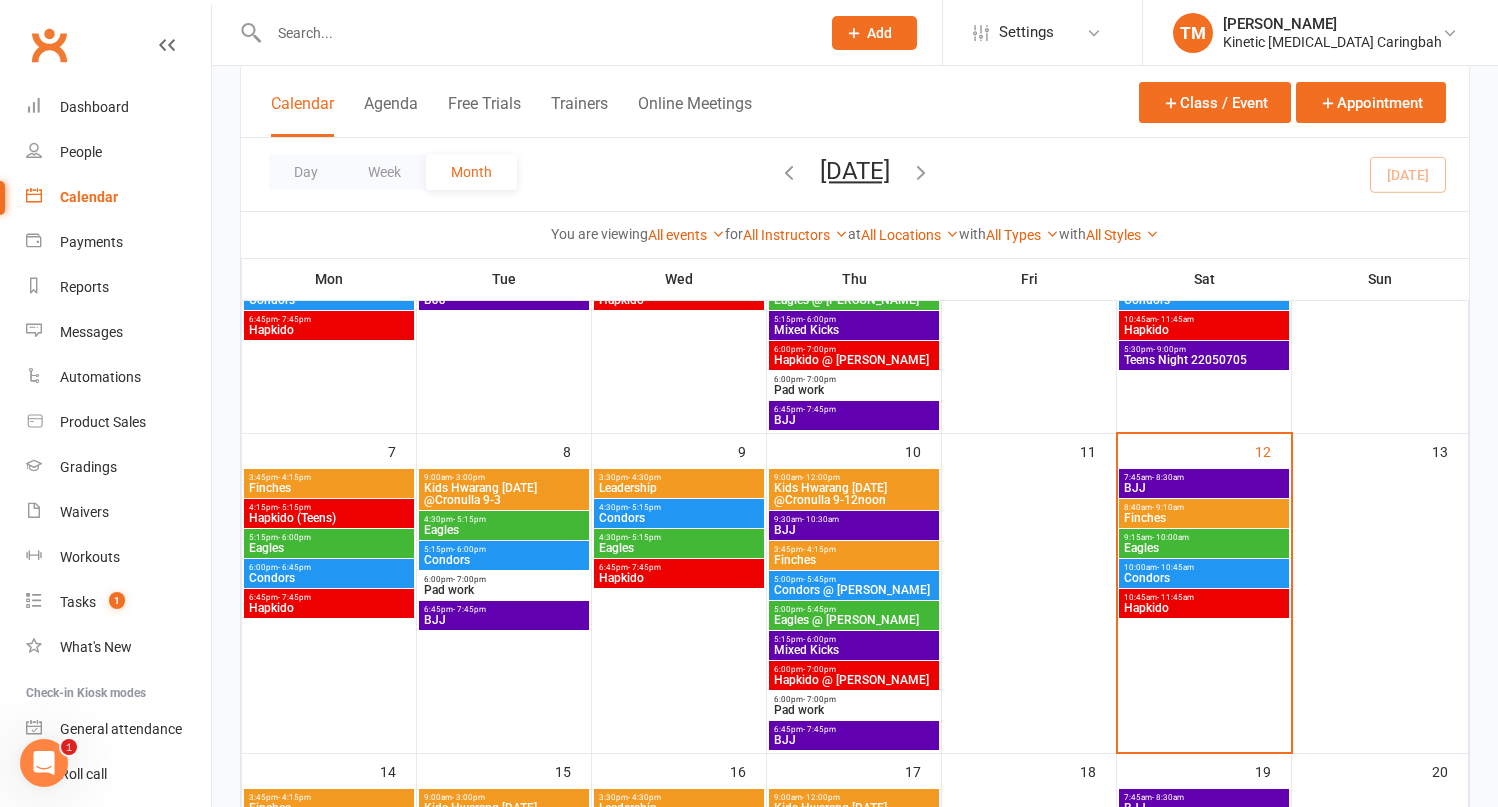 click on "Kids Hwarang Tues 8 July @Cronulla 9-3" at bounding box center (504, 494) 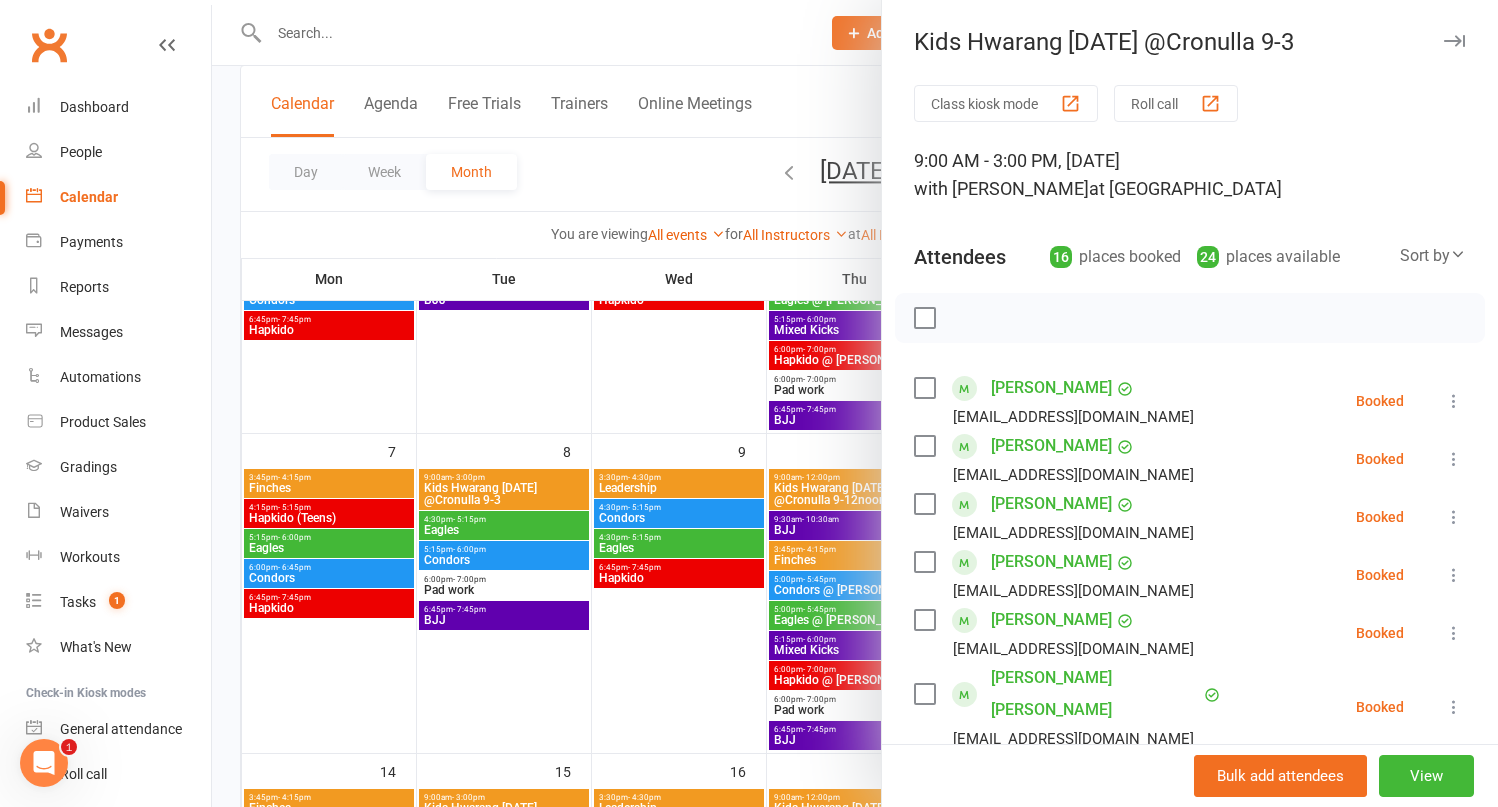 click at bounding box center (1454, 401) 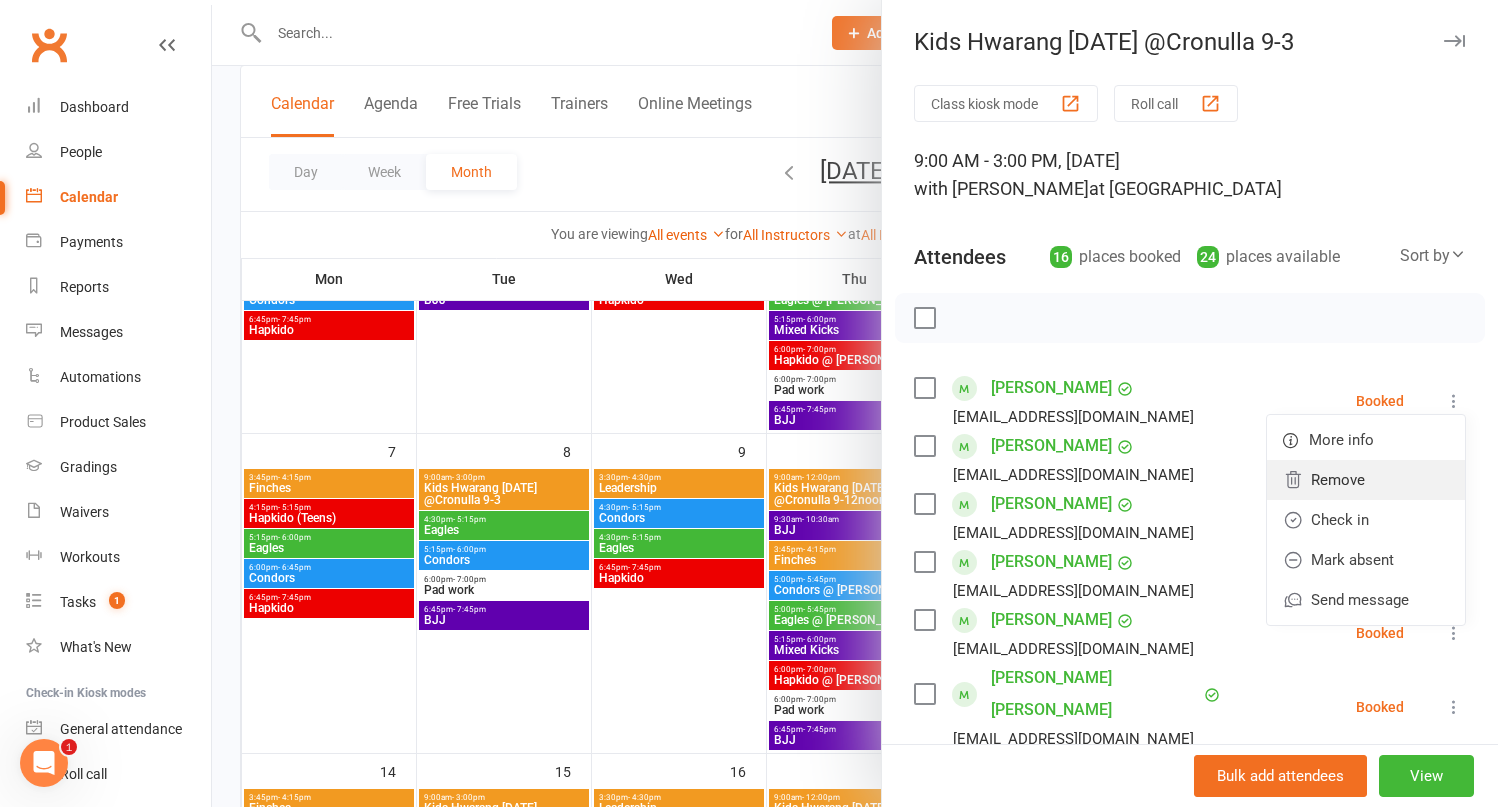 click on "Remove" at bounding box center [1366, 480] 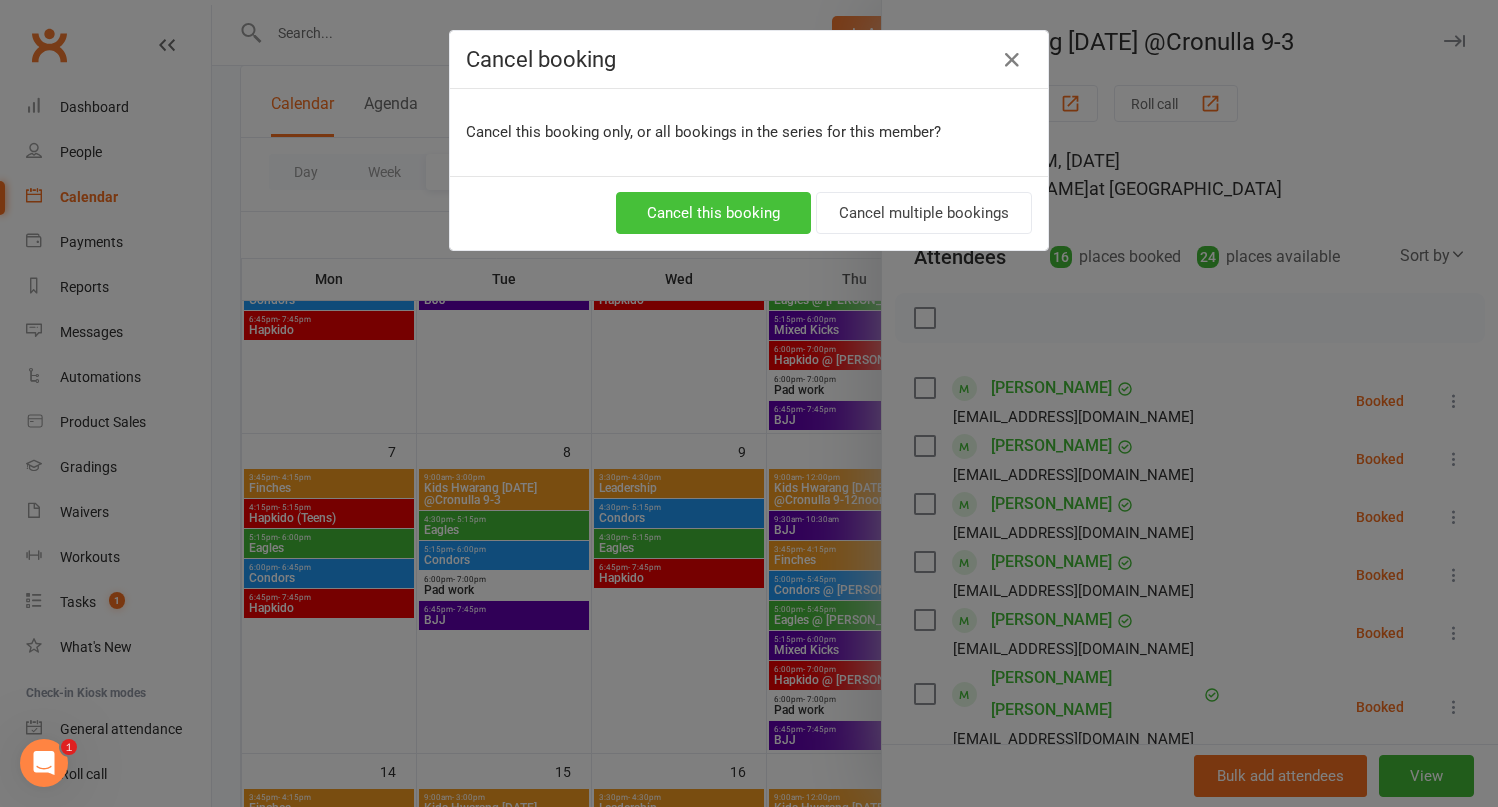 click on "Cancel this booking" at bounding box center [713, 213] 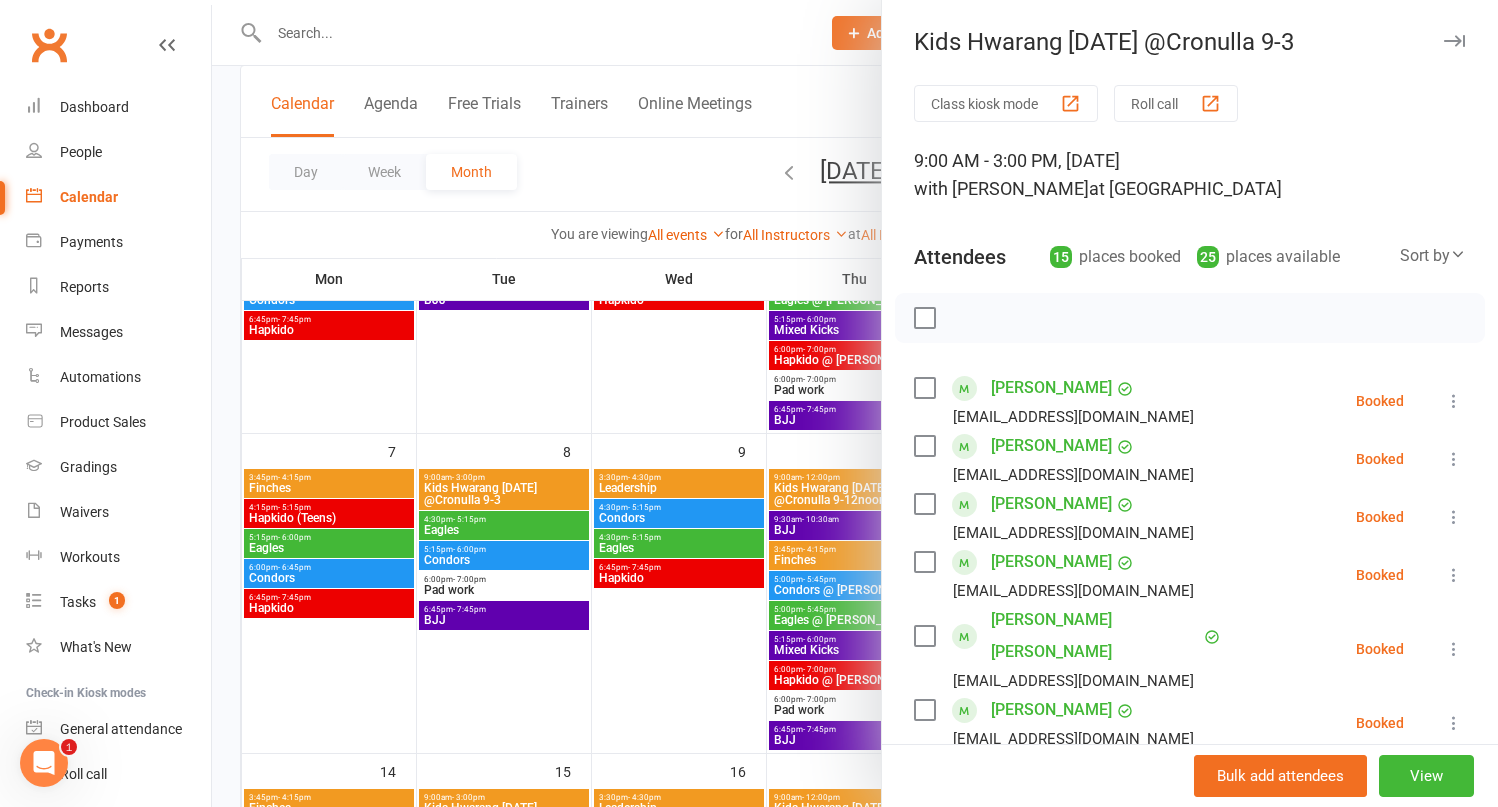 click at bounding box center [1454, 459] 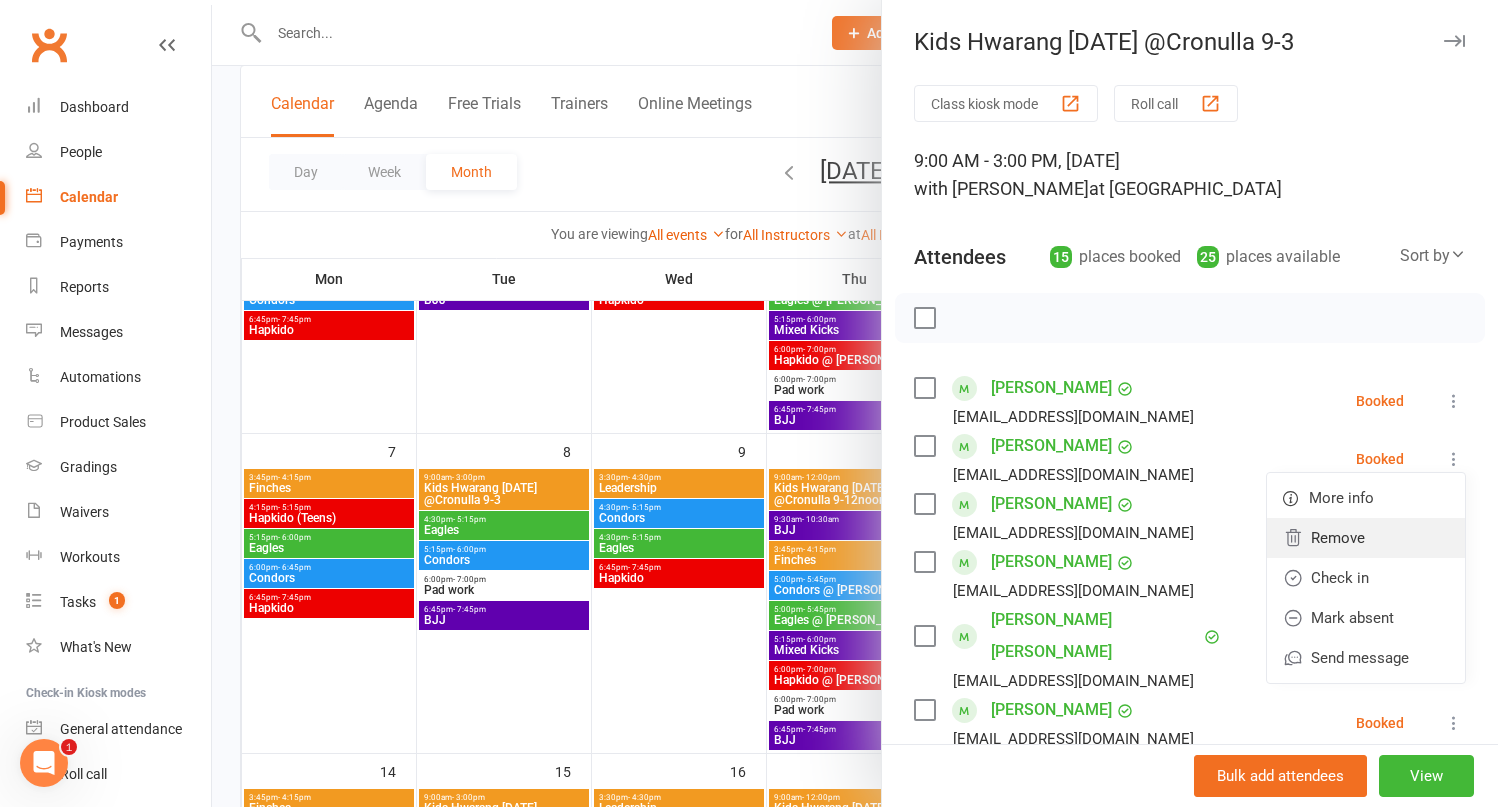 click on "Remove" at bounding box center [1366, 538] 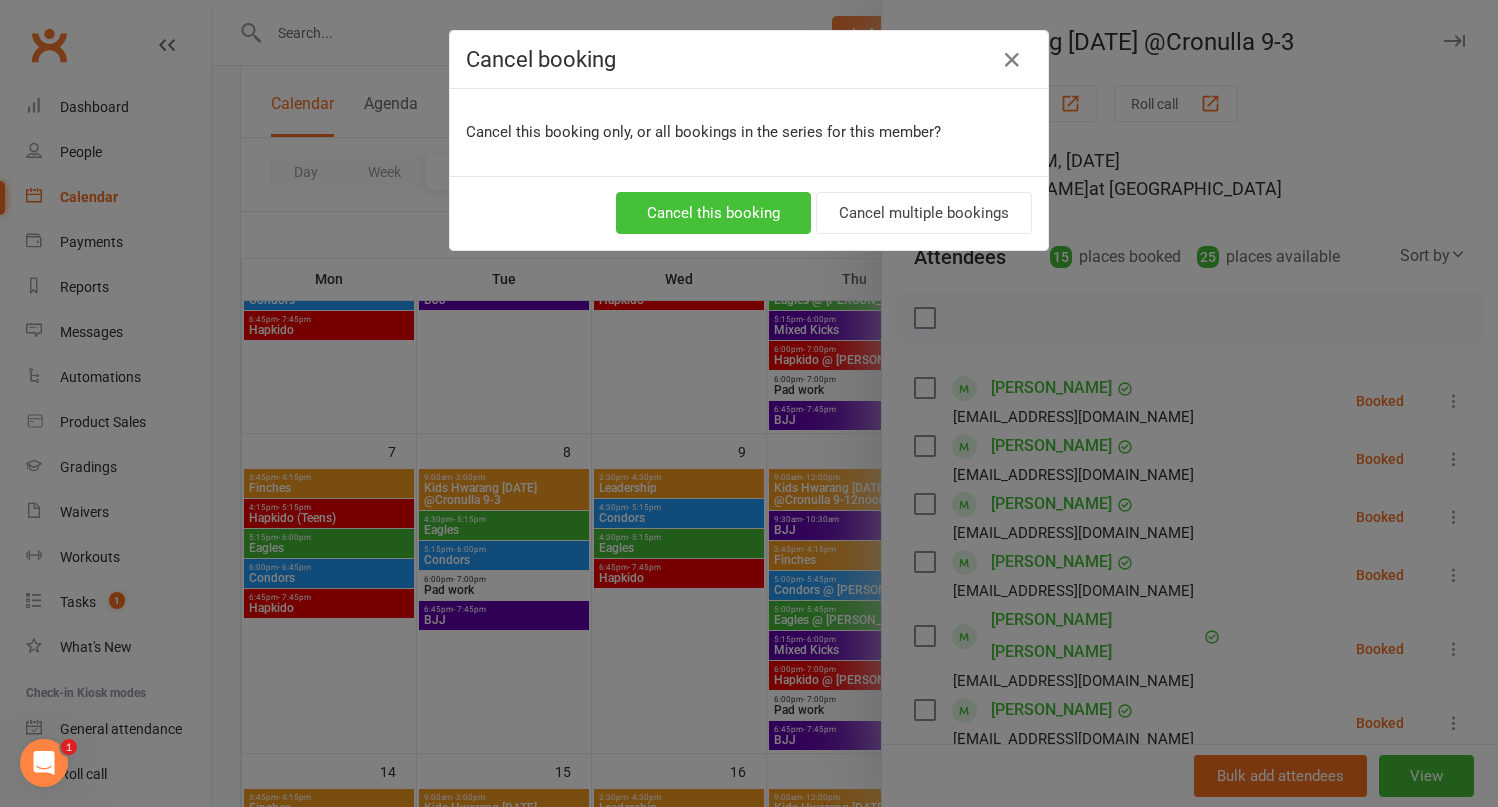 click on "Cancel this booking" at bounding box center (713, 213) 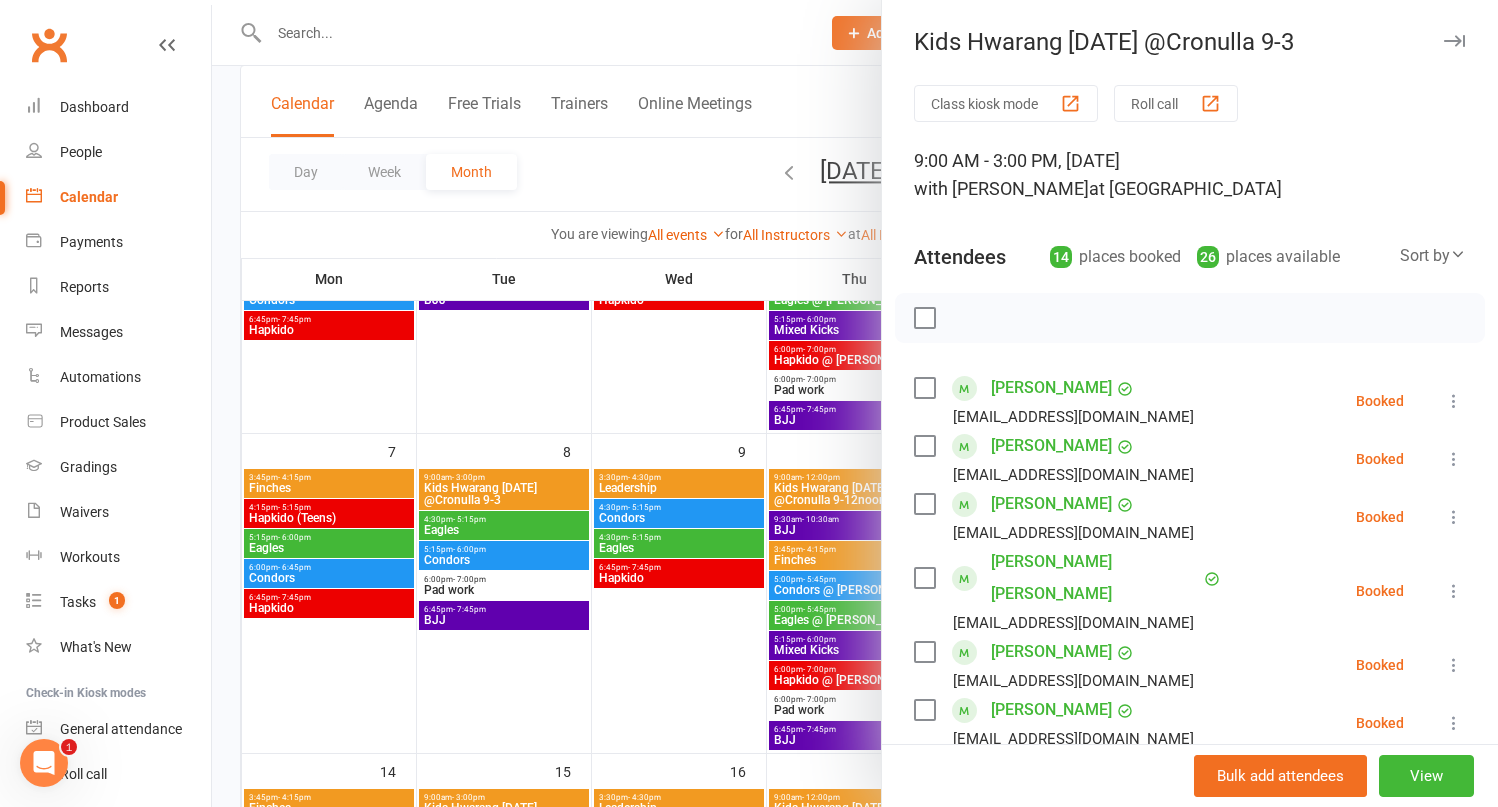click at bounding box center [1454, 459] 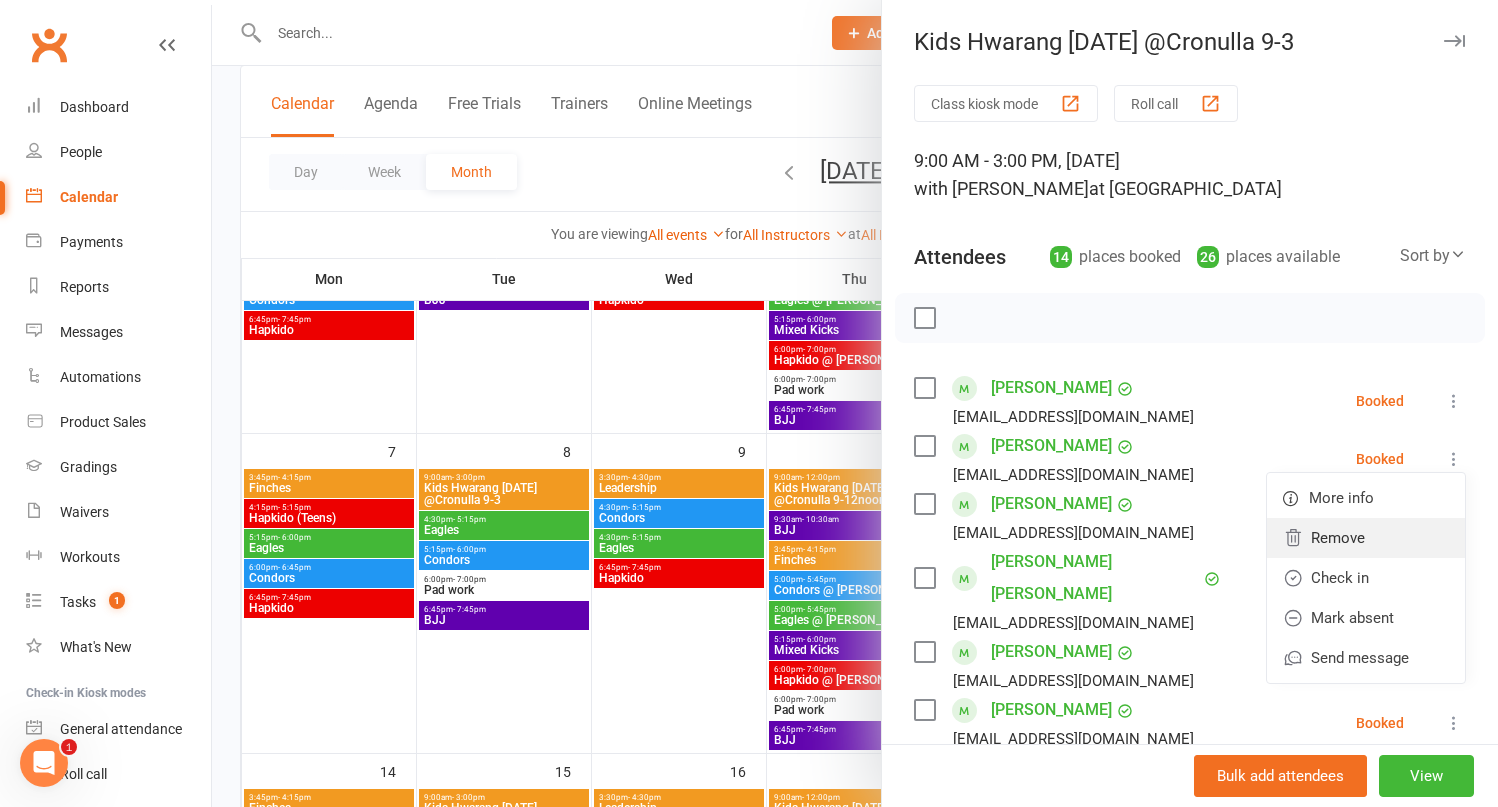 click on "Remove" at bounding box center (1366, 538) 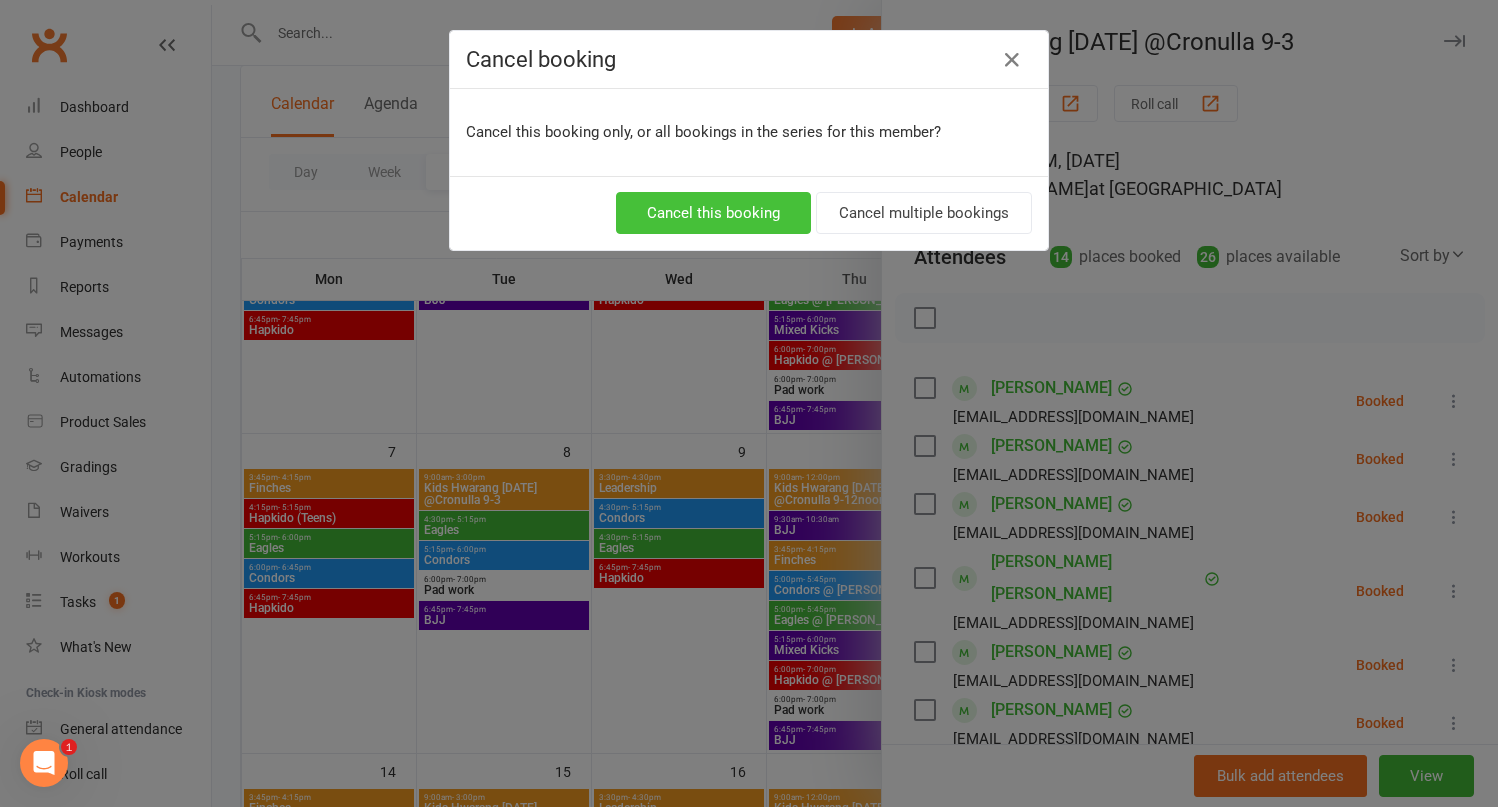 click on "Cancel this booking" at bounding box center [713, 213] 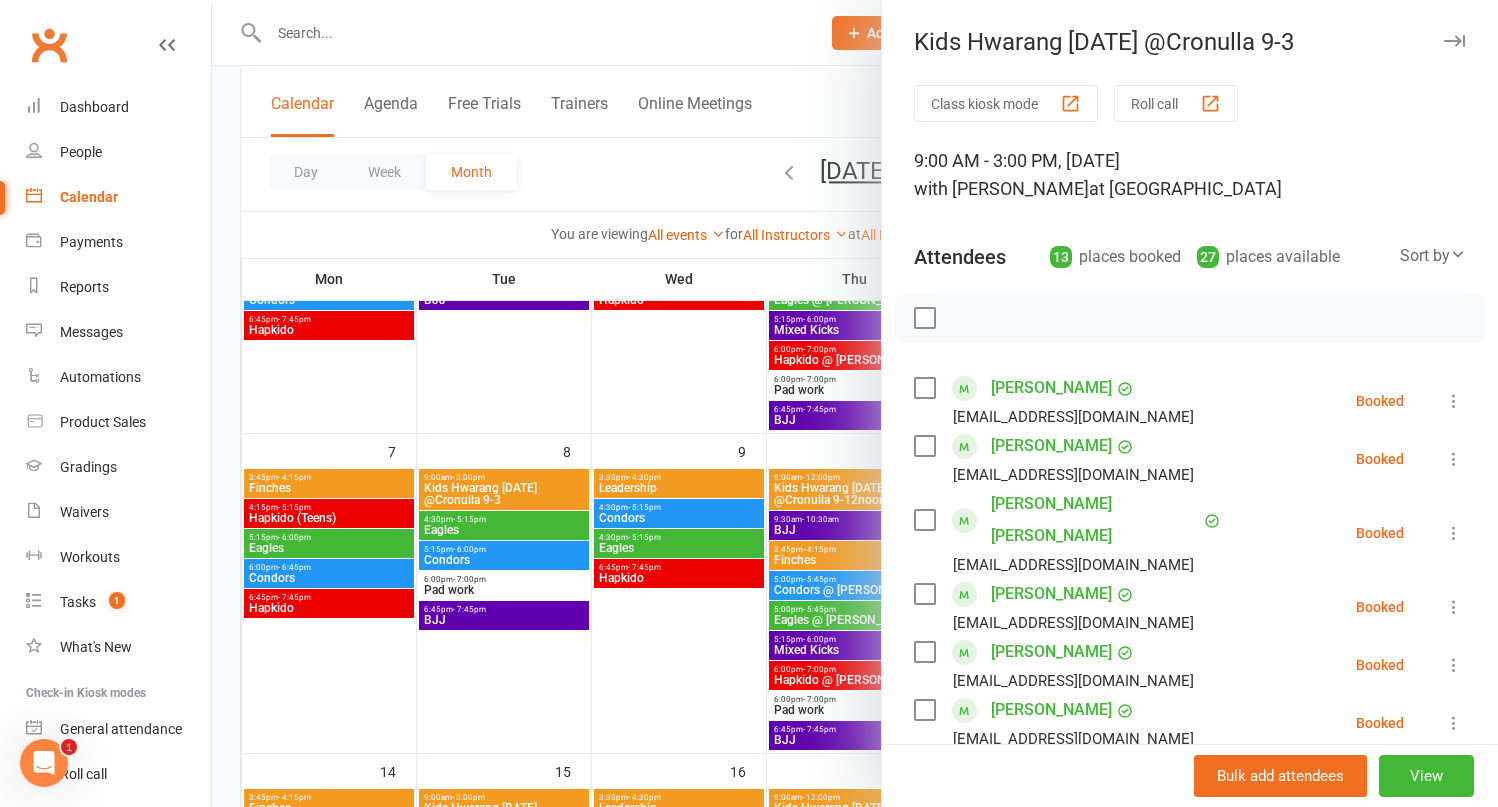 click at bounding box center [1454, 459] 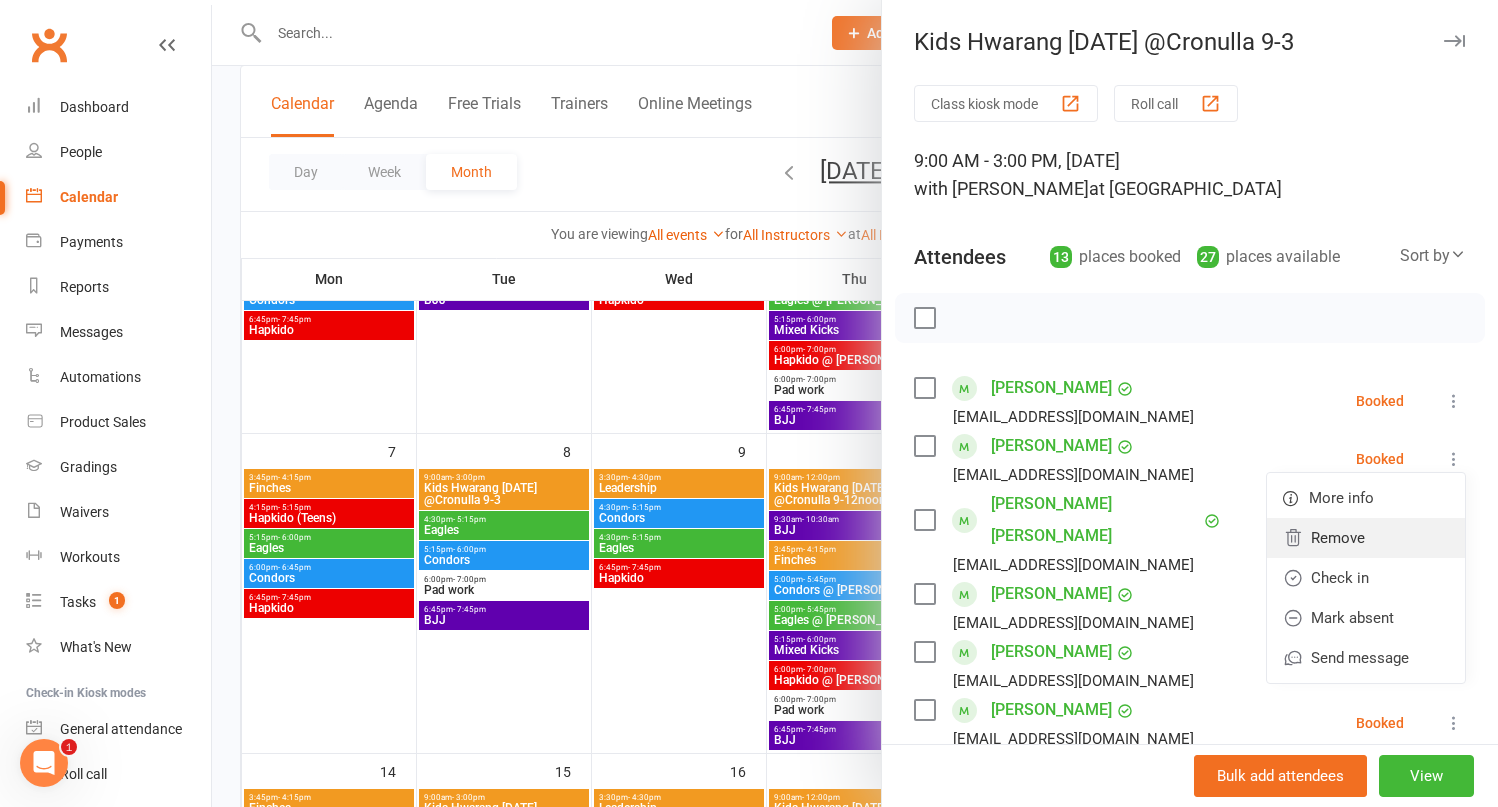 click on "Remove" at bounding box center (1366, 538) 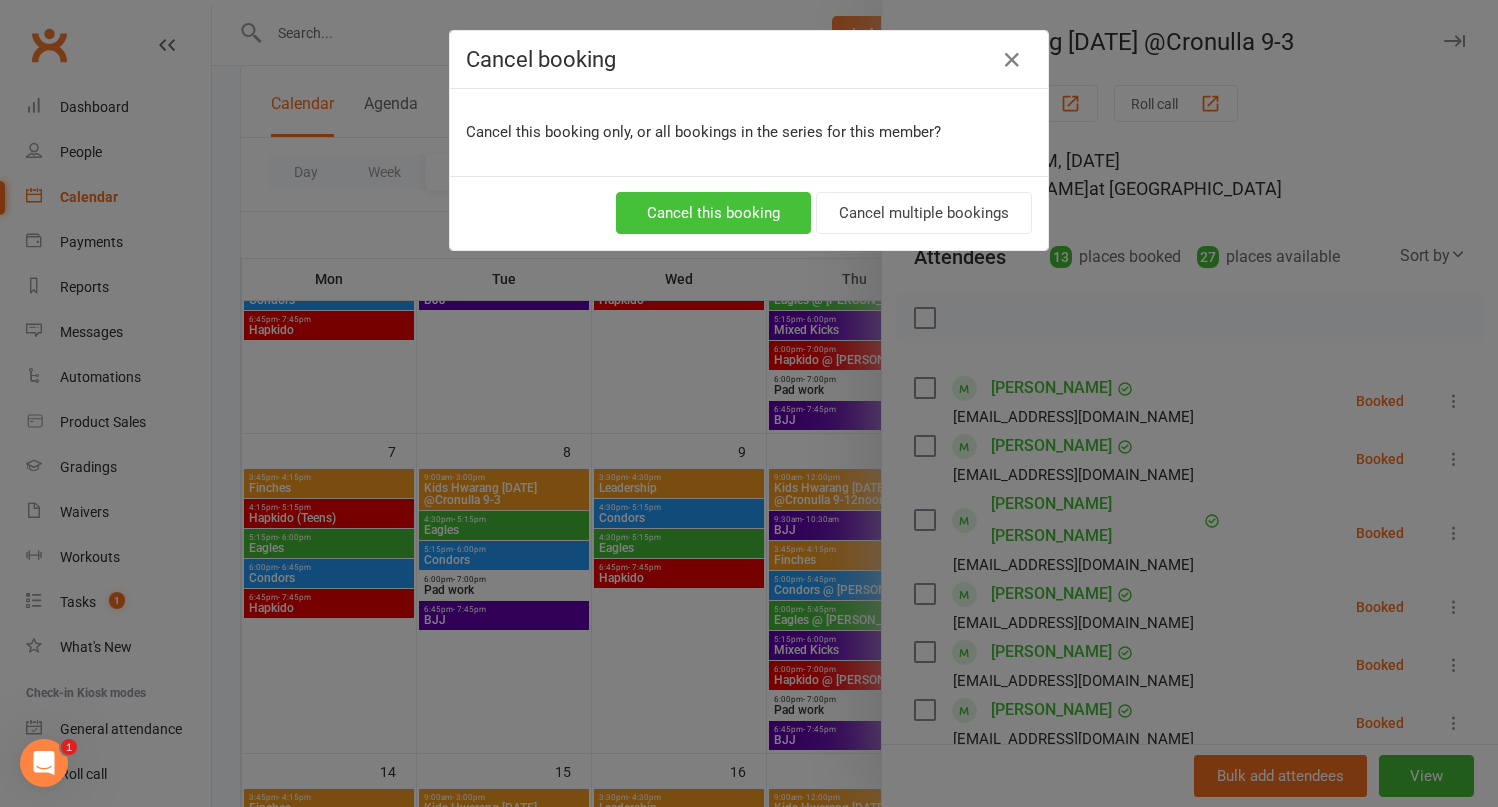 click on "Cancel this booking" at bounding box center [713, 213] 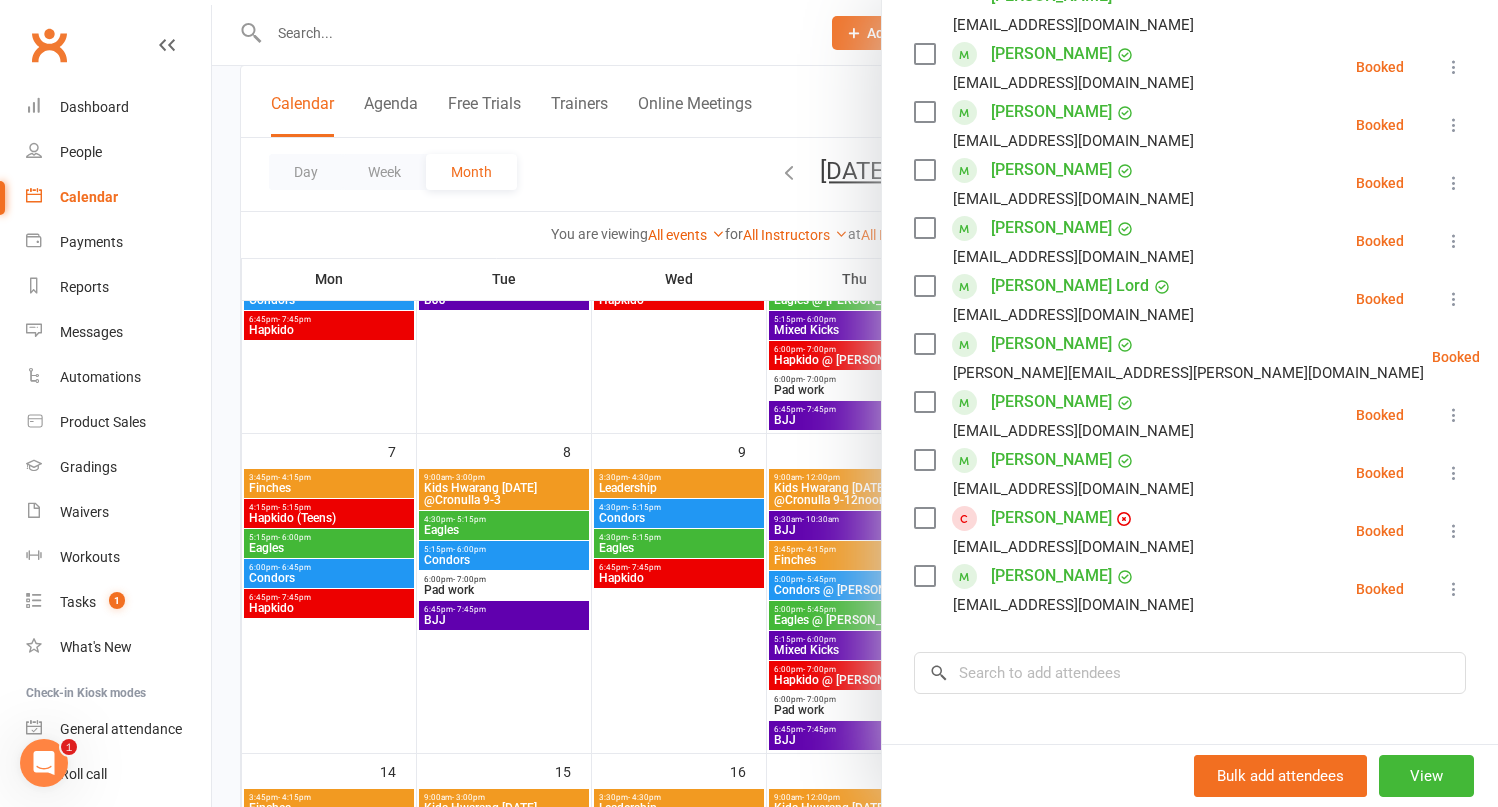 scroll, scrollTop: 536, scrollLeft: 0, axis: vertical 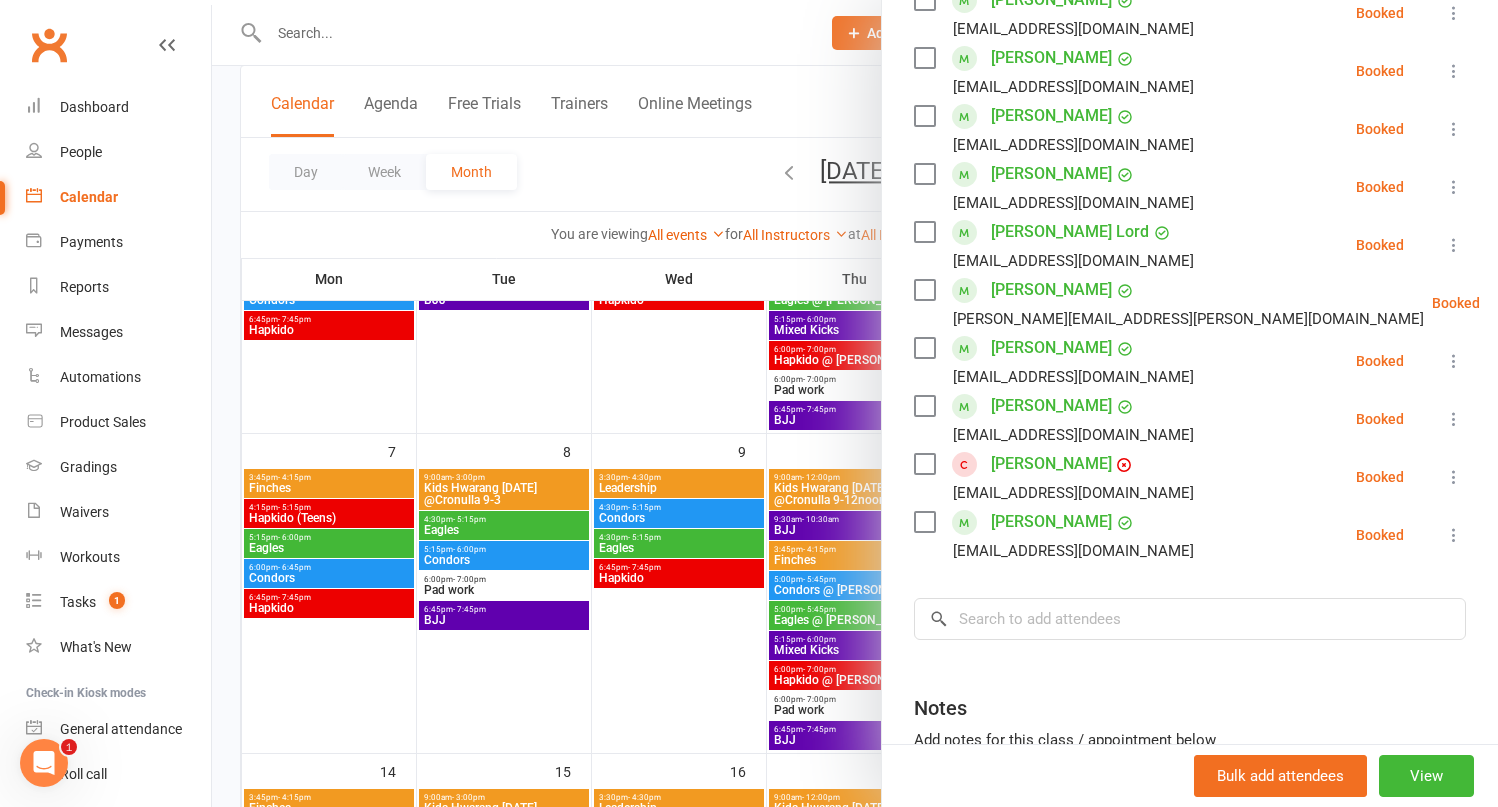 click at bounding box center (1454, 535) 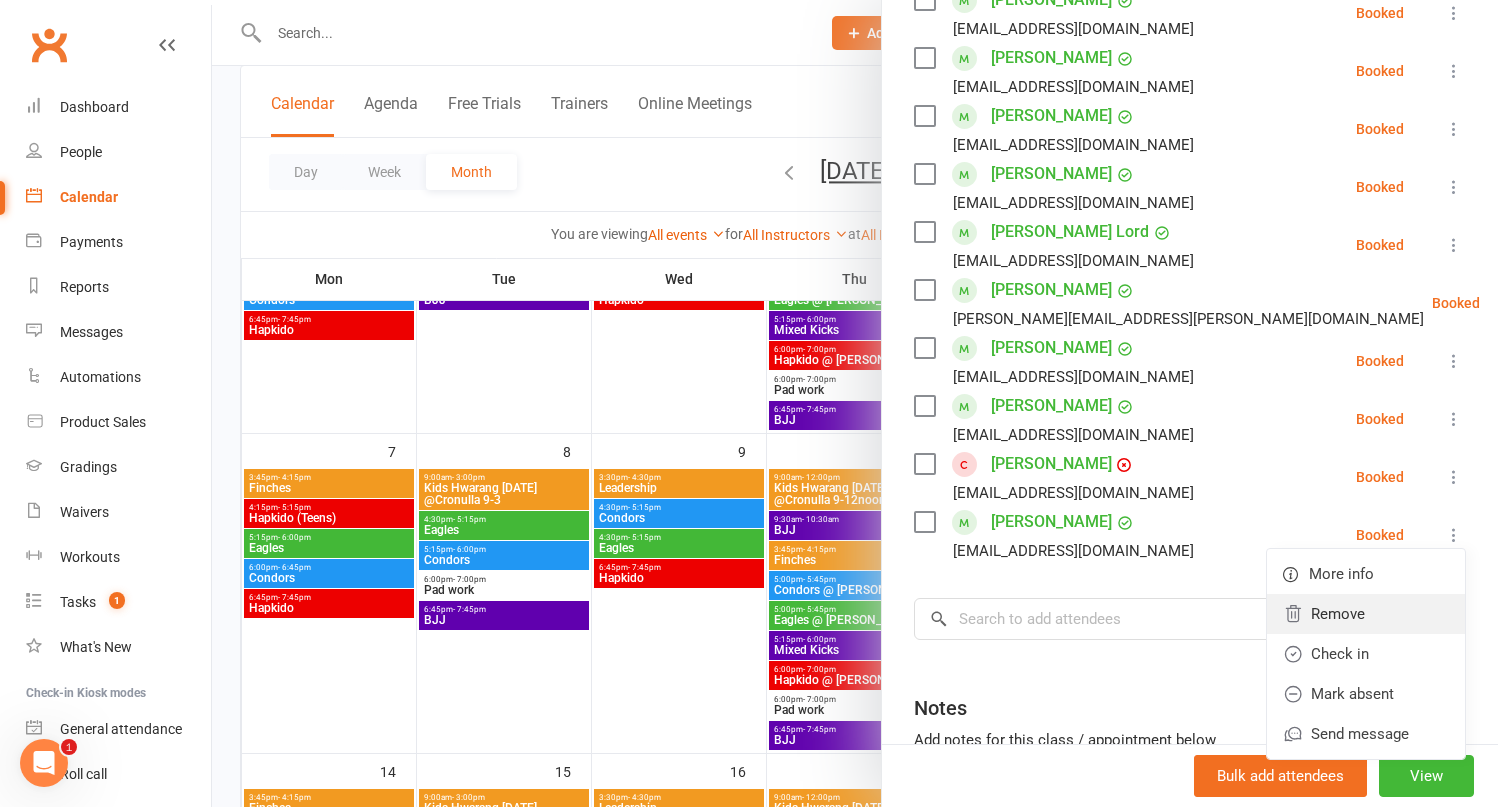click on "Remove" at bounding box center (1366, 614) 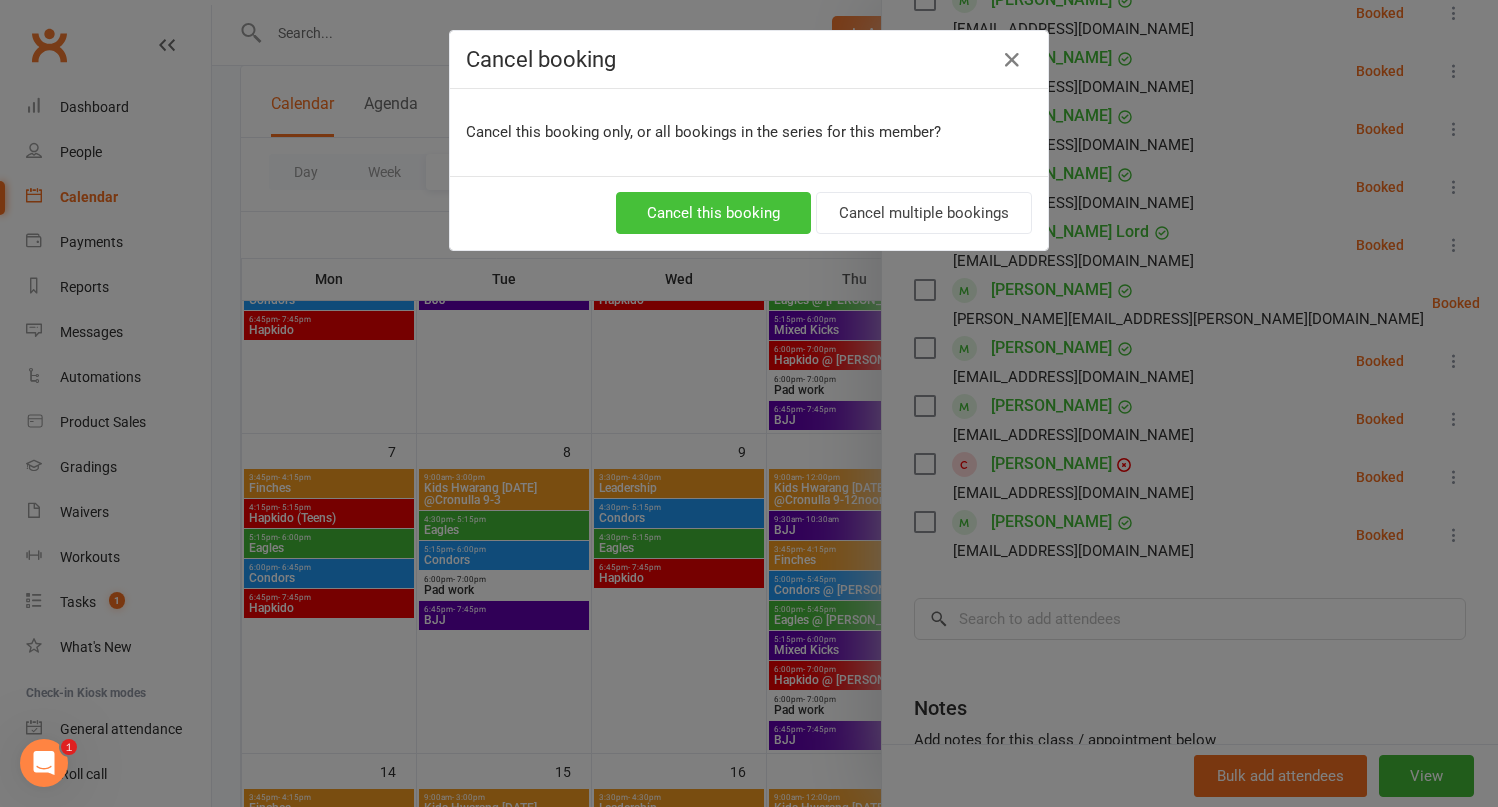 click on "Cancel this booking" at bounding box center (713, 213) 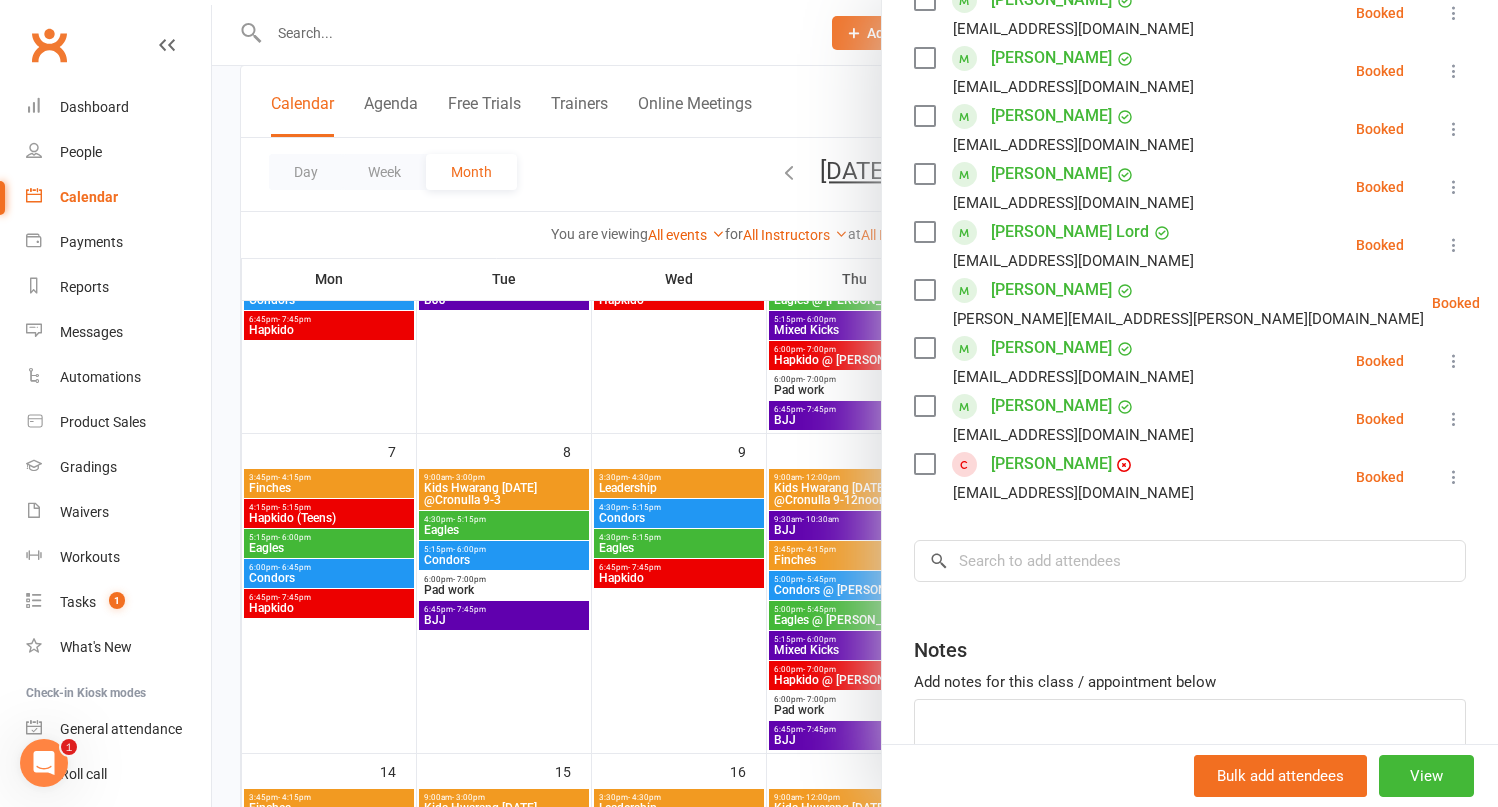 click at bounding box center (1454, 477) 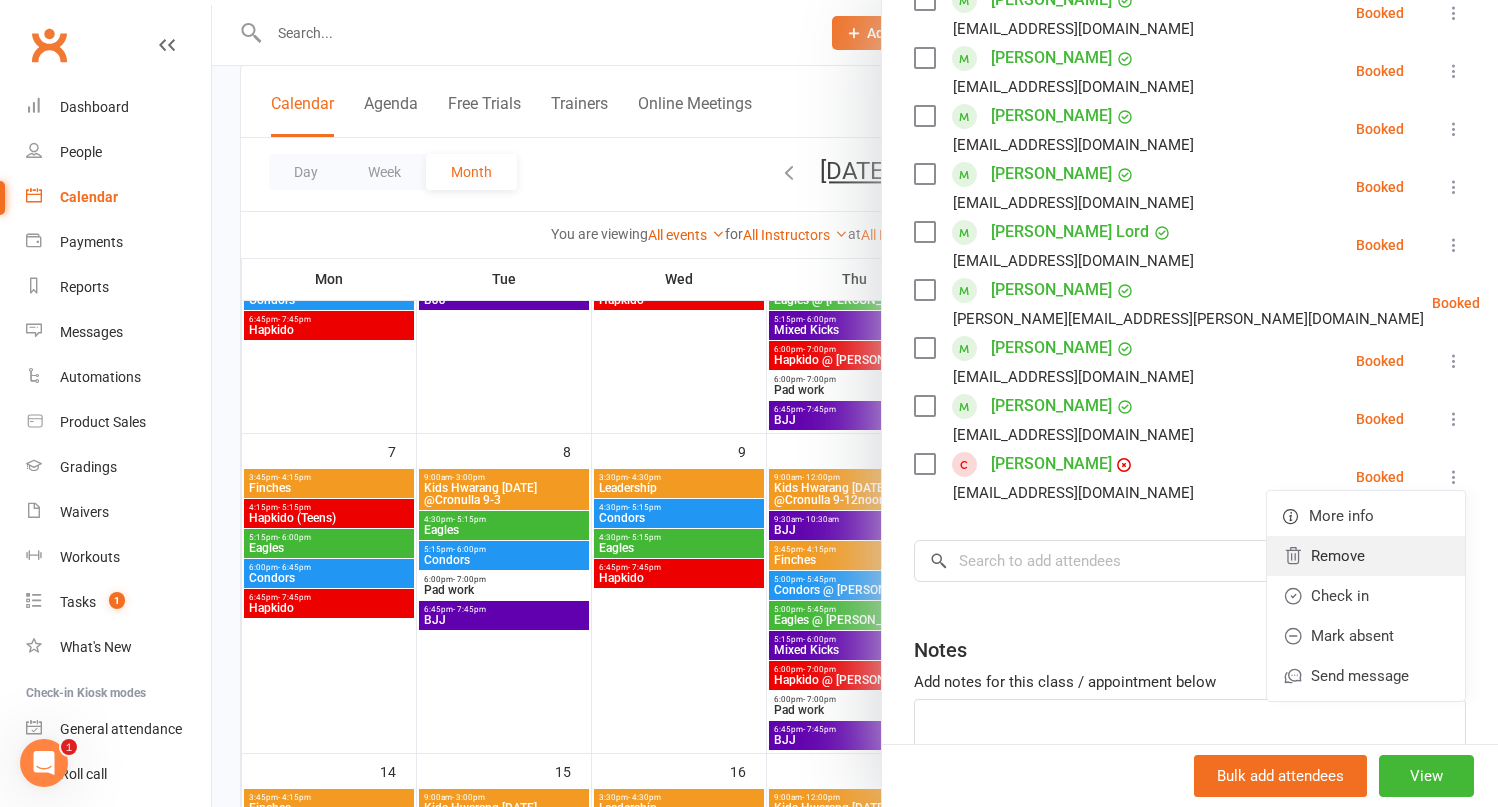 click on "Remove" at bounding box center [1366, 556] 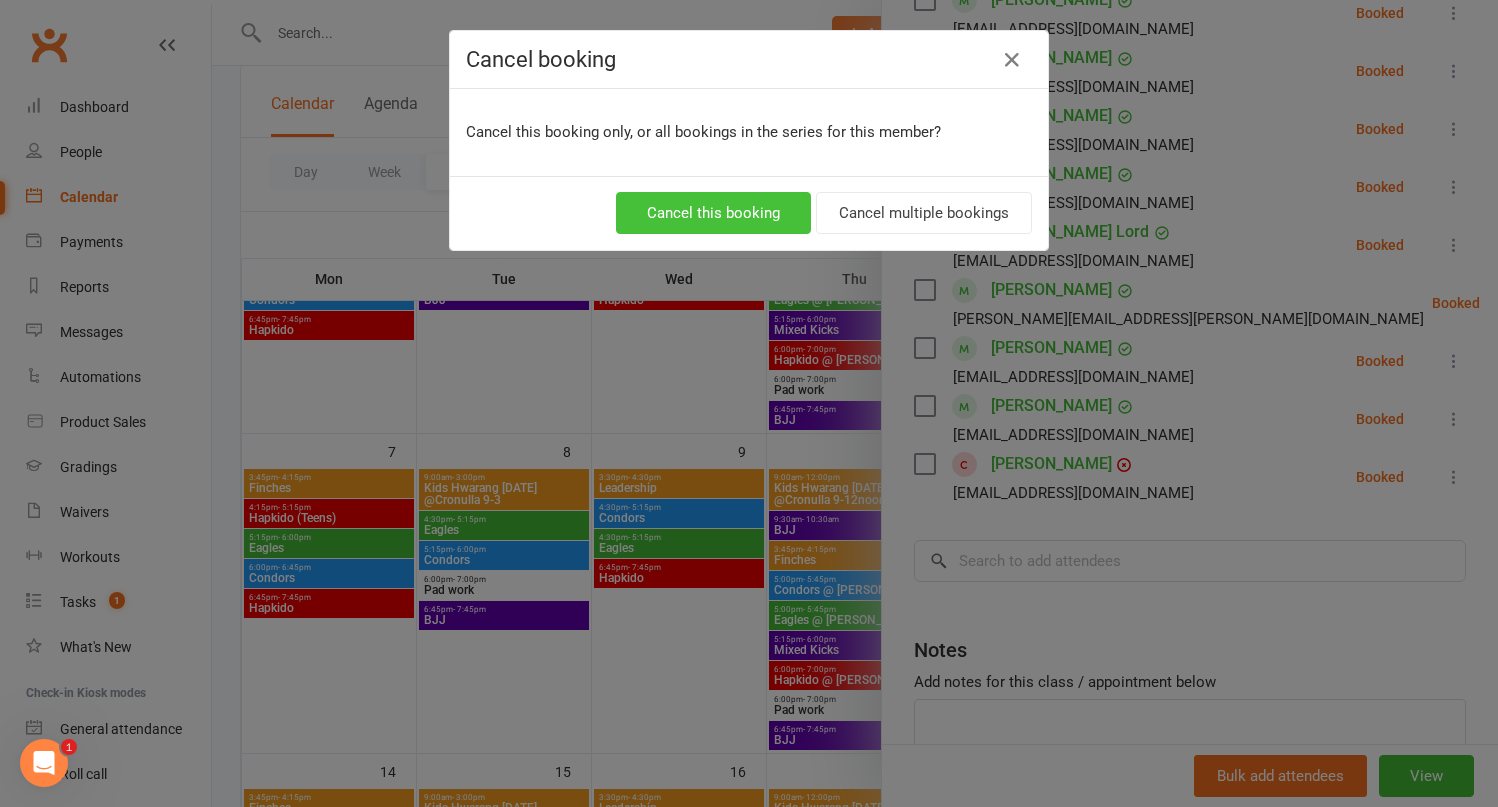 click on "Cancel this booking" at bounding box center (713, 213) 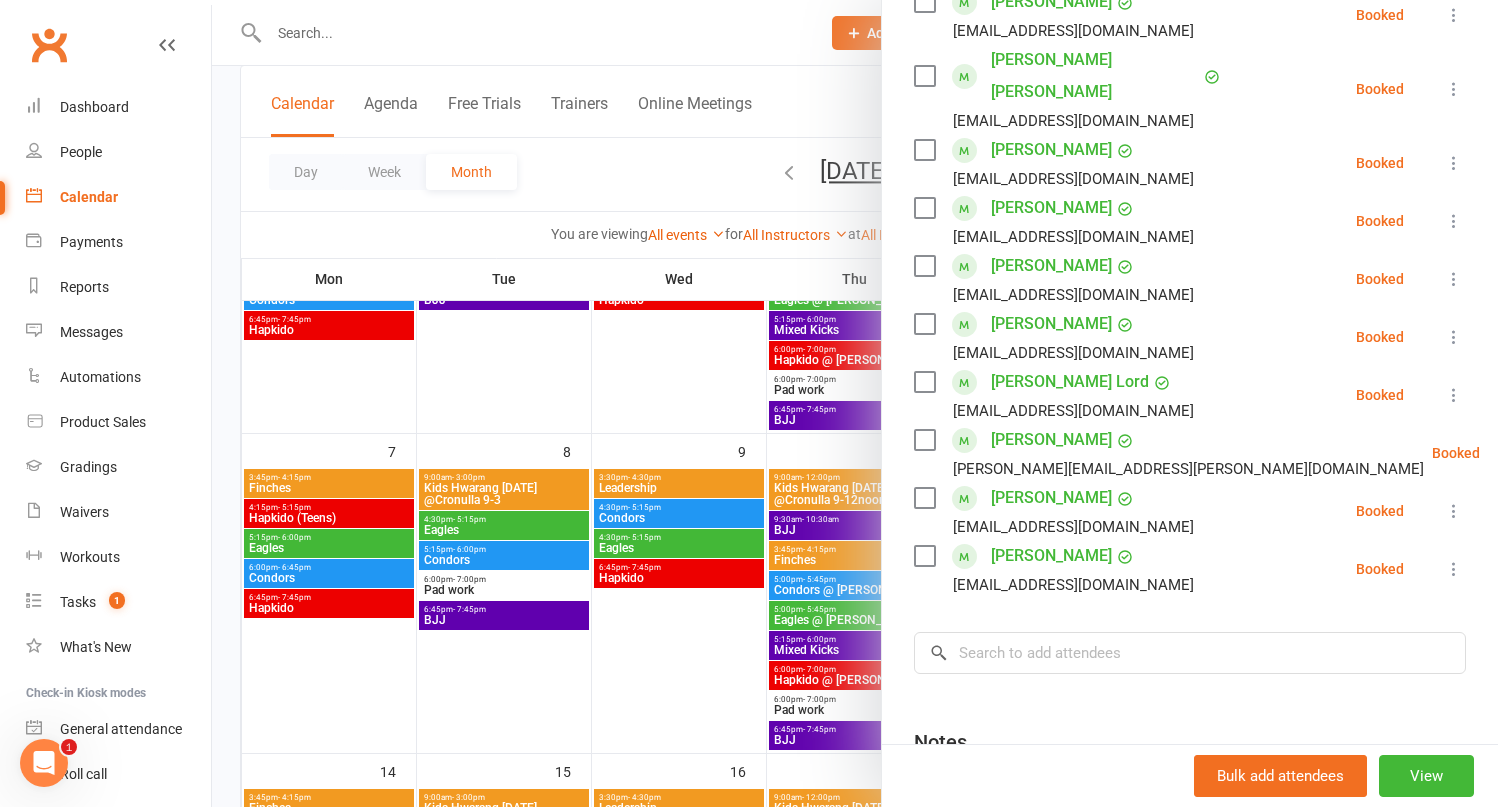 scroll, scrollTop: 372, scrollLeft: 0, axis: vertical 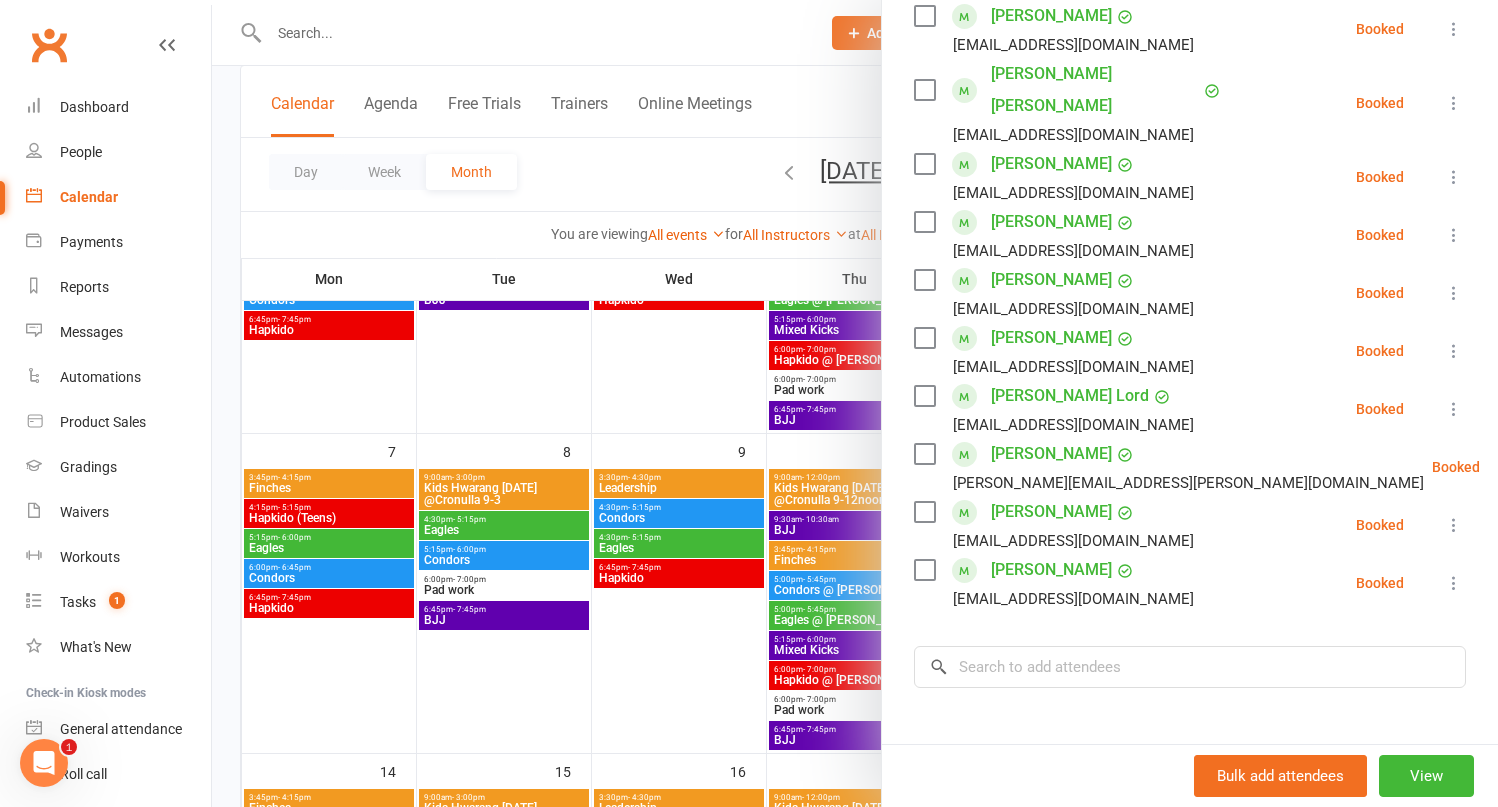 click at bounding box center (1454, 409) 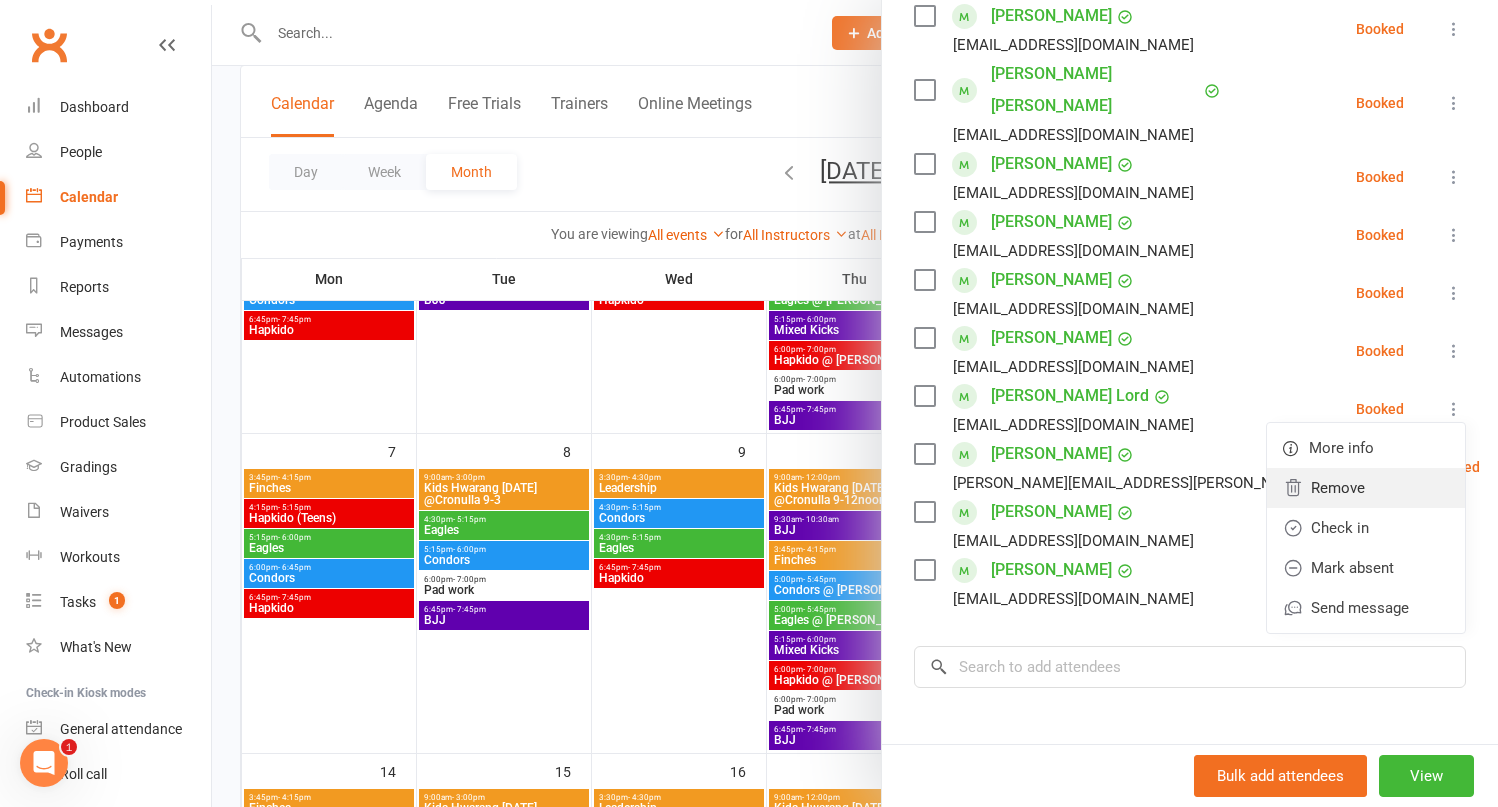 click on "Remove" at bounding box center (1366, 488) 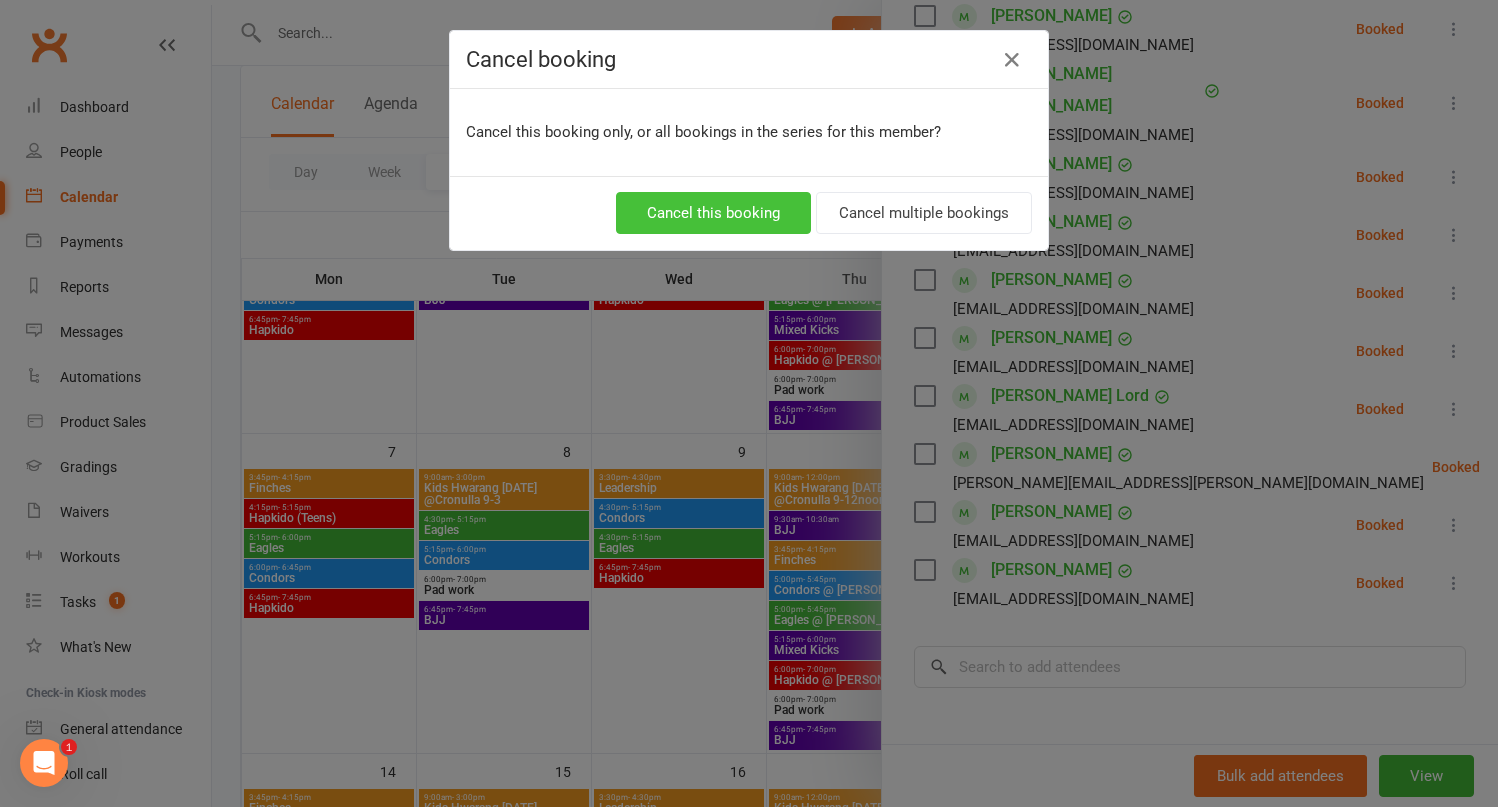 click on "Cancel this booking" at bounding box center (713, 213) 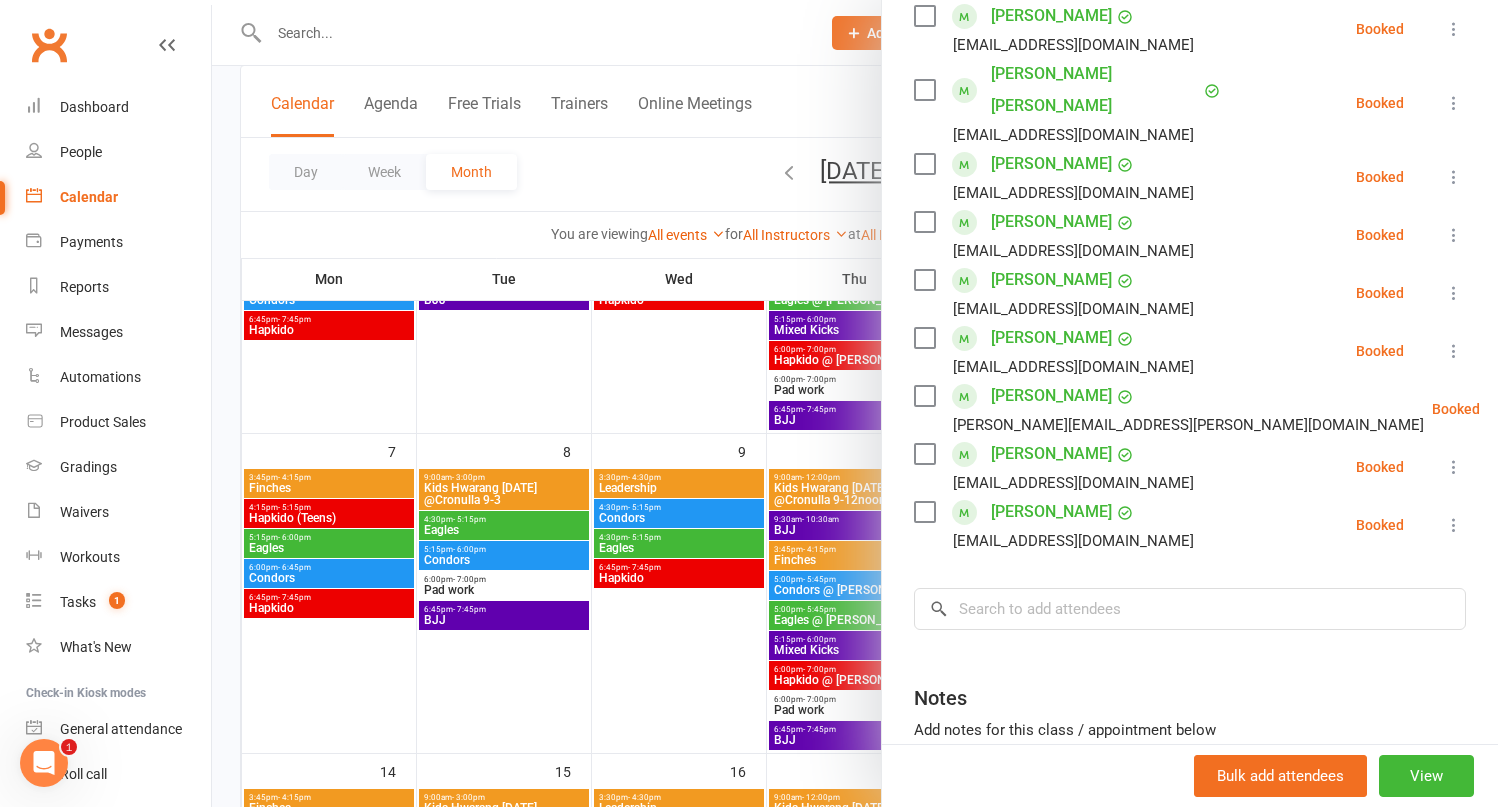 click at bounding box center (1454, 293) 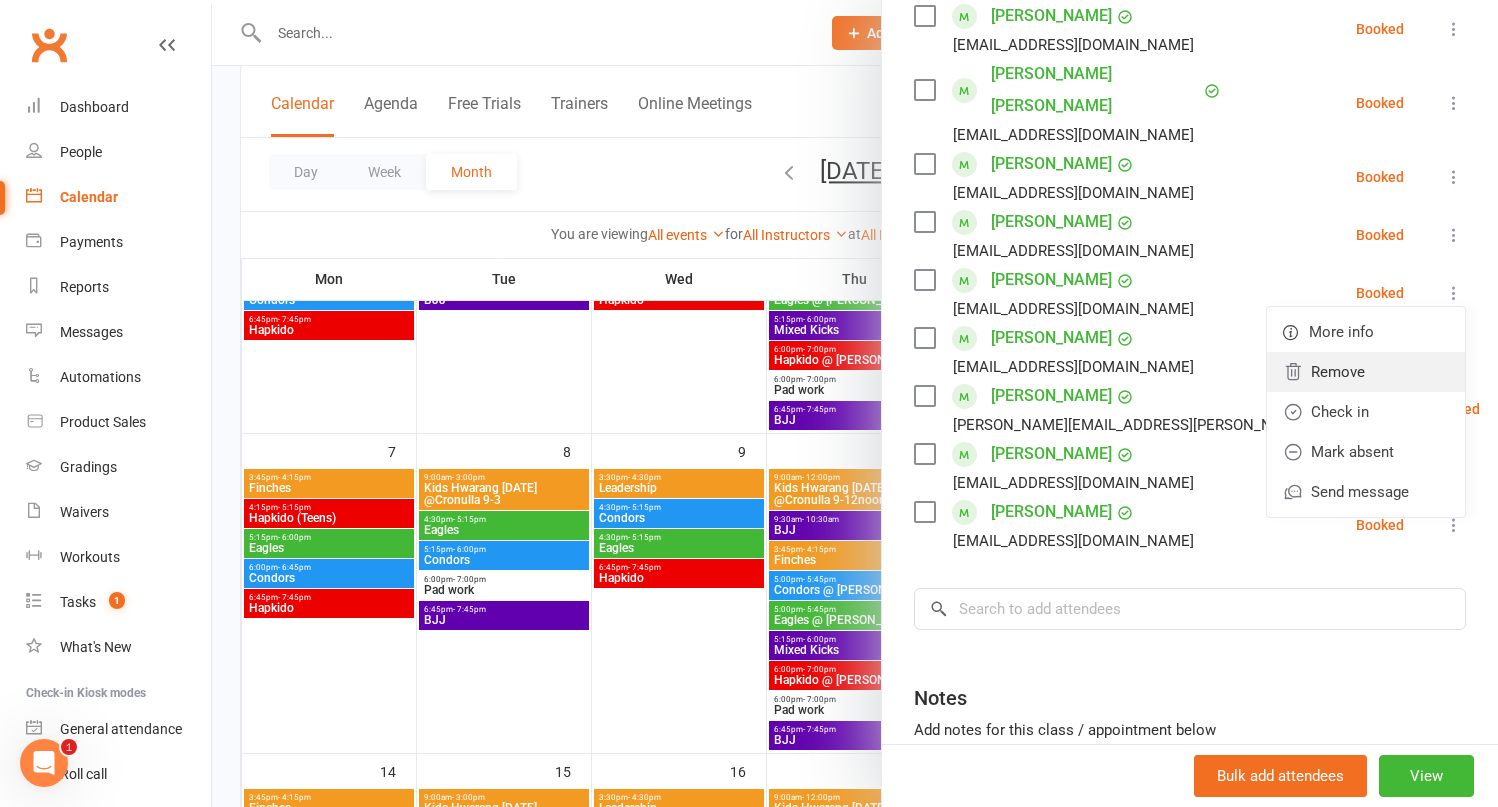 click on "Remove" at bounding box center (1366, 372) 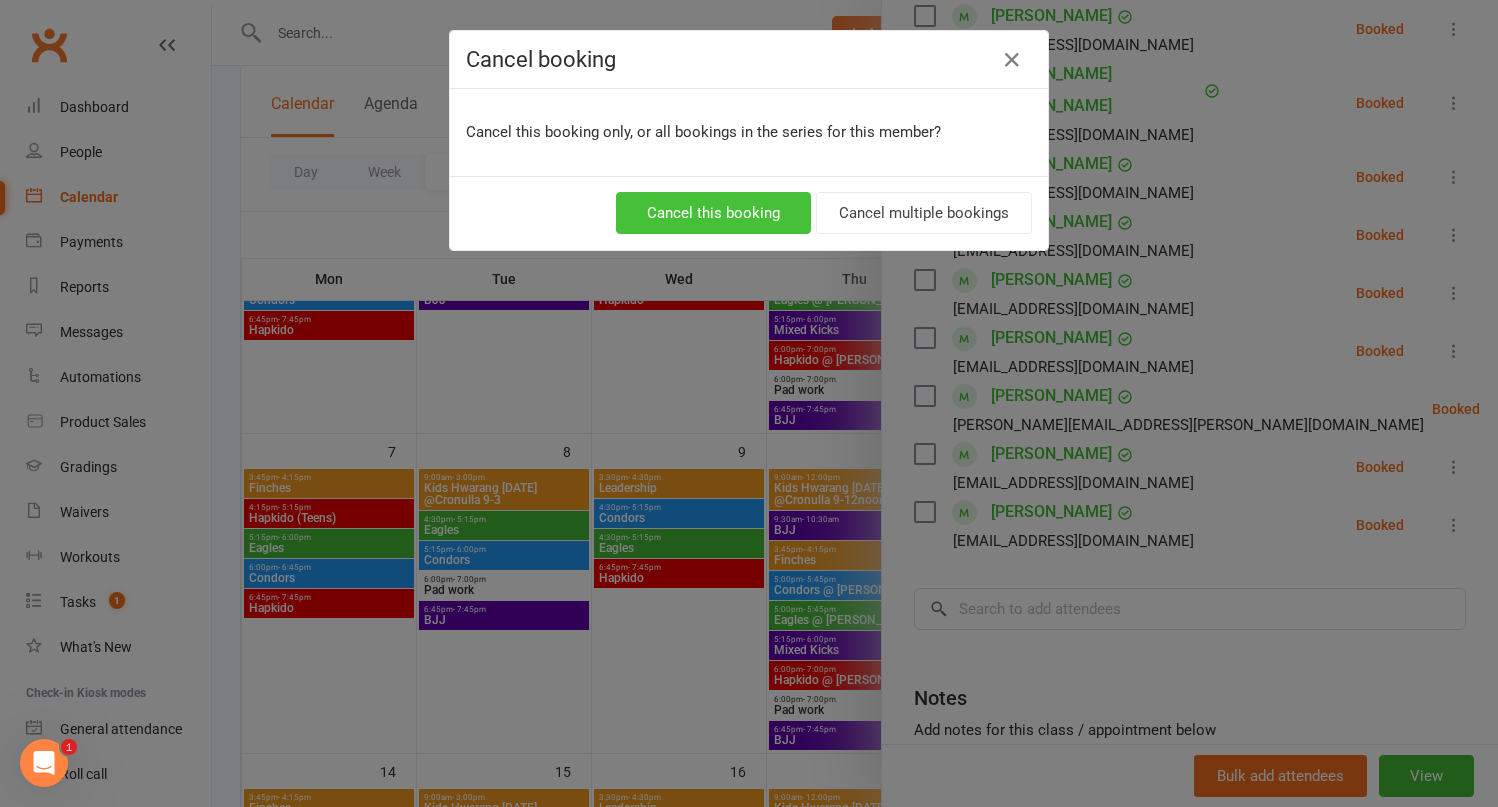 click on "Cancel this booking" at bounding box center (713, 213) 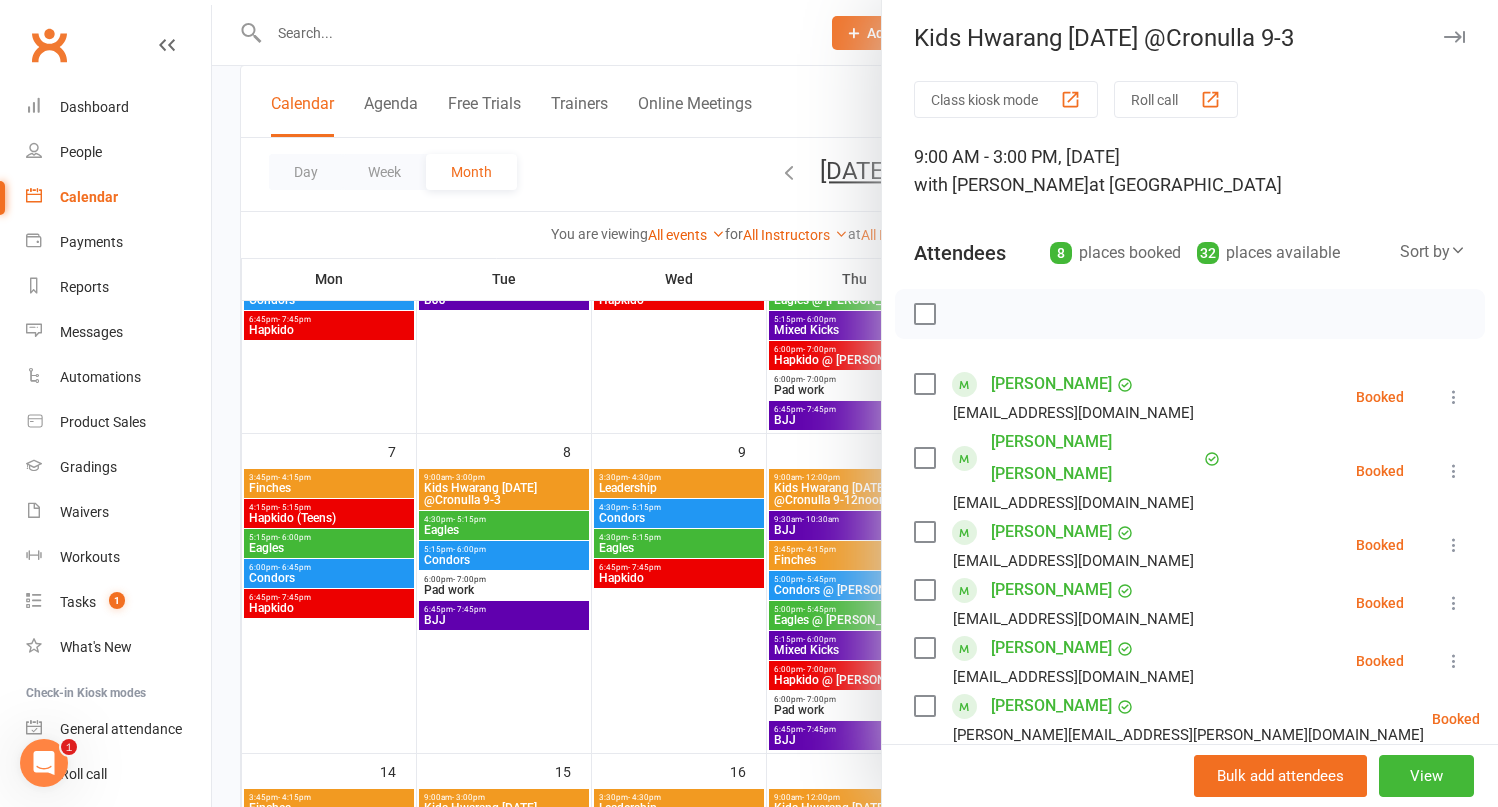 scroll, scrollTop: 0, scrollLeft: 0, axis: both 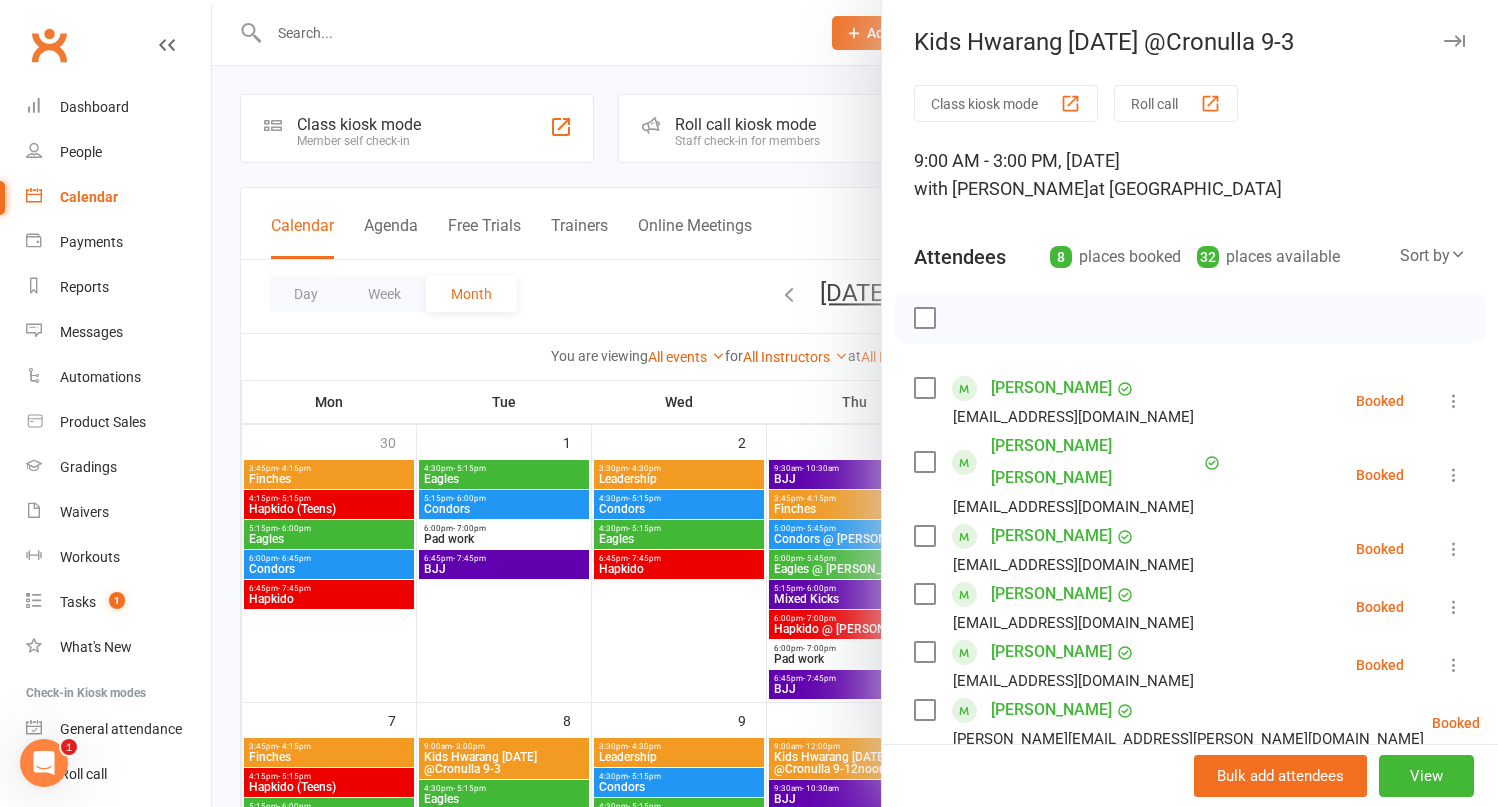 click at bounding box center (1454, 41) 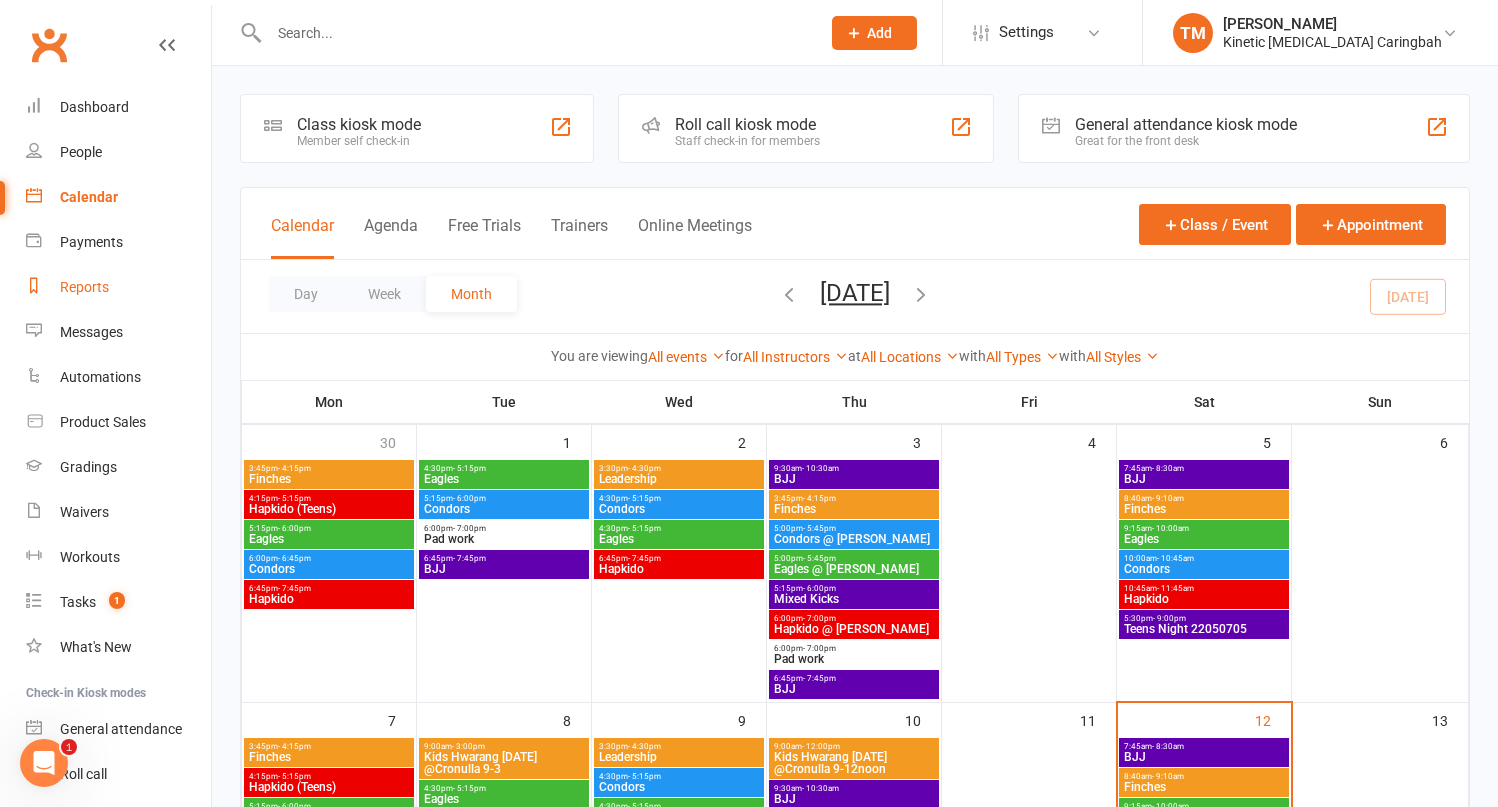 click on "Reports" at bounding box center [84, 287] 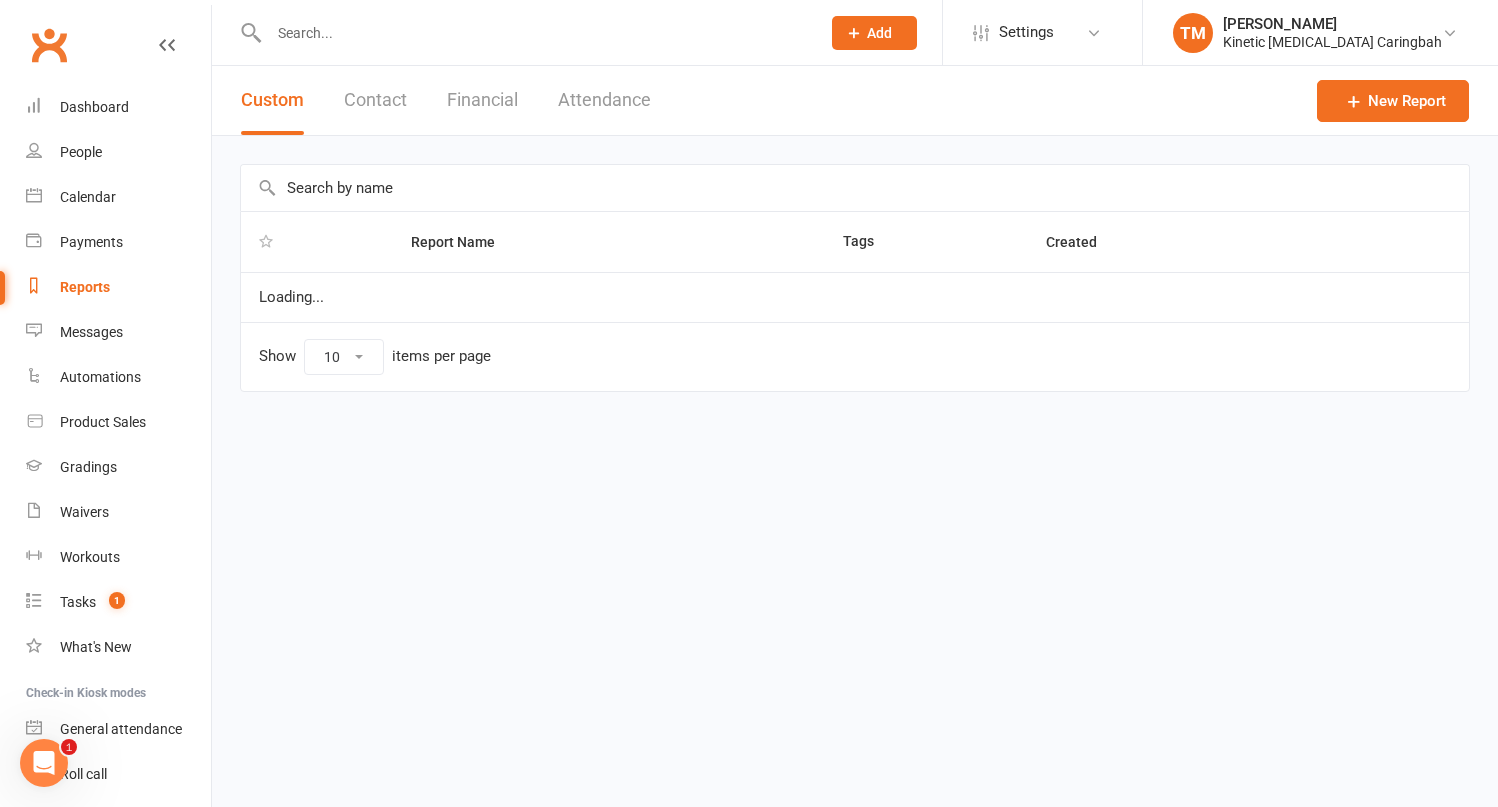 select on "100" 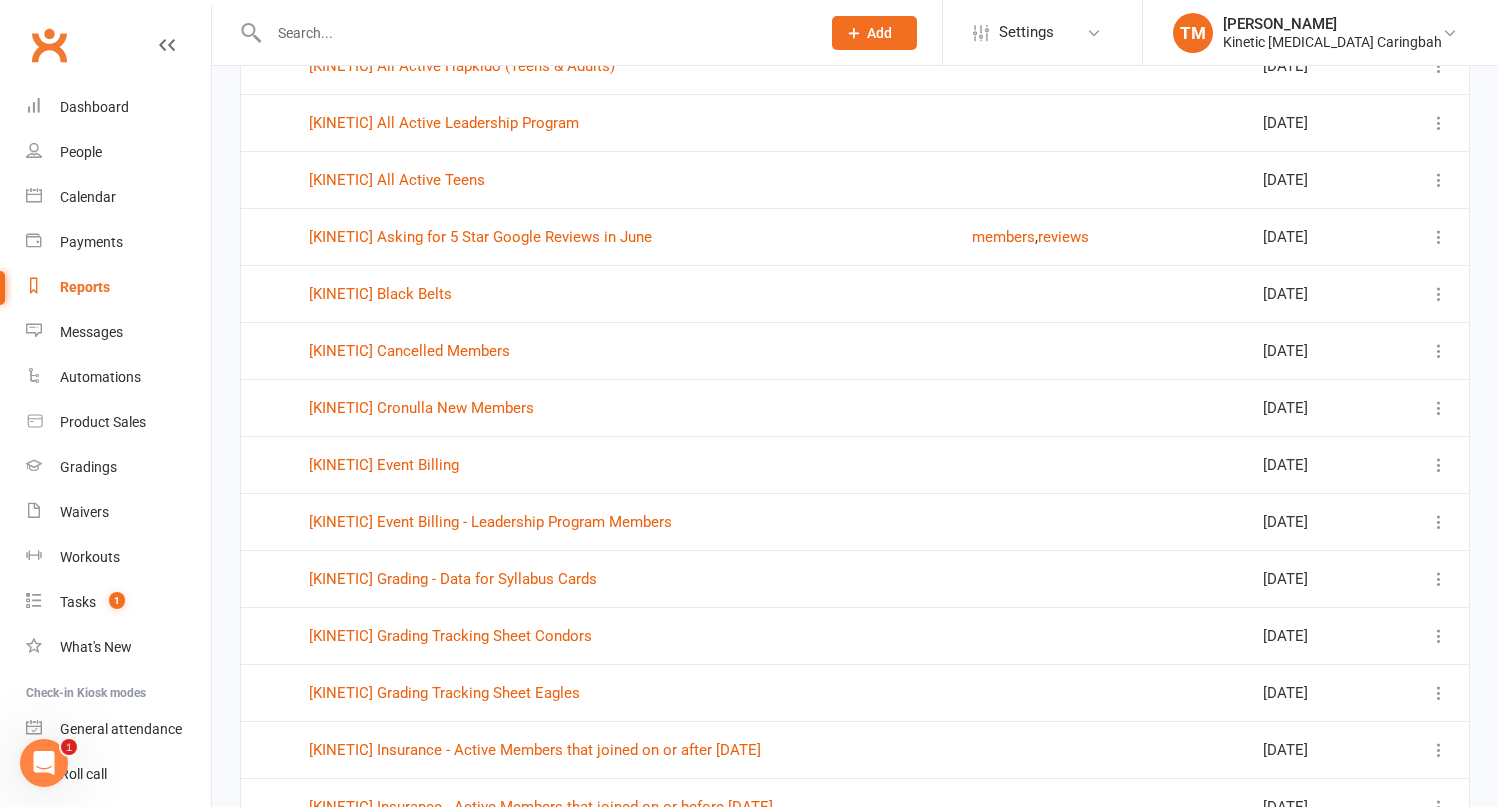 scroll, scrollTop: 1044, scrollLeft: 0, axis: vertical 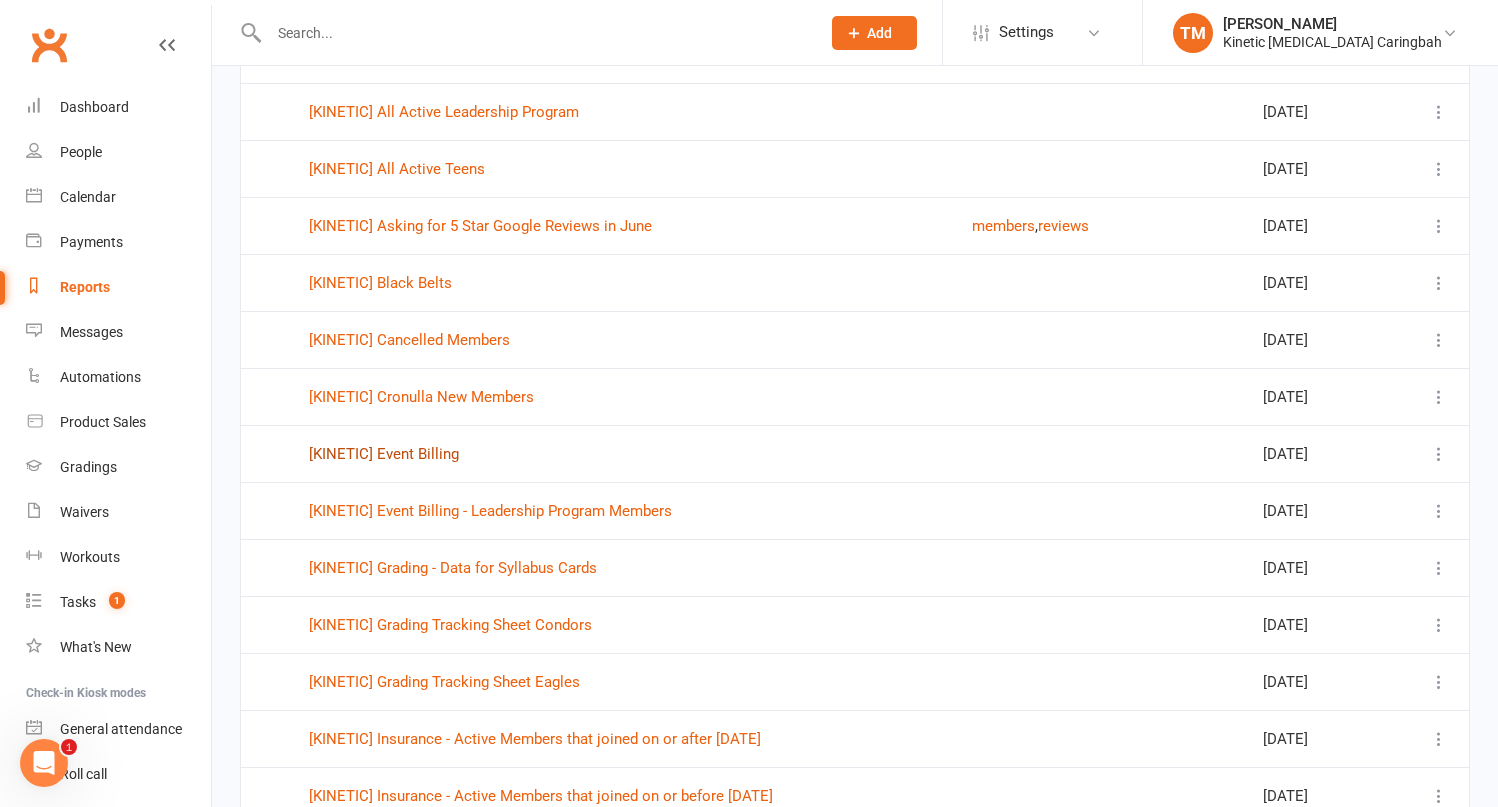 click on "[KINETIC] Event Billing" at bounding box center [384, 454] 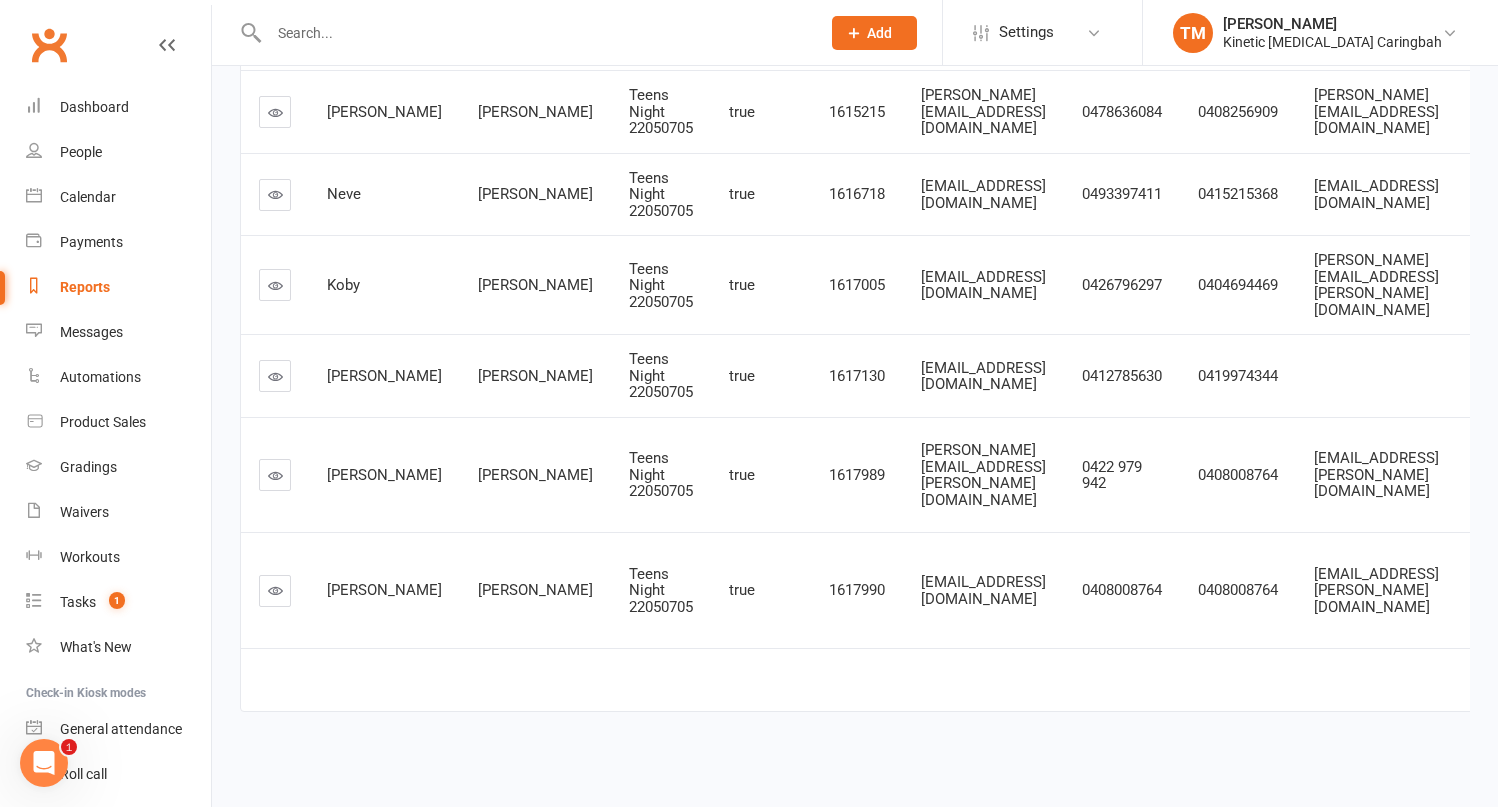scroll, scrollTop: 0, scrollLeft: 0, axis: both 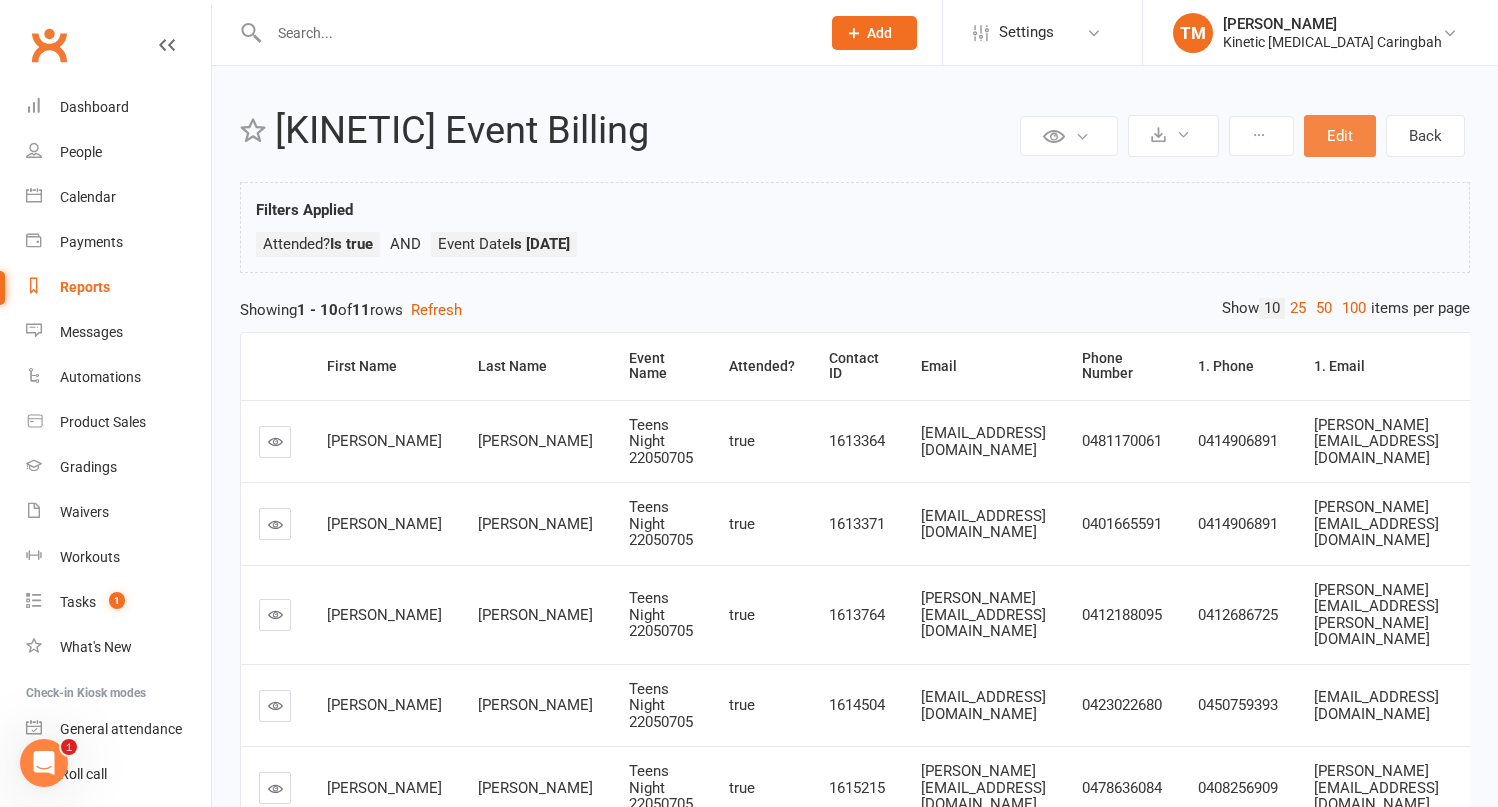 click on "Edit" at bounding box center (1340, 136) 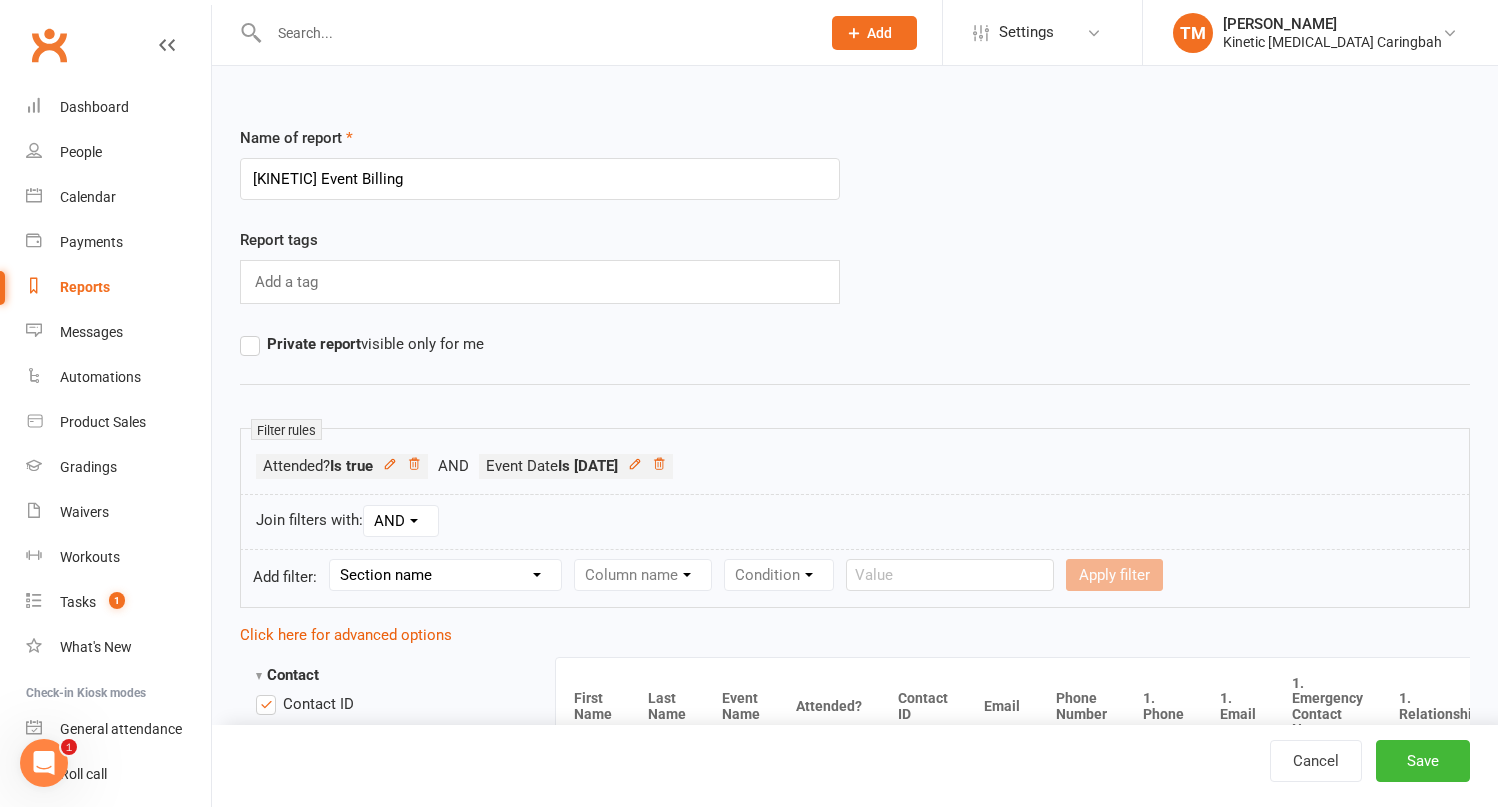 click on "Event Date  Is 2025-07-05" at bounding box center (576, 466) 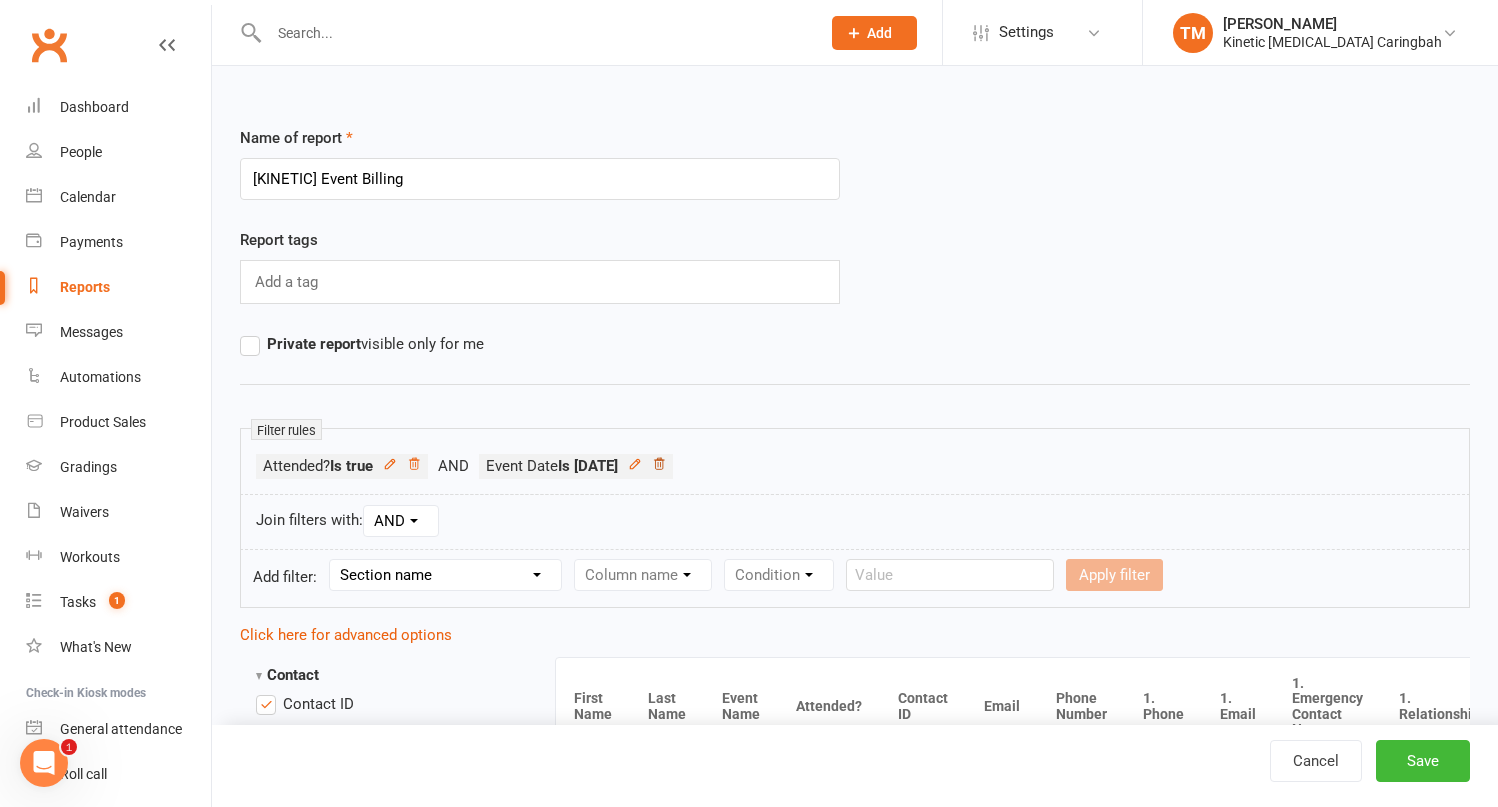 click 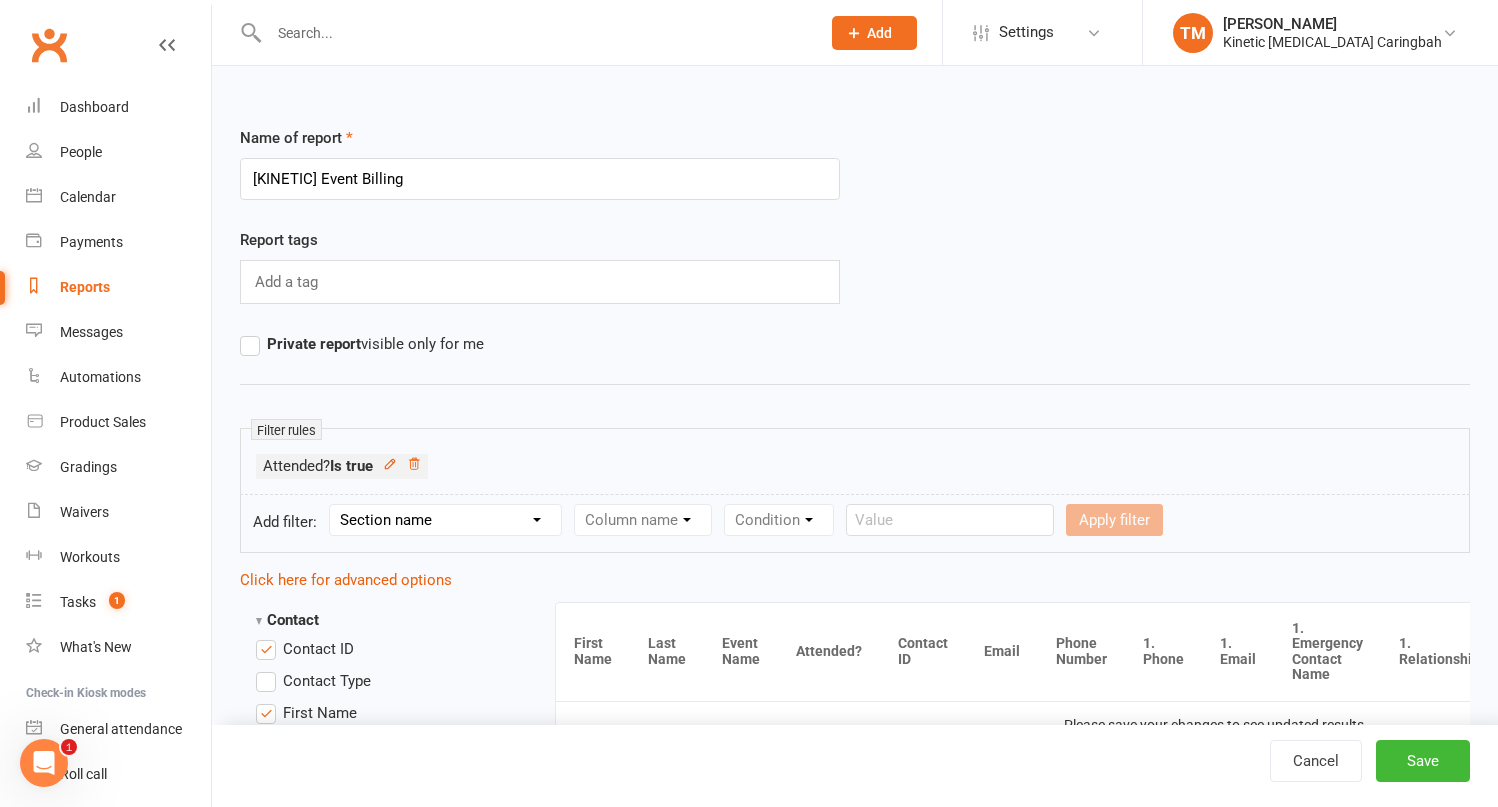 click on "Section name Contact Attendance Aggregate Payment Booking Waitlist Attendees Cancelled Bookings Late-cancelled Bookings Recurring Booking Aggregate Booking Communication Comms Recipients Membership Payment Mobile App Styles And Ranks Aggregate Styles And Ranks Grading Events Promotions Suspensions Signed Waivers Family Members Credit Vouchers Enrolled Automations Enrolled Workouts Public Tasks Emergency Contact Details Medical Conditions Prospect Information ZP History School & Work Details Background Waiver Answers" at bounding box center [445, 520] 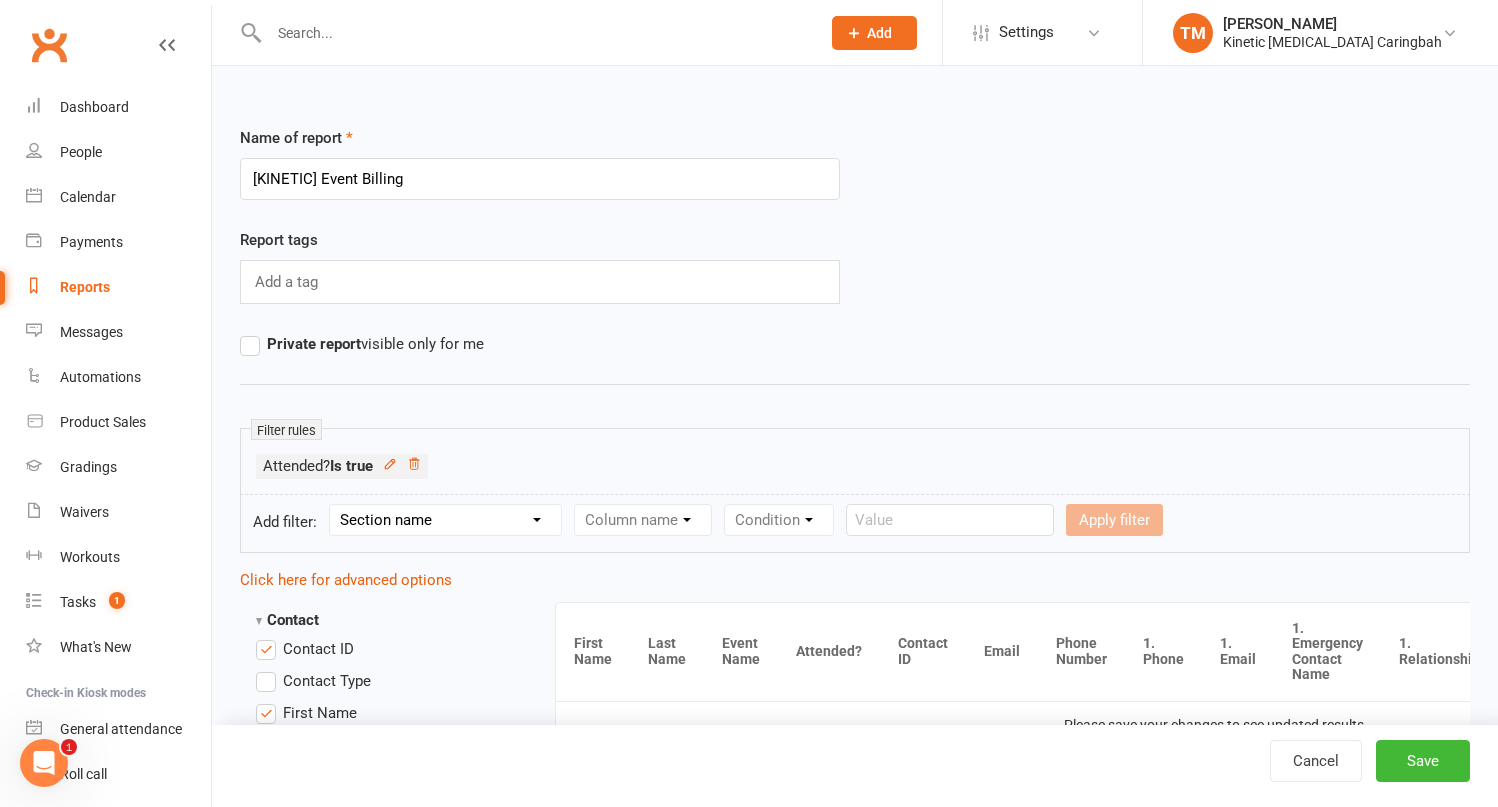 select on "3" 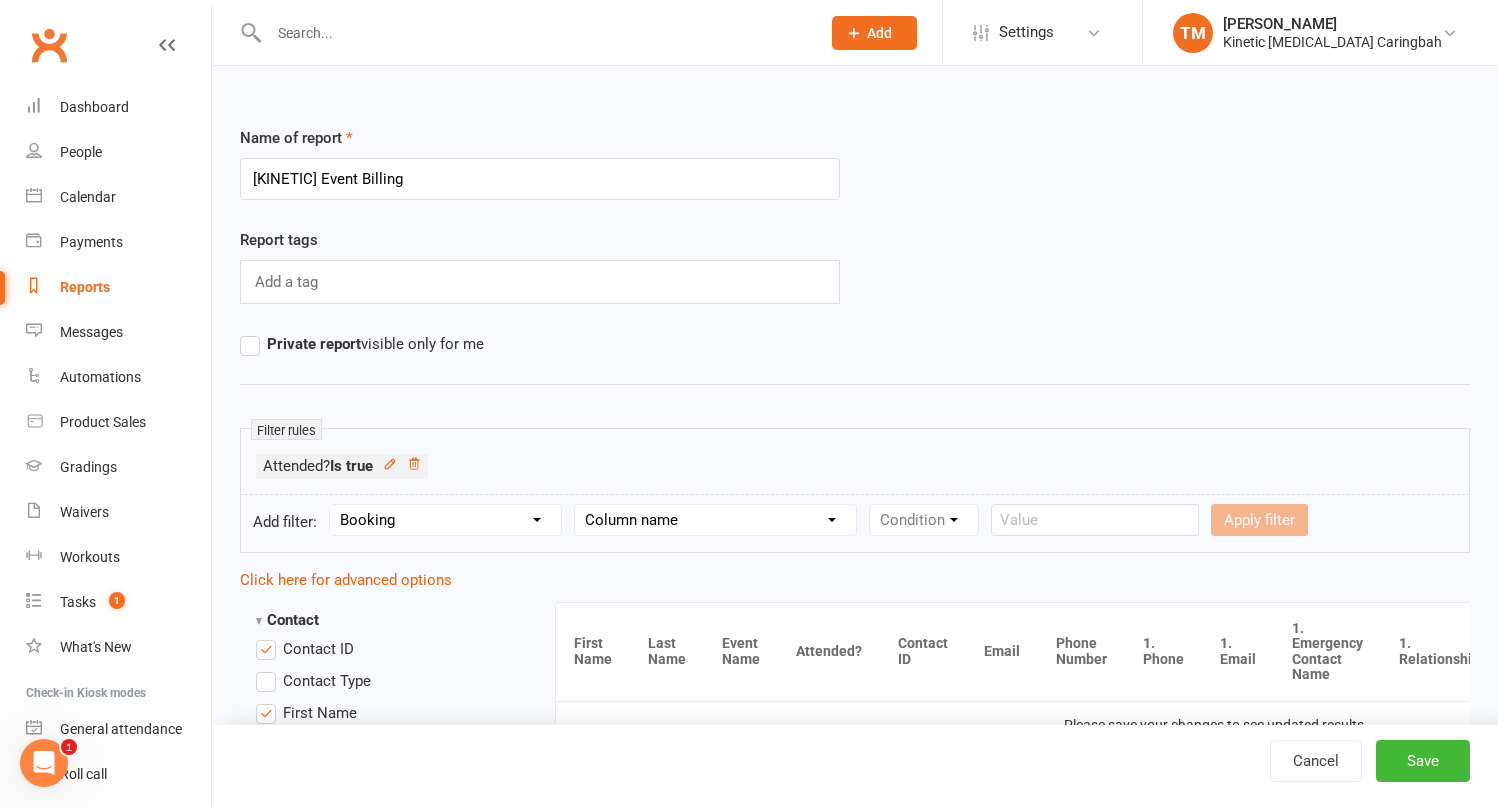 click on "Column name Event Name Event Type Event Date Event Day Event Month Event Starts Event Ends Event Duration Event Booking Count Event Attendee (Non-Absent) Count Event Attendee Limit Attended? Absent? Attendance Marked At Booking Created At Instructor Location Membership Used Booking Source General Attendance? Make-up Class? Drop-in Booking (Kiosk / Roll Call)? Booking Added By Contact?" at bounding box center [715, 520] 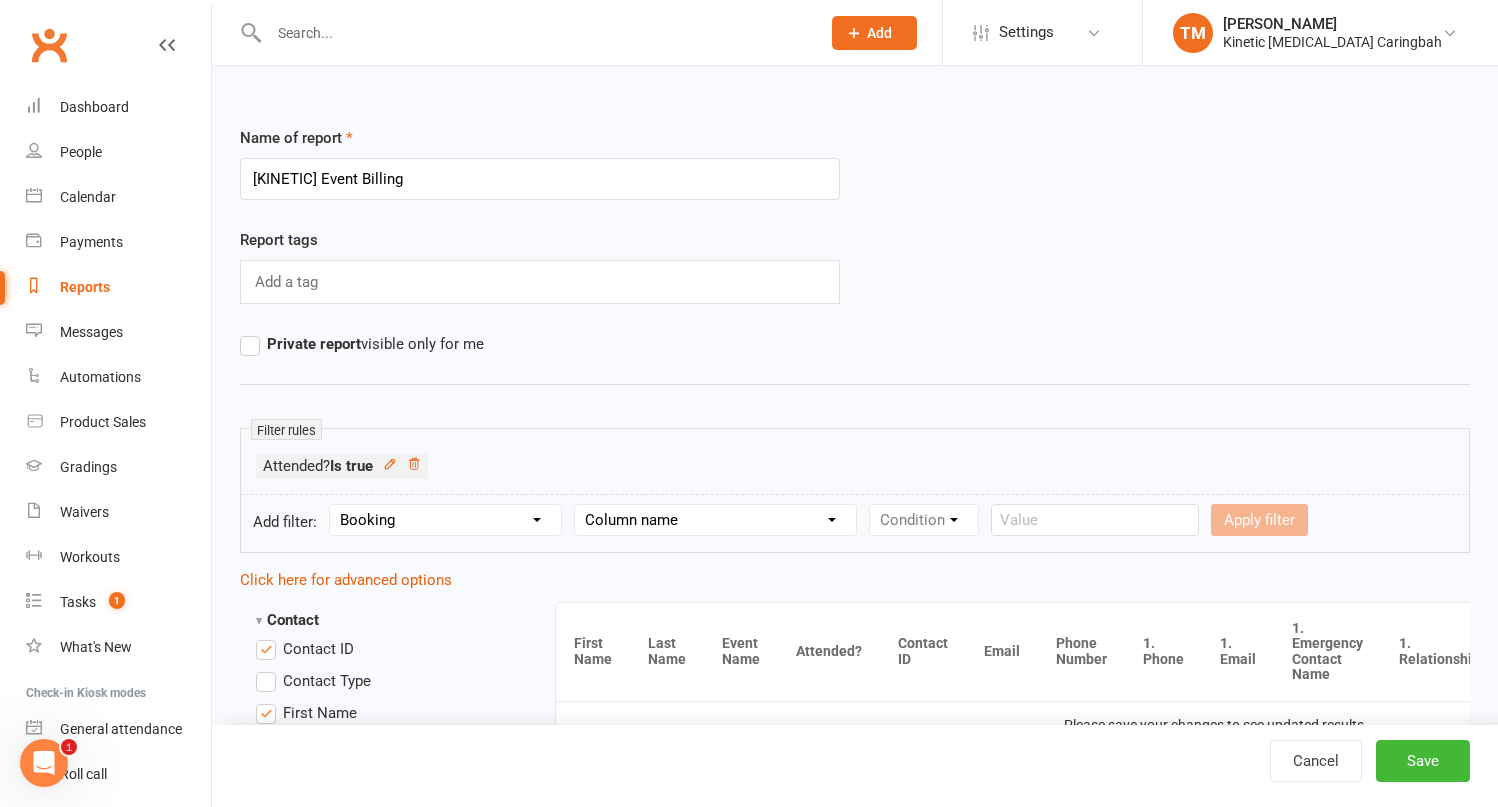 select on "2" 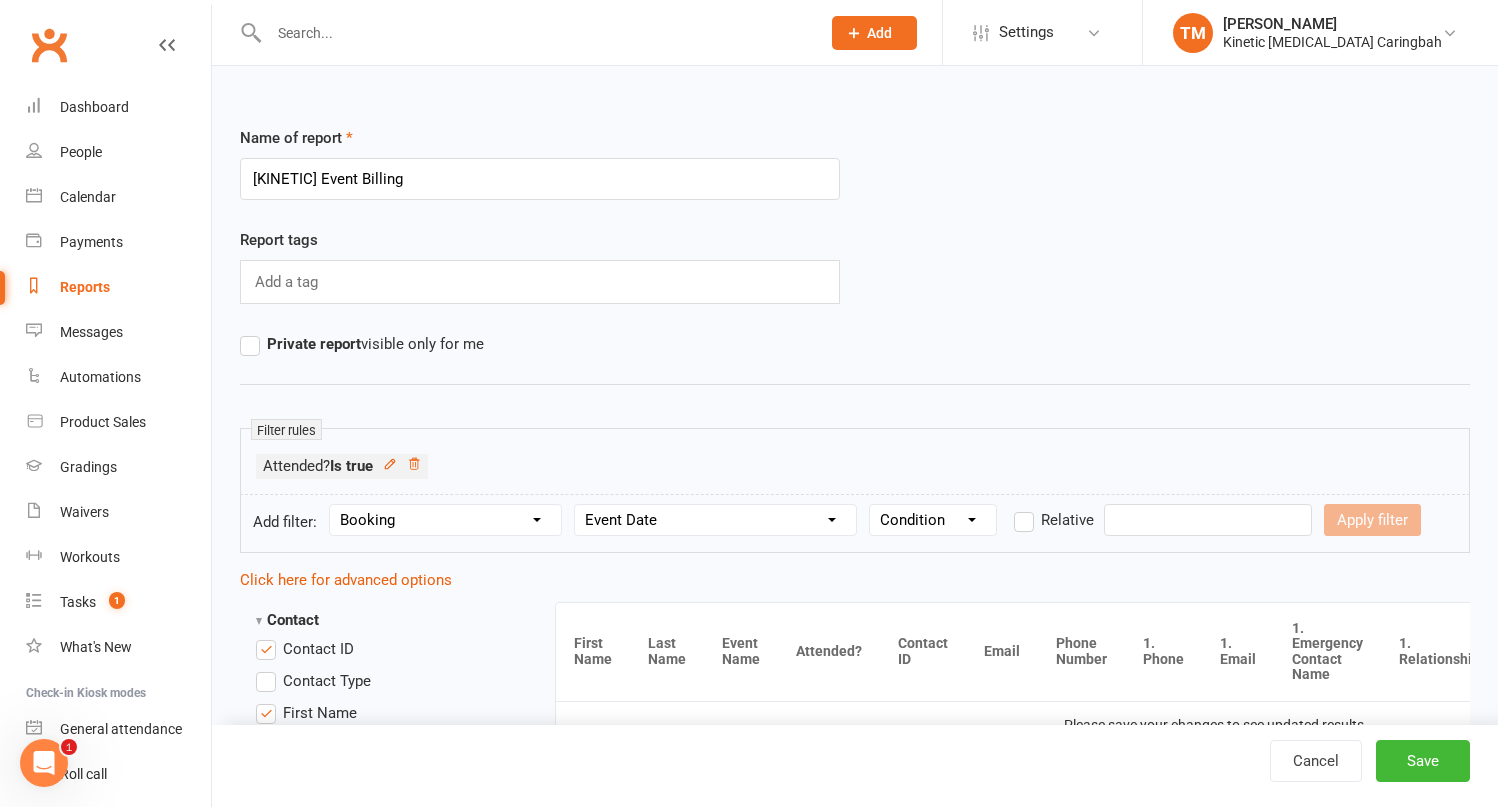 click on "Condition Is Is not Before After Before or on After or on Is blank Is not blank" at bounding box center (933, 520) 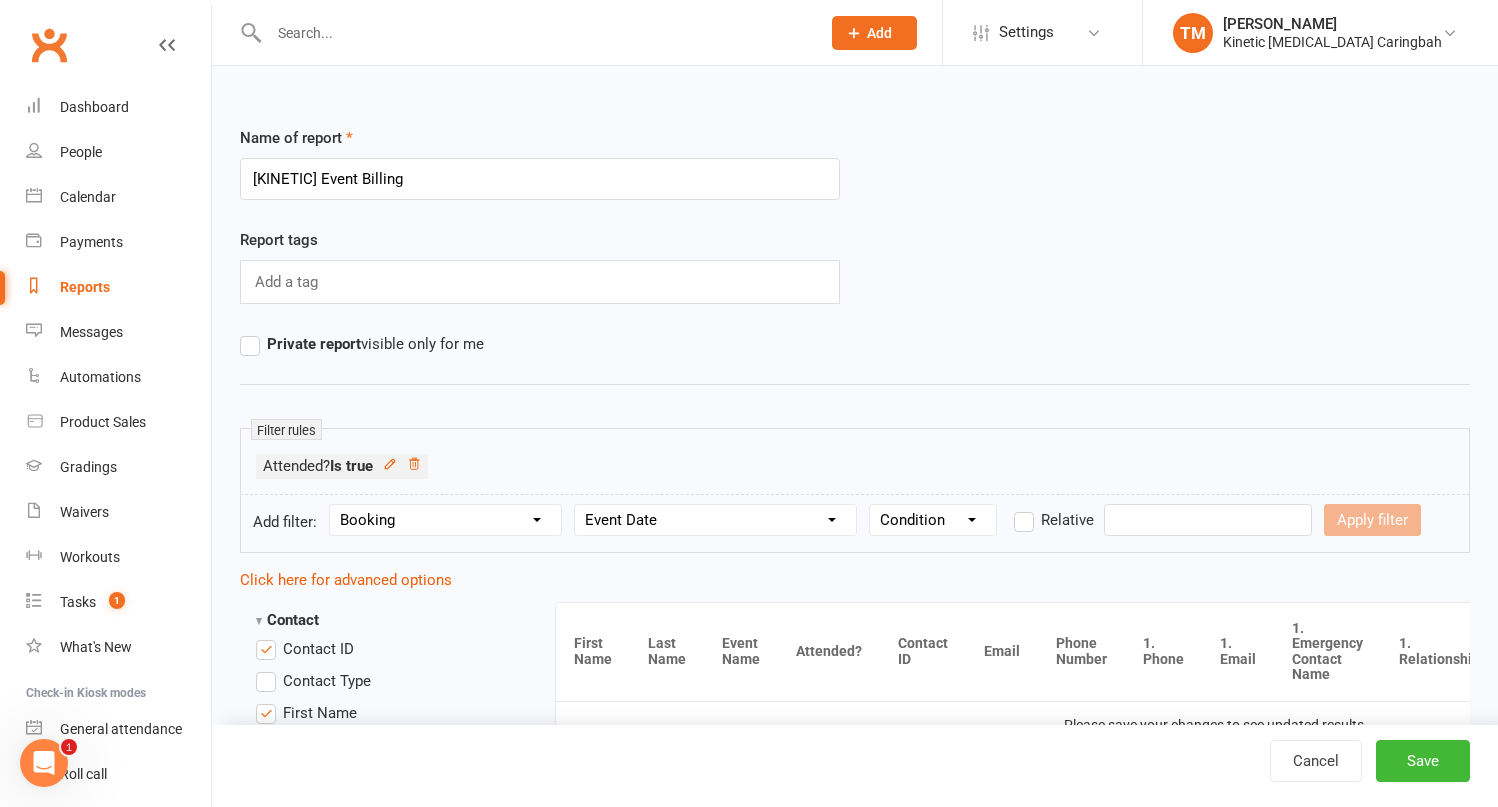 select on "0" 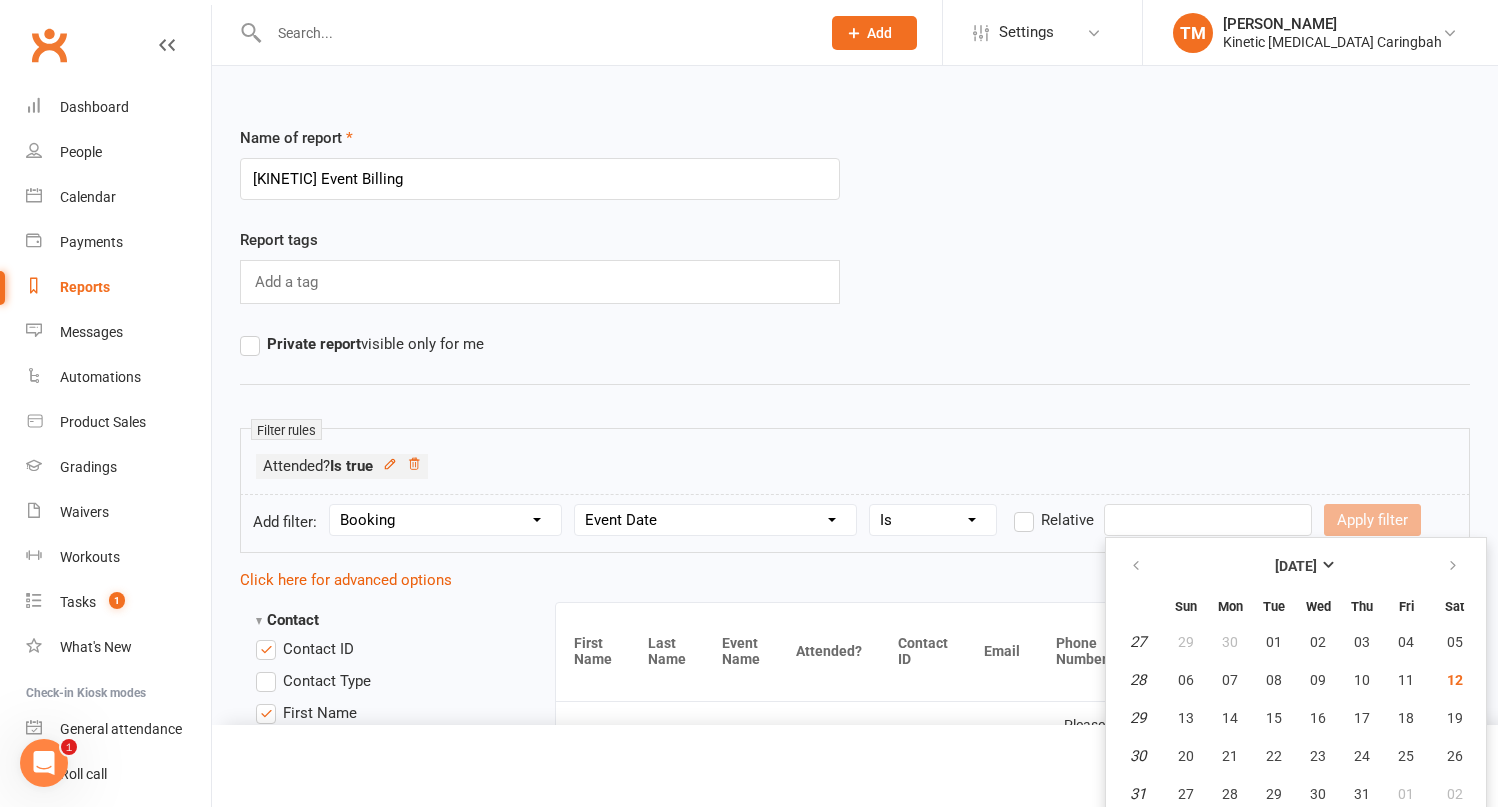 scroll, scrollTop: 45, scrollLeft: 0, axis: vertical 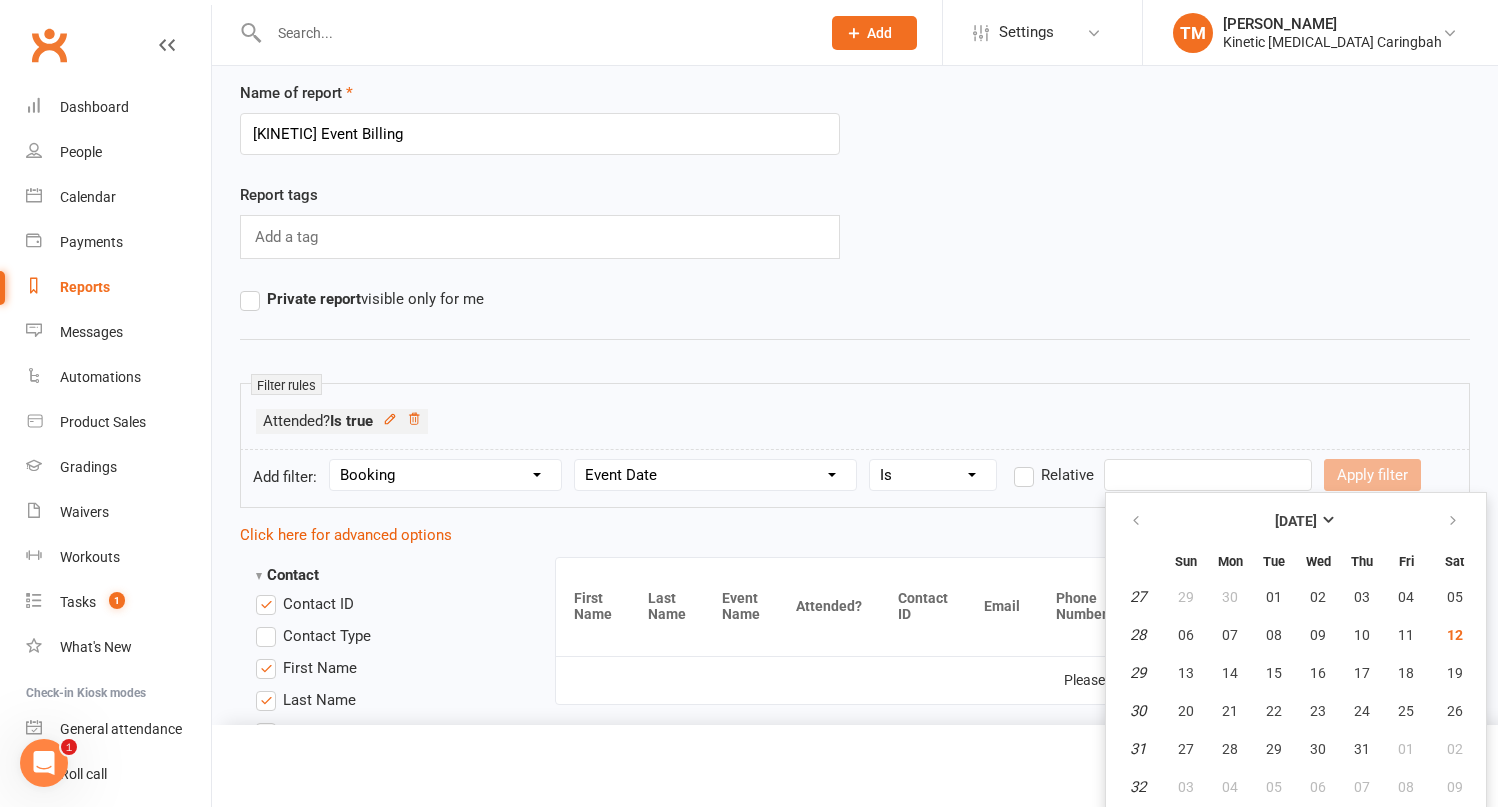 click on "Prospect
Member
Non-attending contact
Class / event
Appointment
Grading event
Task
Membership plan
Bulk message
Add
Settings Membership Plans Event Templates Appointment Types Mobile App  Website Image Library Customize Contacts Bulk Imports Access Control Users Account Profile Clubworx API TM Tammy Madsen Kinetic Martial Arts Caringbah Signed in as: Kinetic Martial Arts Caringbah Switch to: Kinetic Martial Arts Cessnock Switch to: Kinetic Martial Arts Heathcote Switch to: Kinetic Martial Arts Helensburgh Switch to: Kinetic Martial Arts Moonee Beach Switch to: Kinetic Martial Arts Narellan Switch to: Kinetic Martial Arts Ramsgate Beach Switch to: Kinetic Martial Arts Sutherland Switch to: Kinetic Martial Arts Wadalba My profile Help People" at bounding box center [749, 2233] 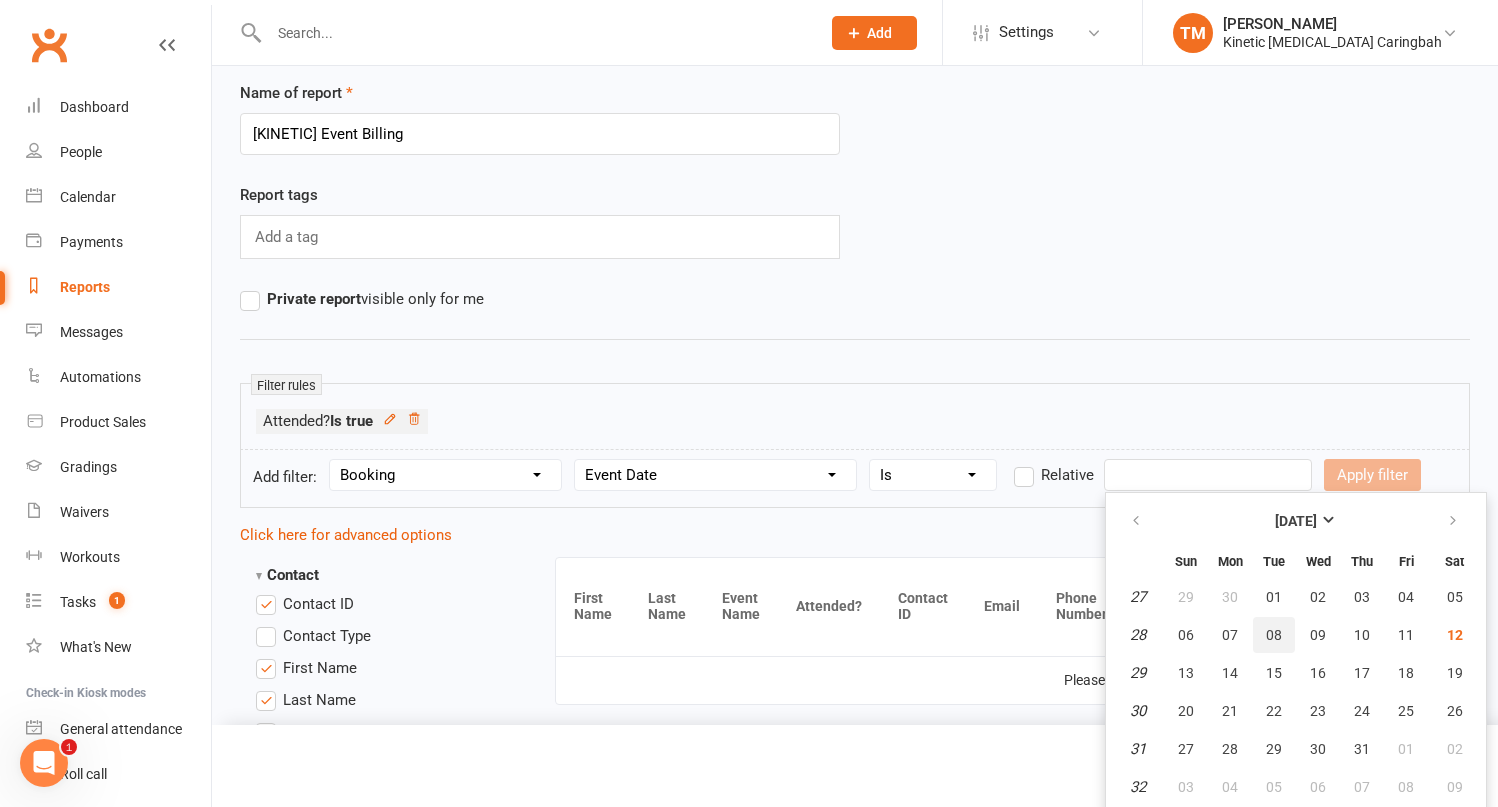 click on "08" at bounding box center [1274, 635] 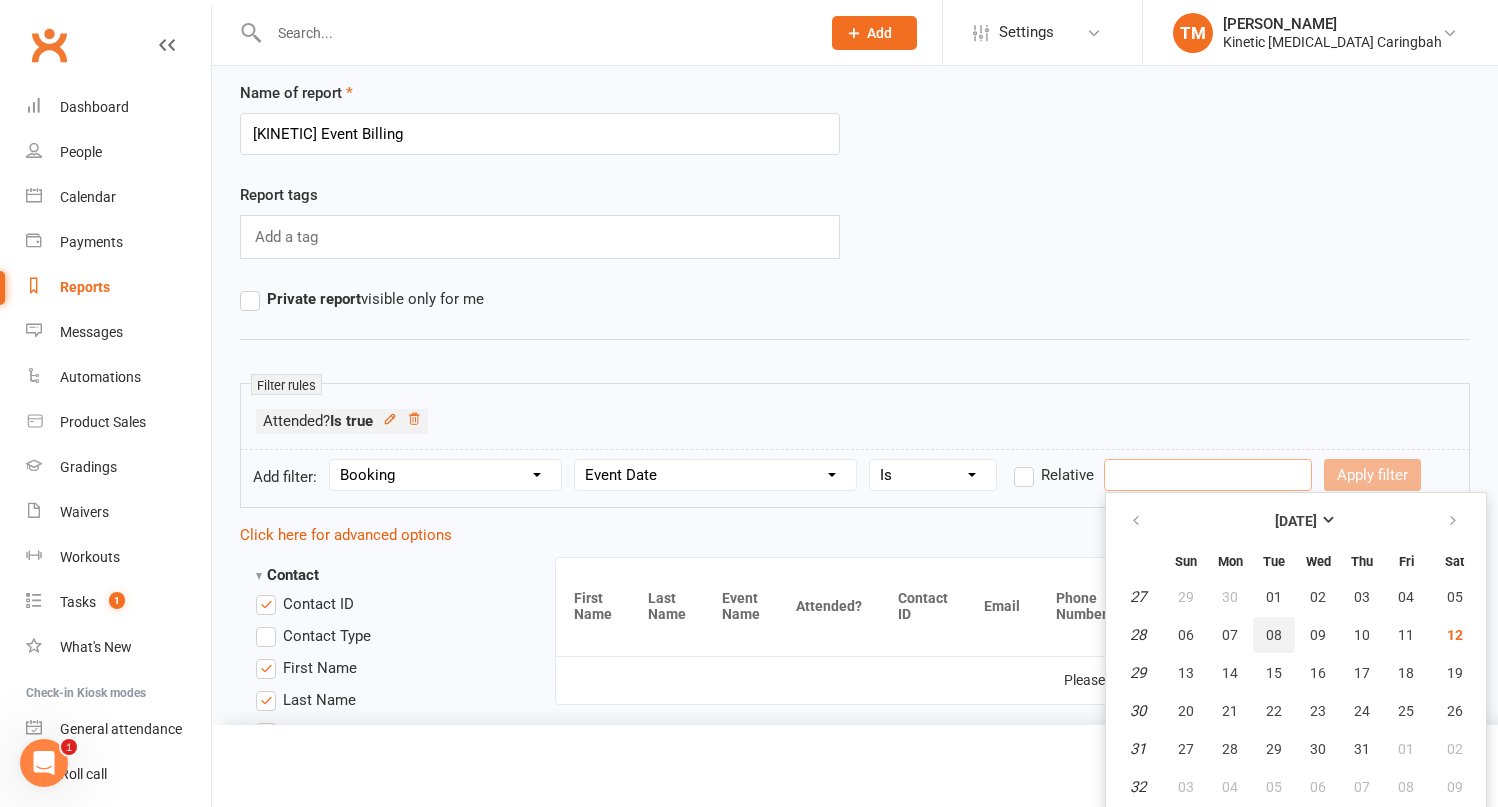 type on "08 Jul 2025" 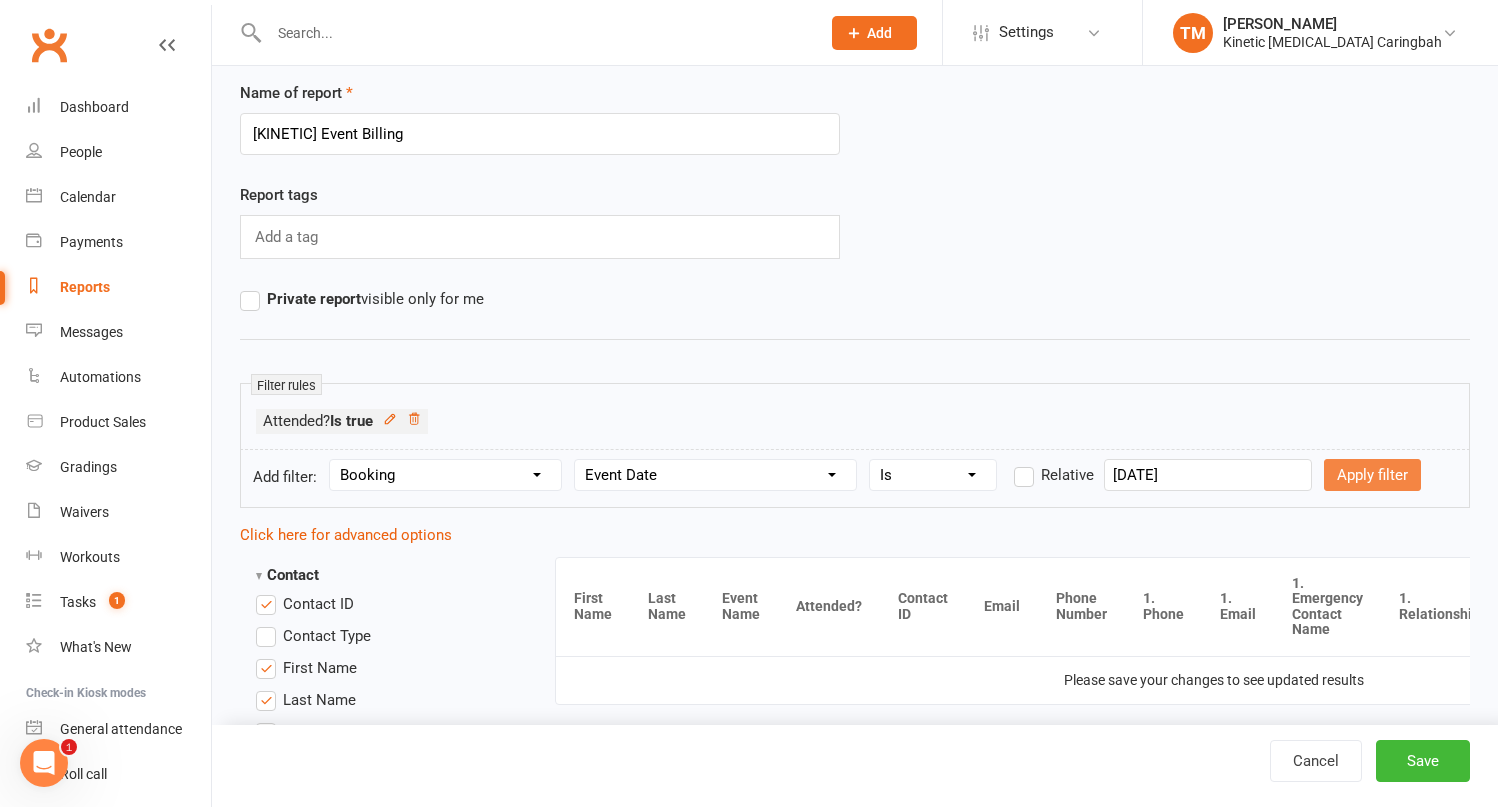 click on "Apply filter" at bounding box center (1372, 475) 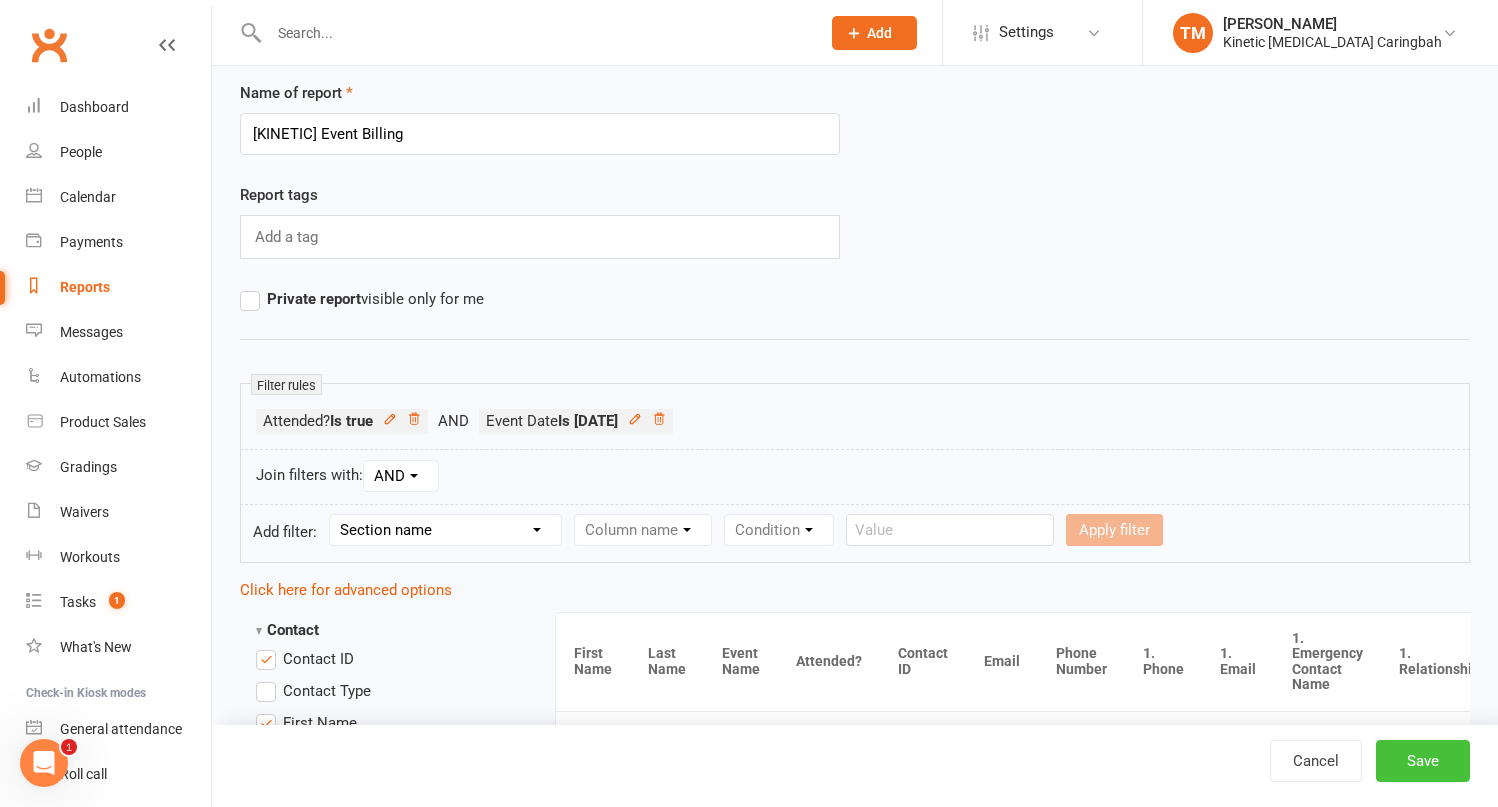 click on "Save" at bounding box center (1423, 761) 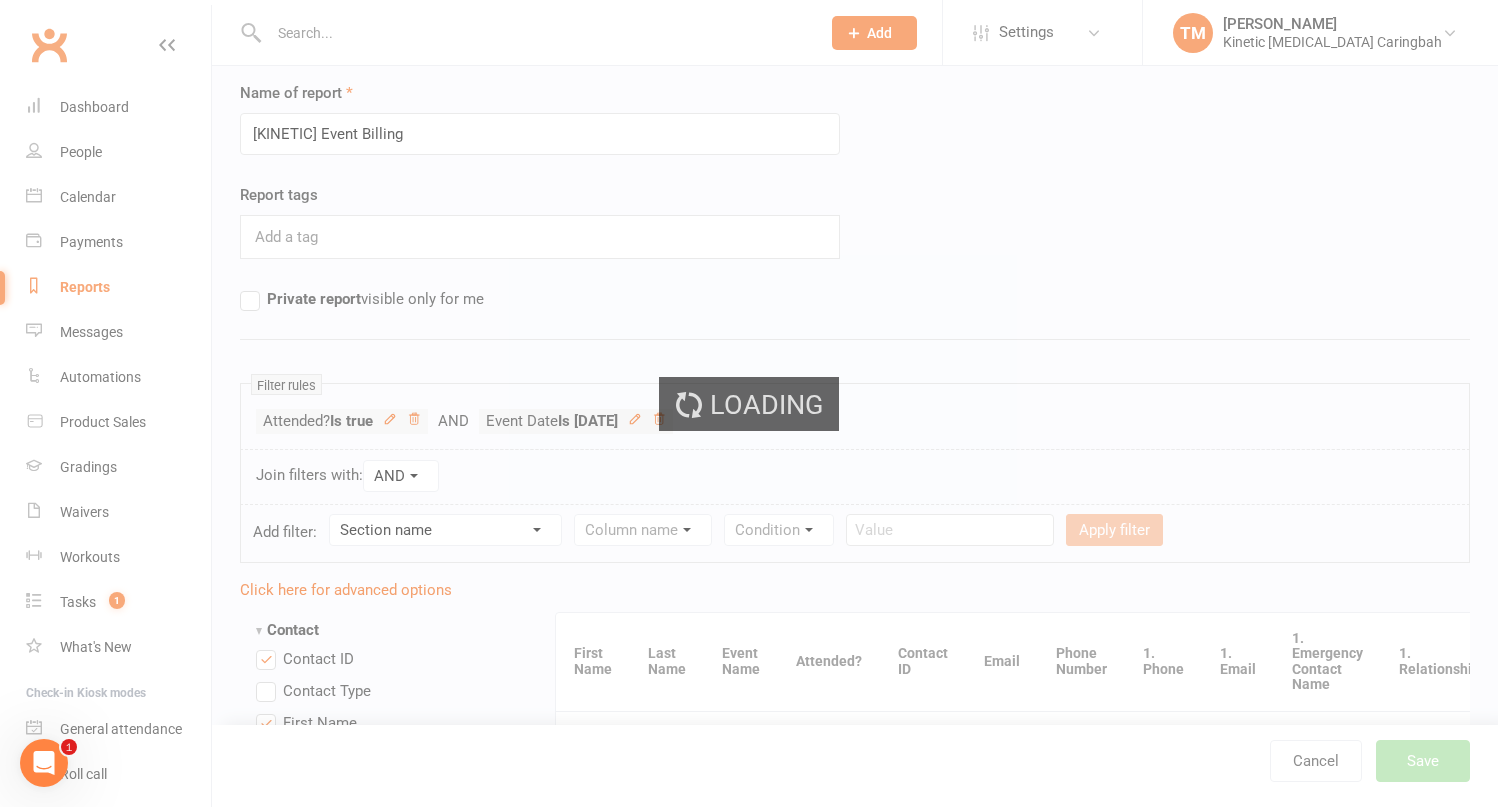 scroll, scrollTop: 0, scrollLeft: 0, axis: both 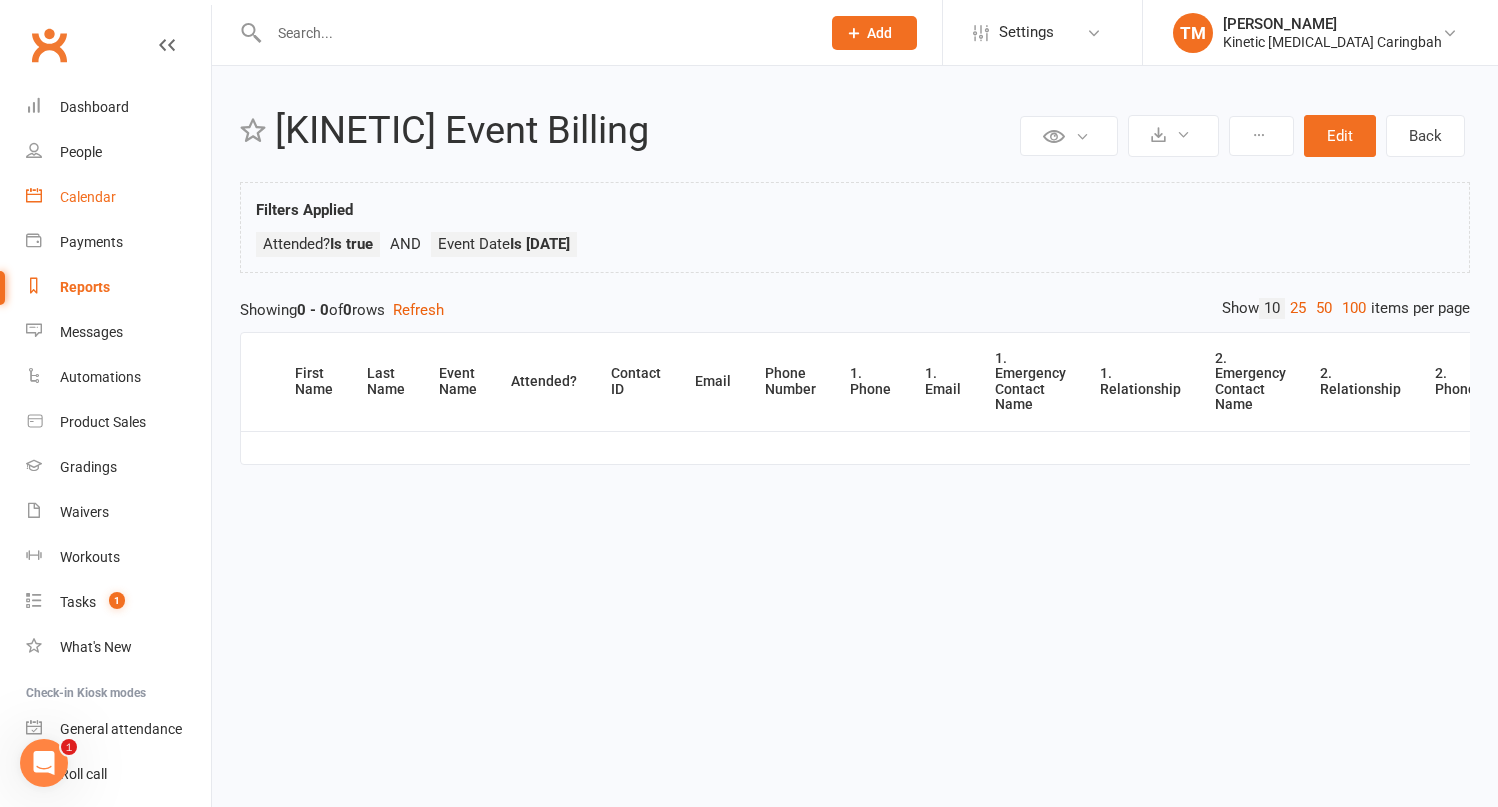 click on "Calendar" at bounding box center [88, 197] 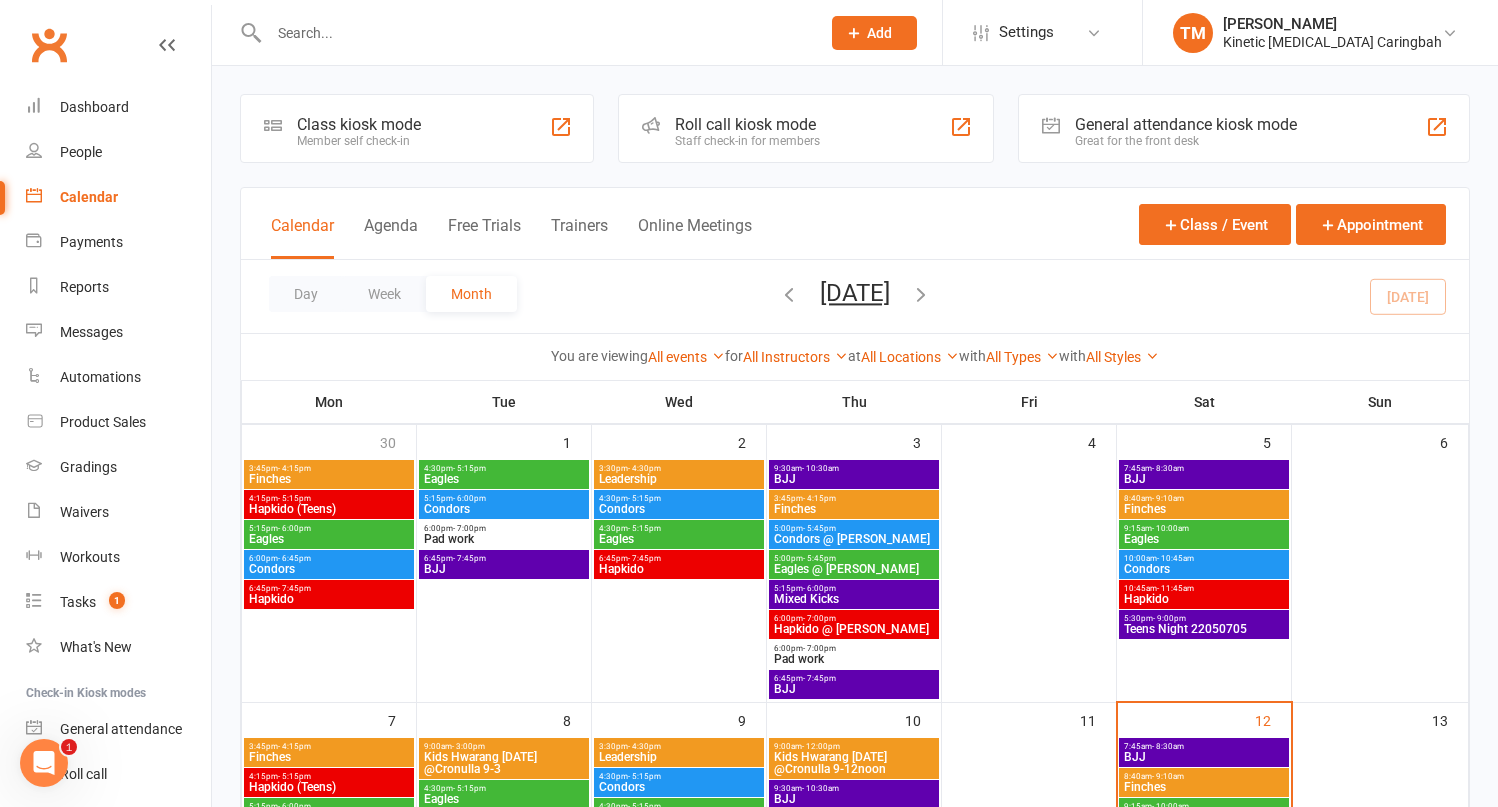click on "Kids Hwarang Tues 8 July @Cronulla 9-3" at bounding box center [504, 763] 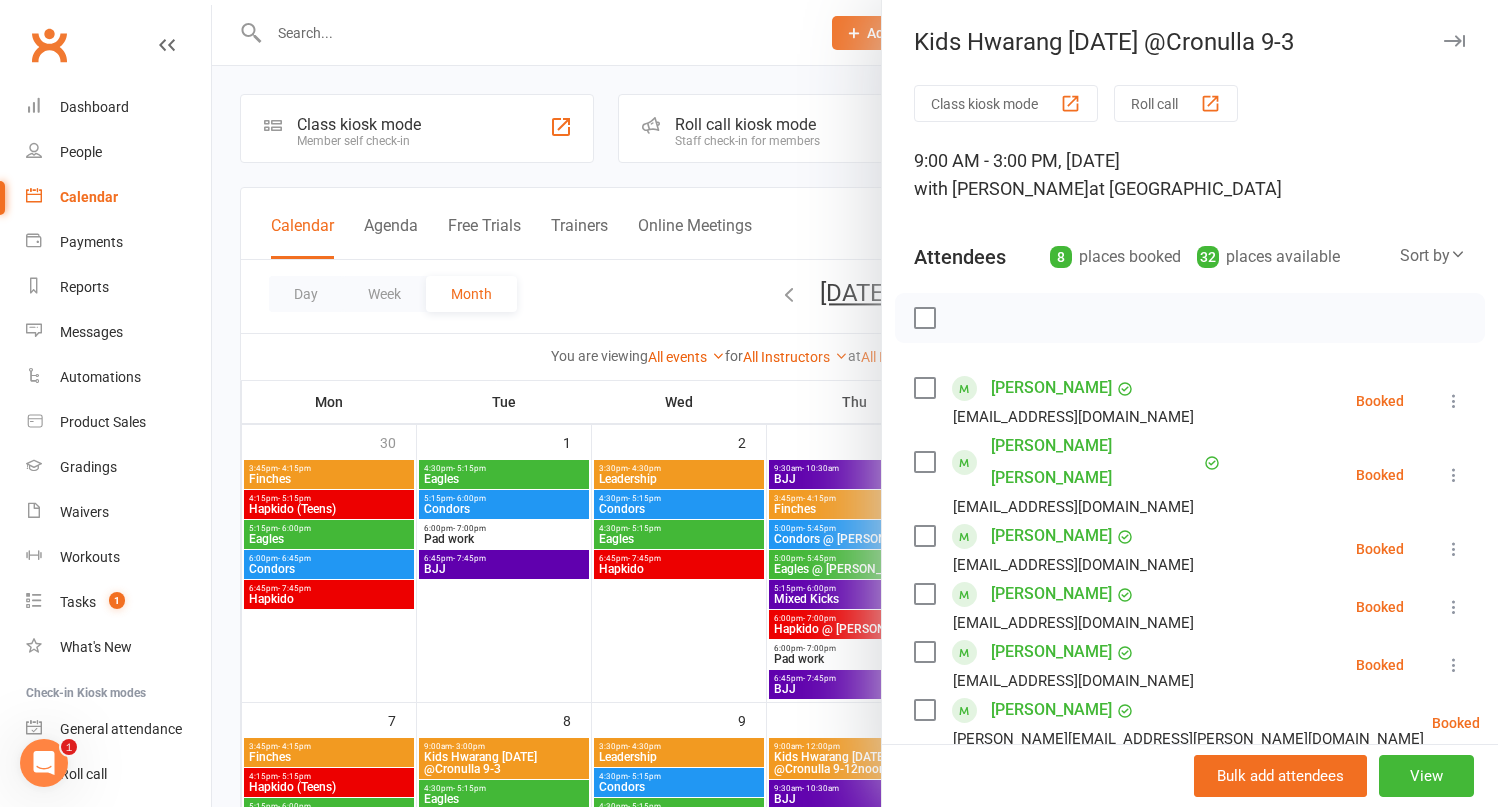 click at bounding box center [924, 318] 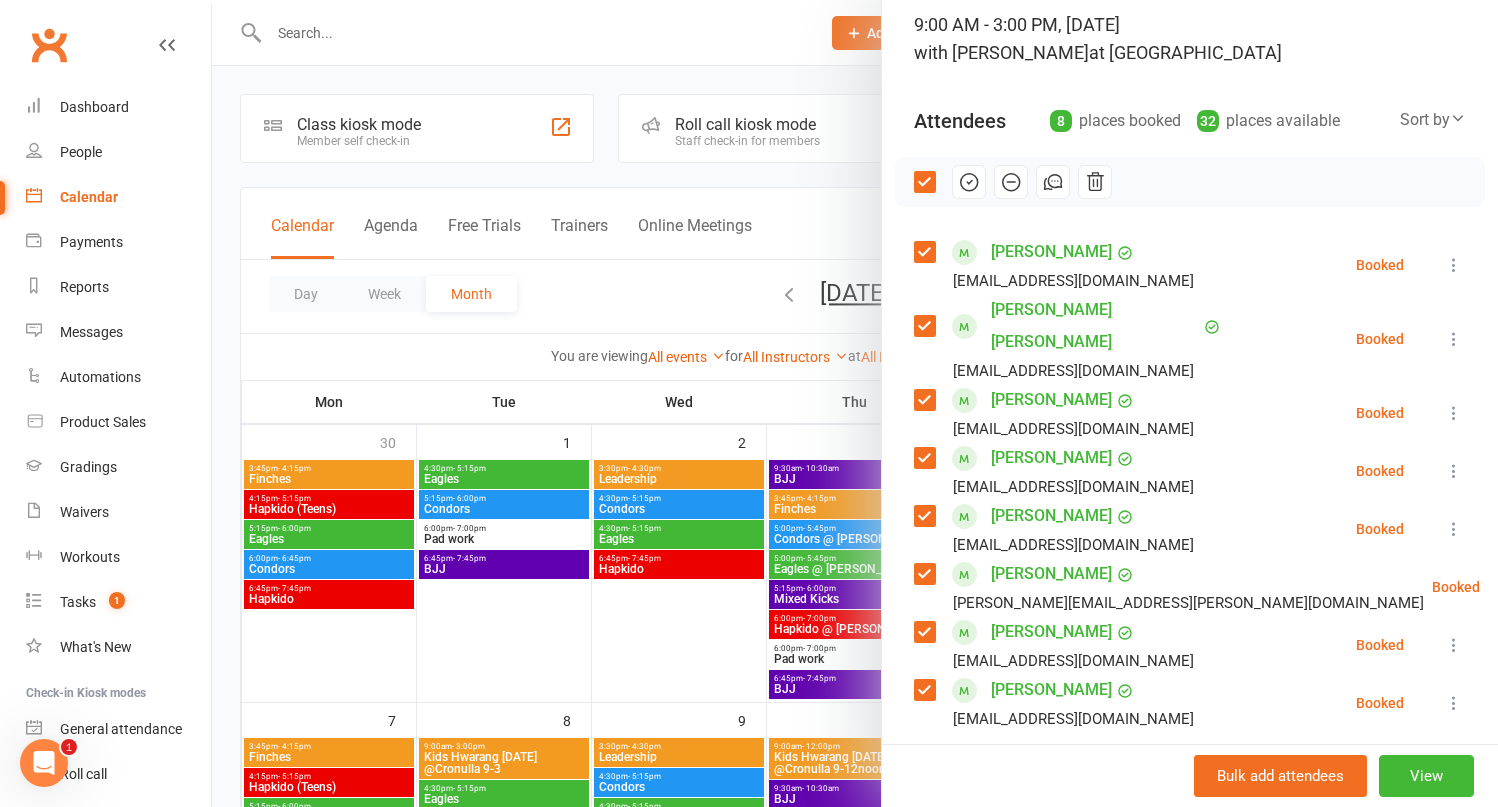 scroll, scrollTop: 168, scrollLeft: 0, axis: vertical 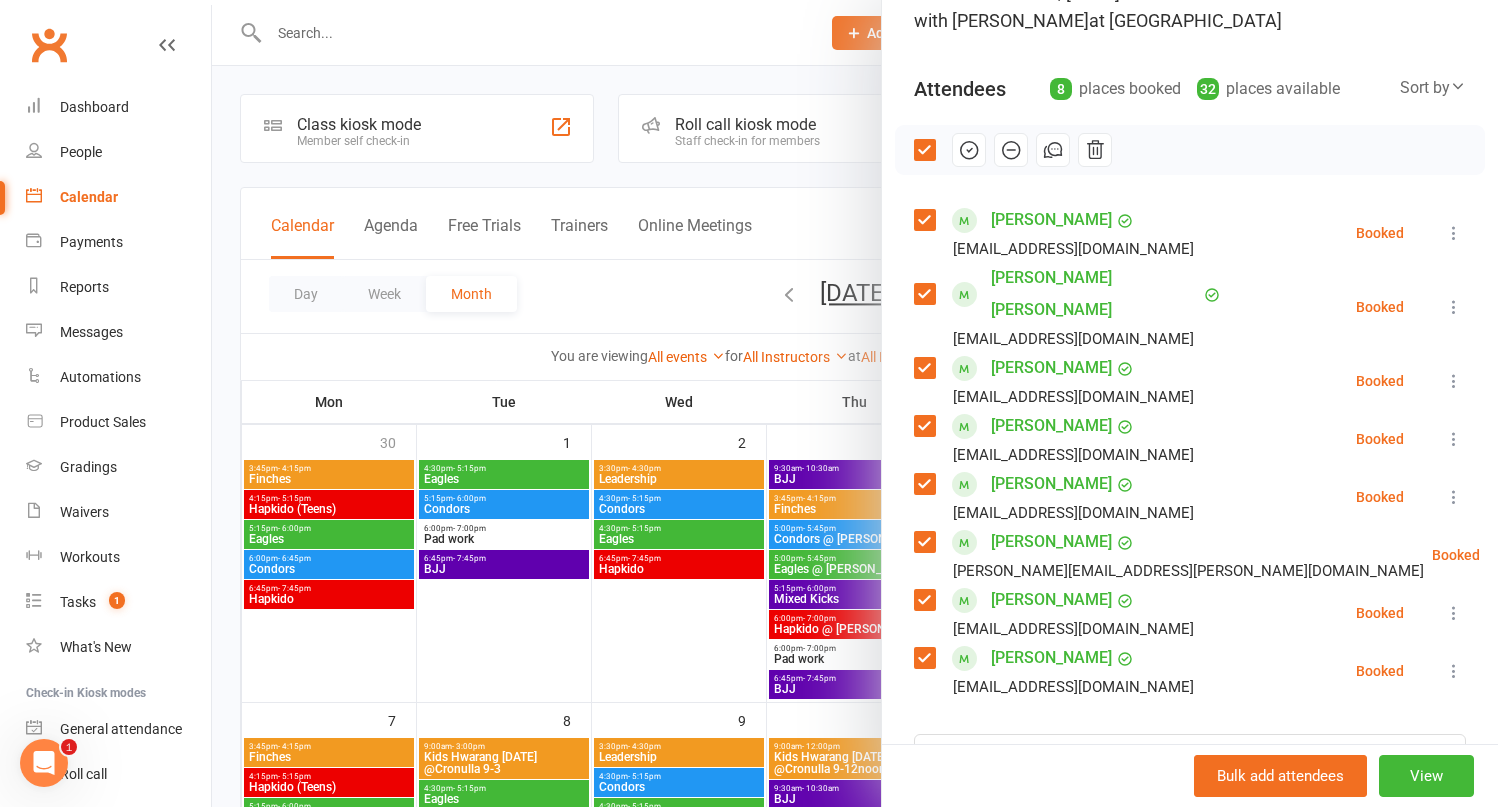 click 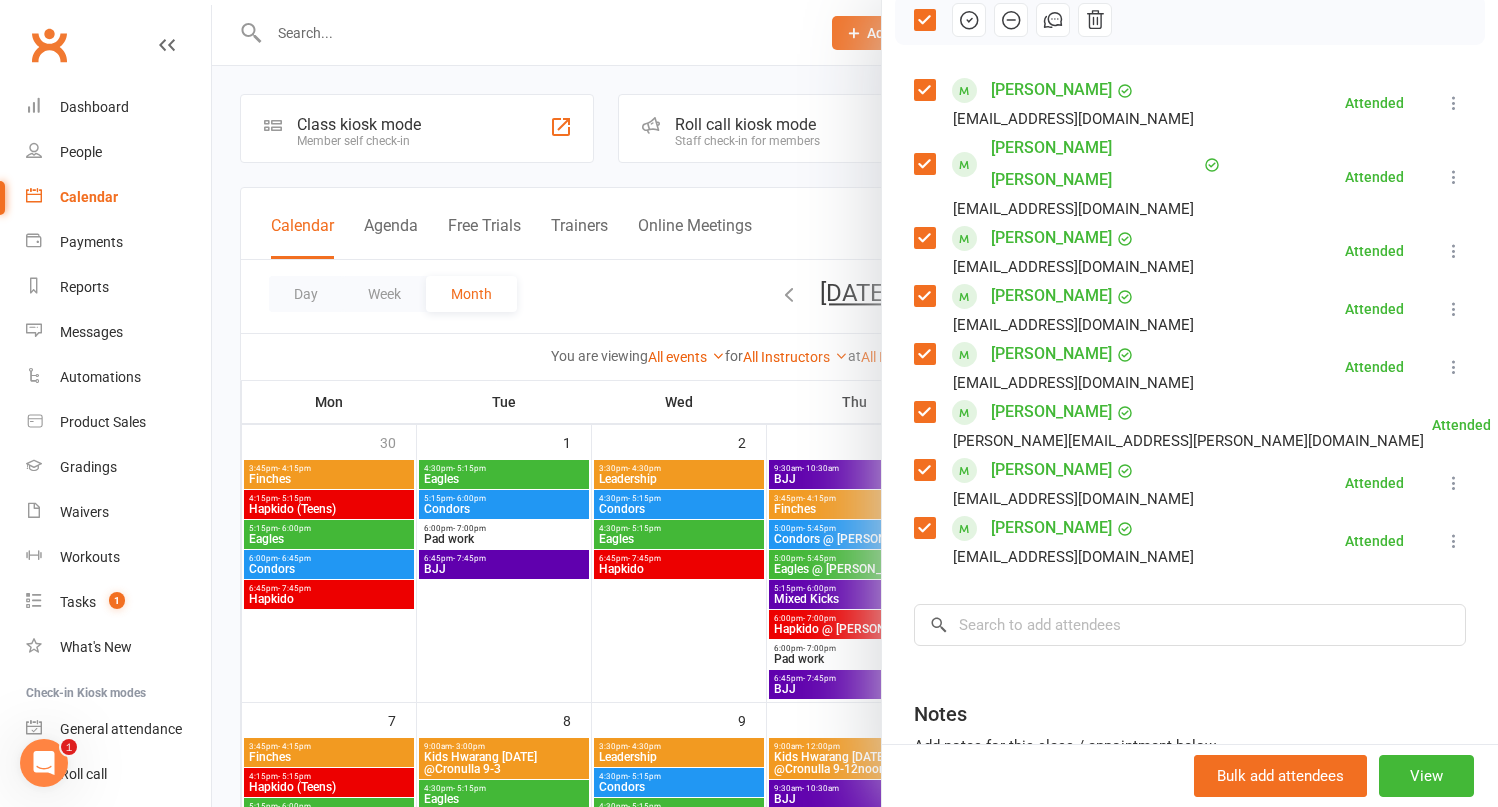 scroll, scrollTop: 451, scrollLeft: 0, axis: vertical 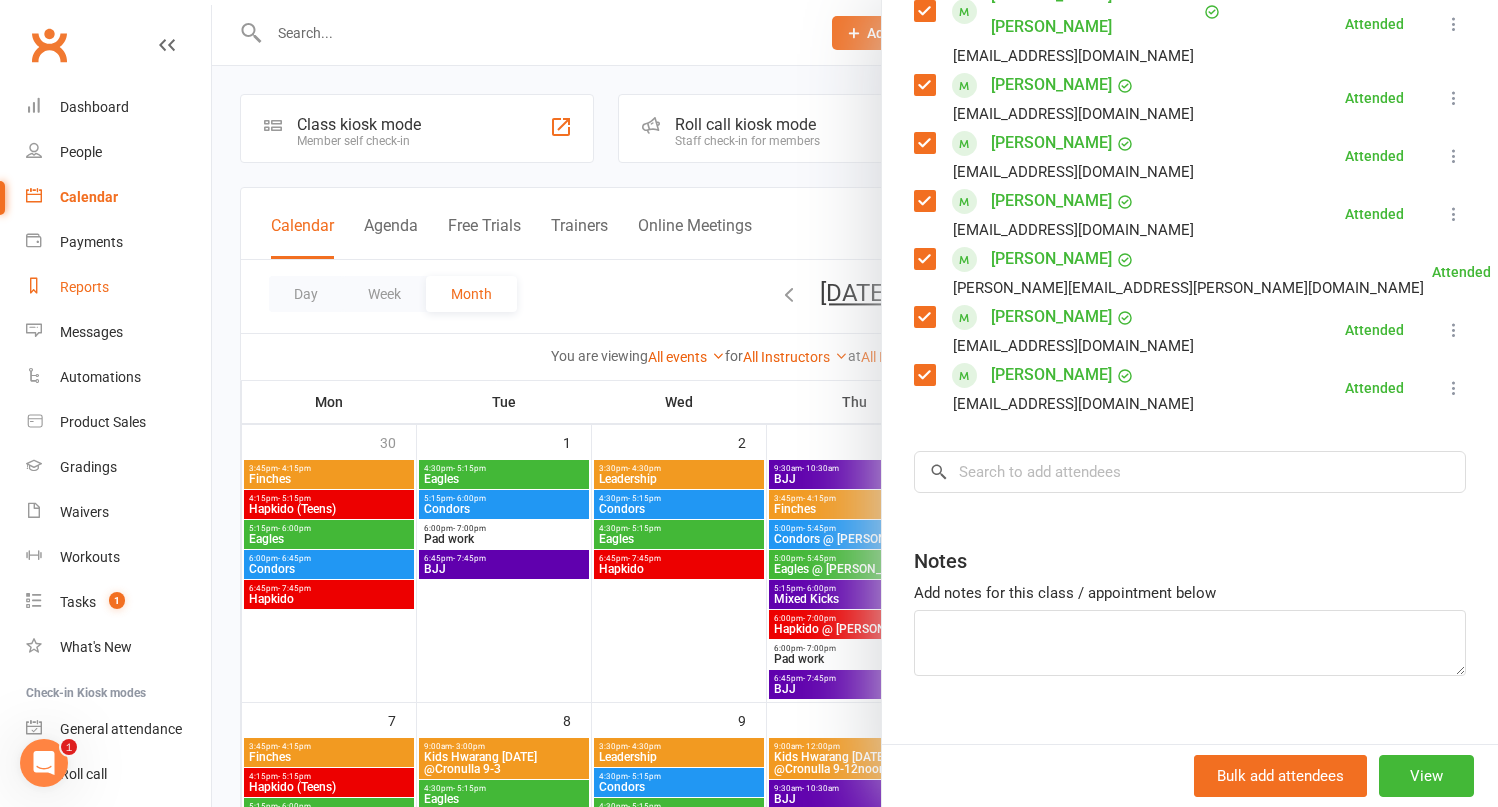 click on "Reports" at bounding box center (84, 287) 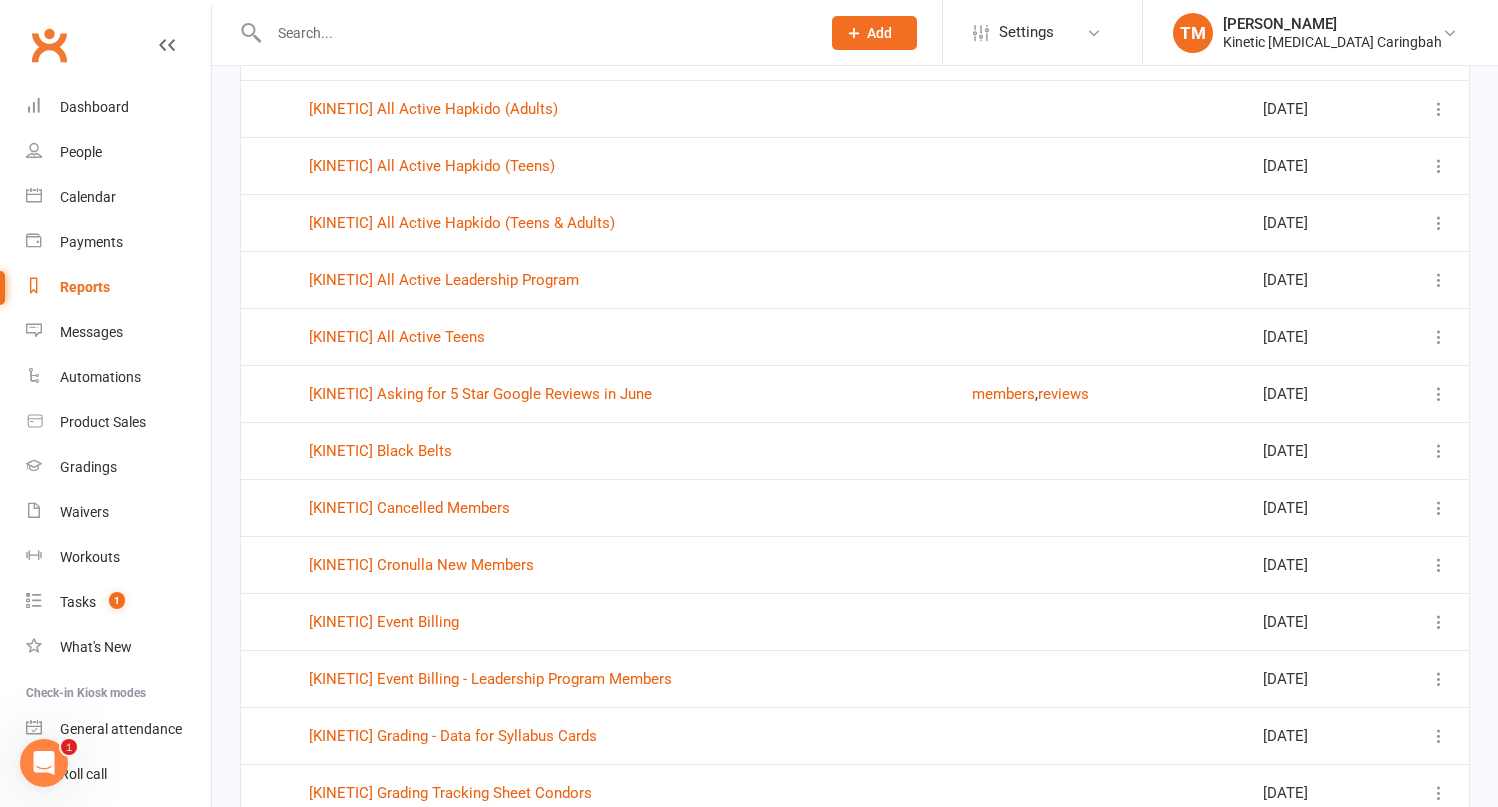 scroll, scrollTop: 949, scrollLeft: 0, axis: vertical 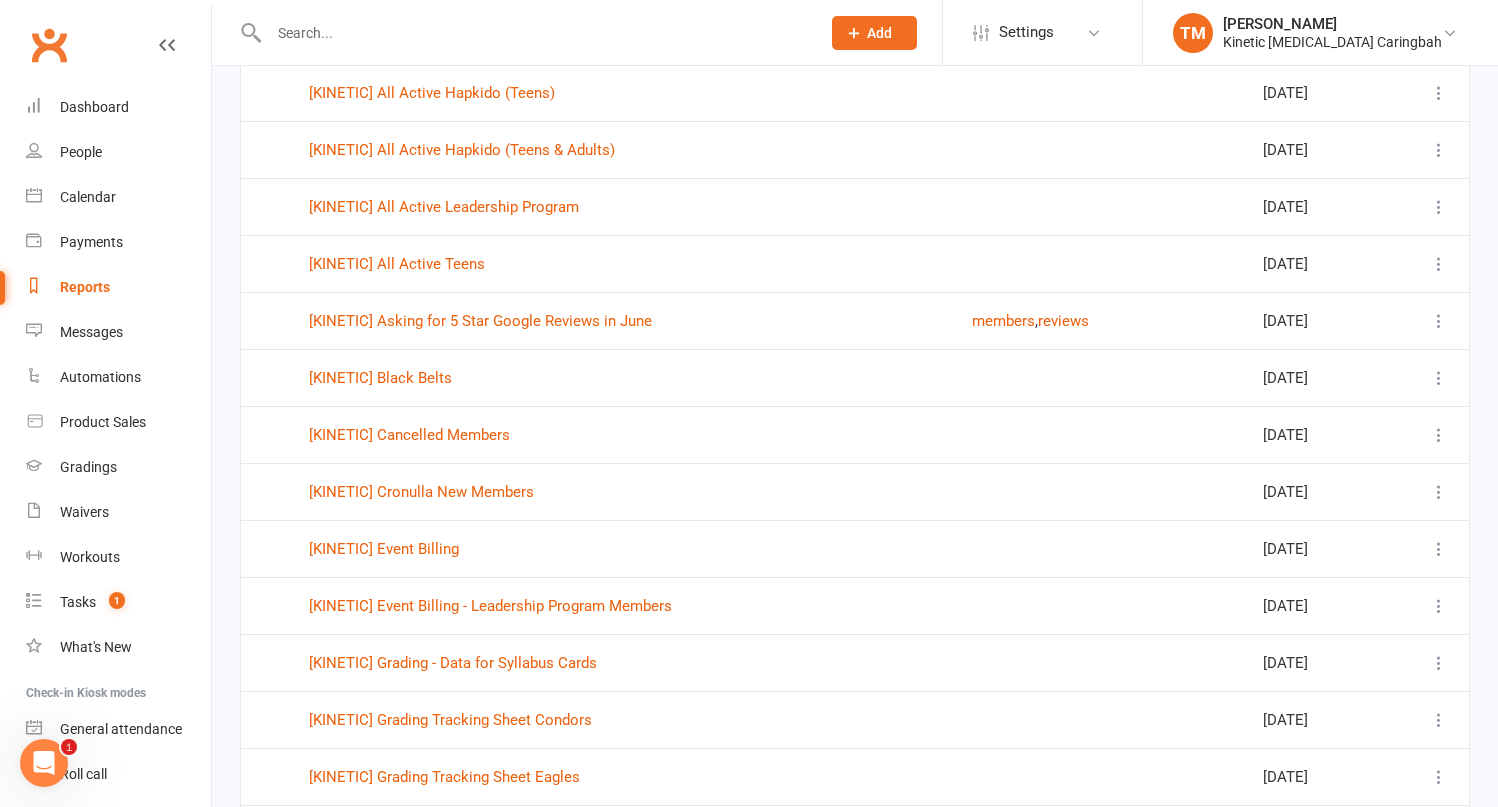 click on "[KINETIC] Event Billing" at bounding box center [622, 548] 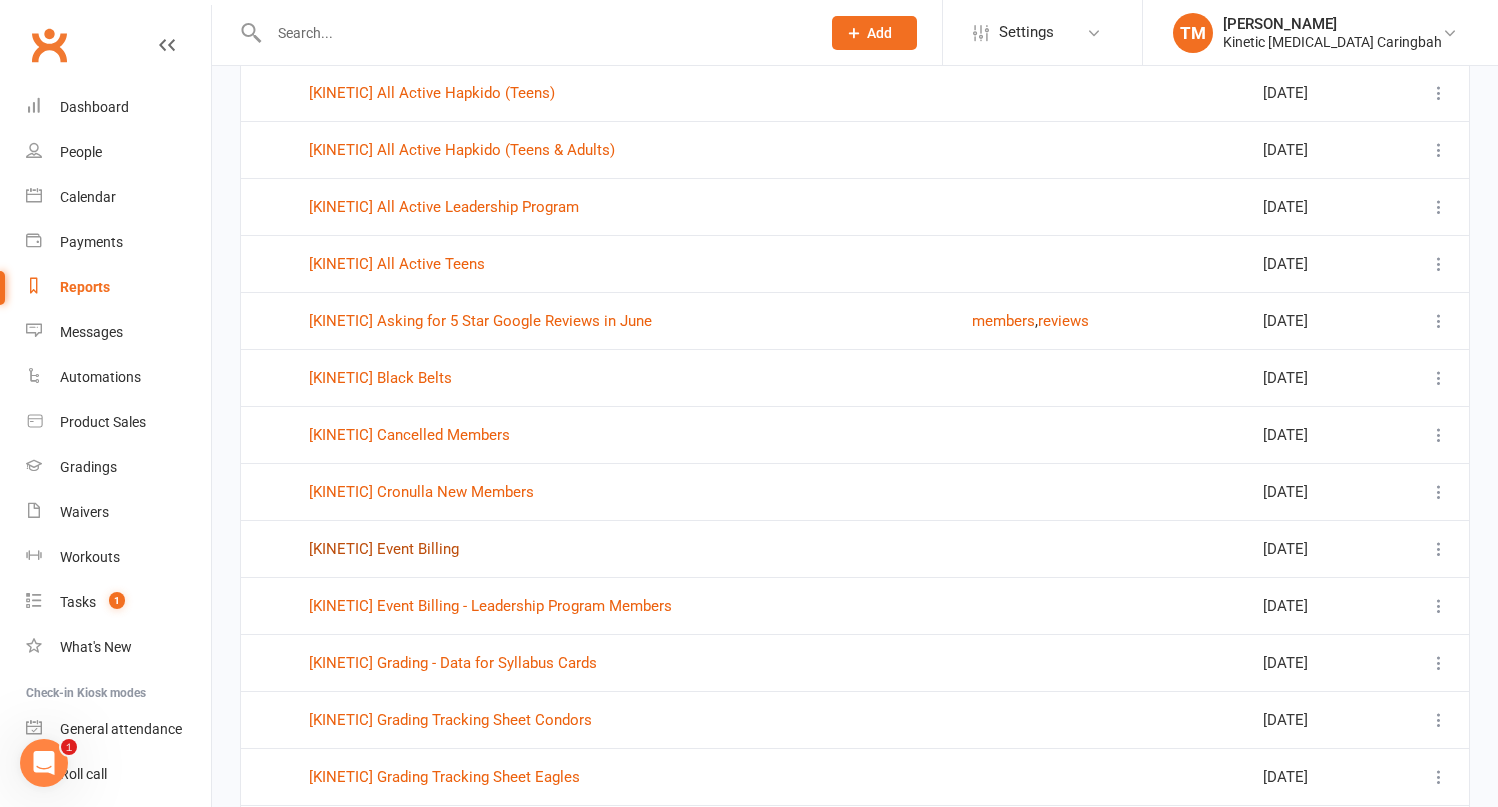 click on "[KINETIC] Event Billing" at bounding box center [384, 549] 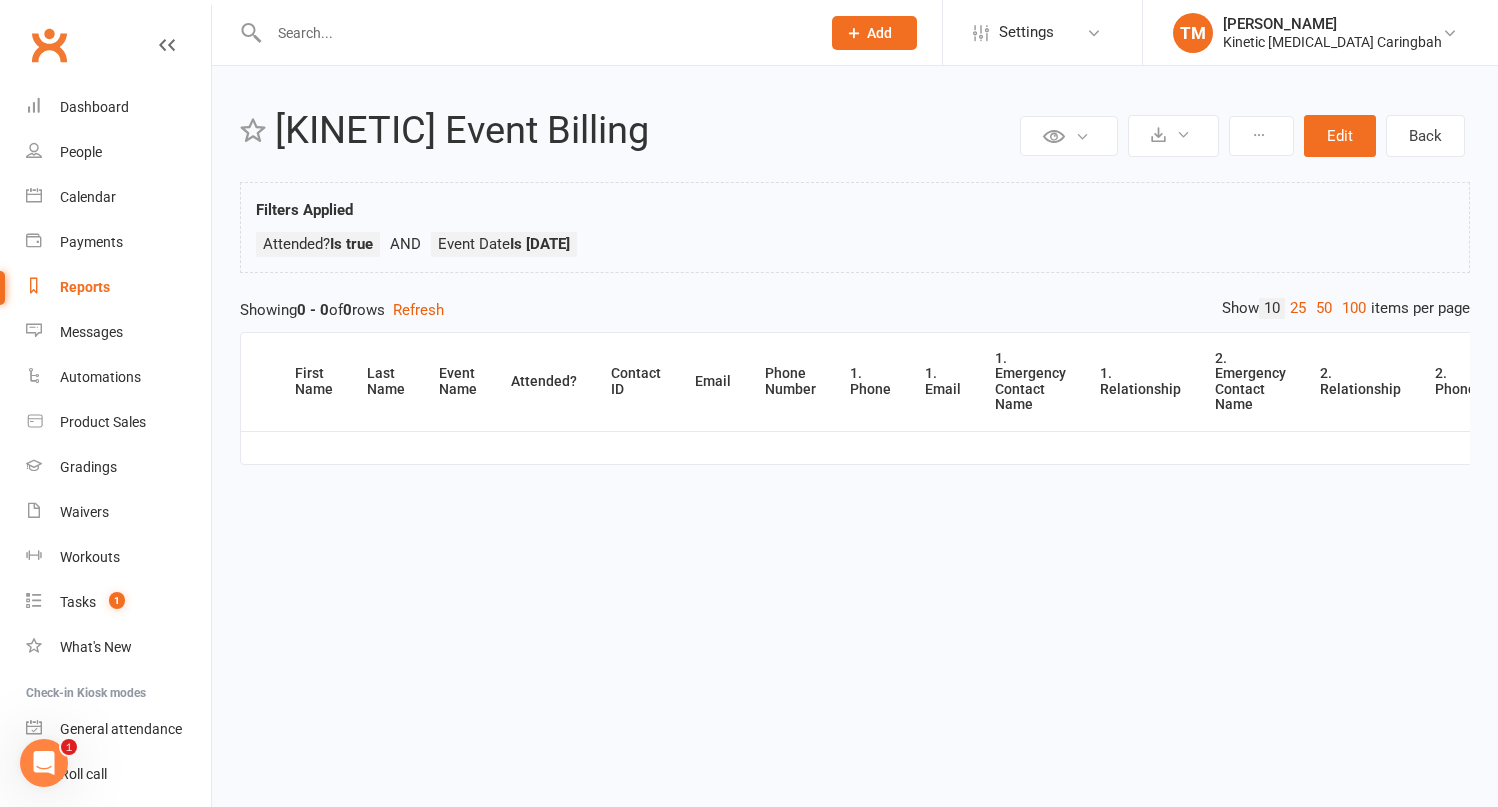 scroll, scrollTop: 0, scrollLeft: 0, axis: both 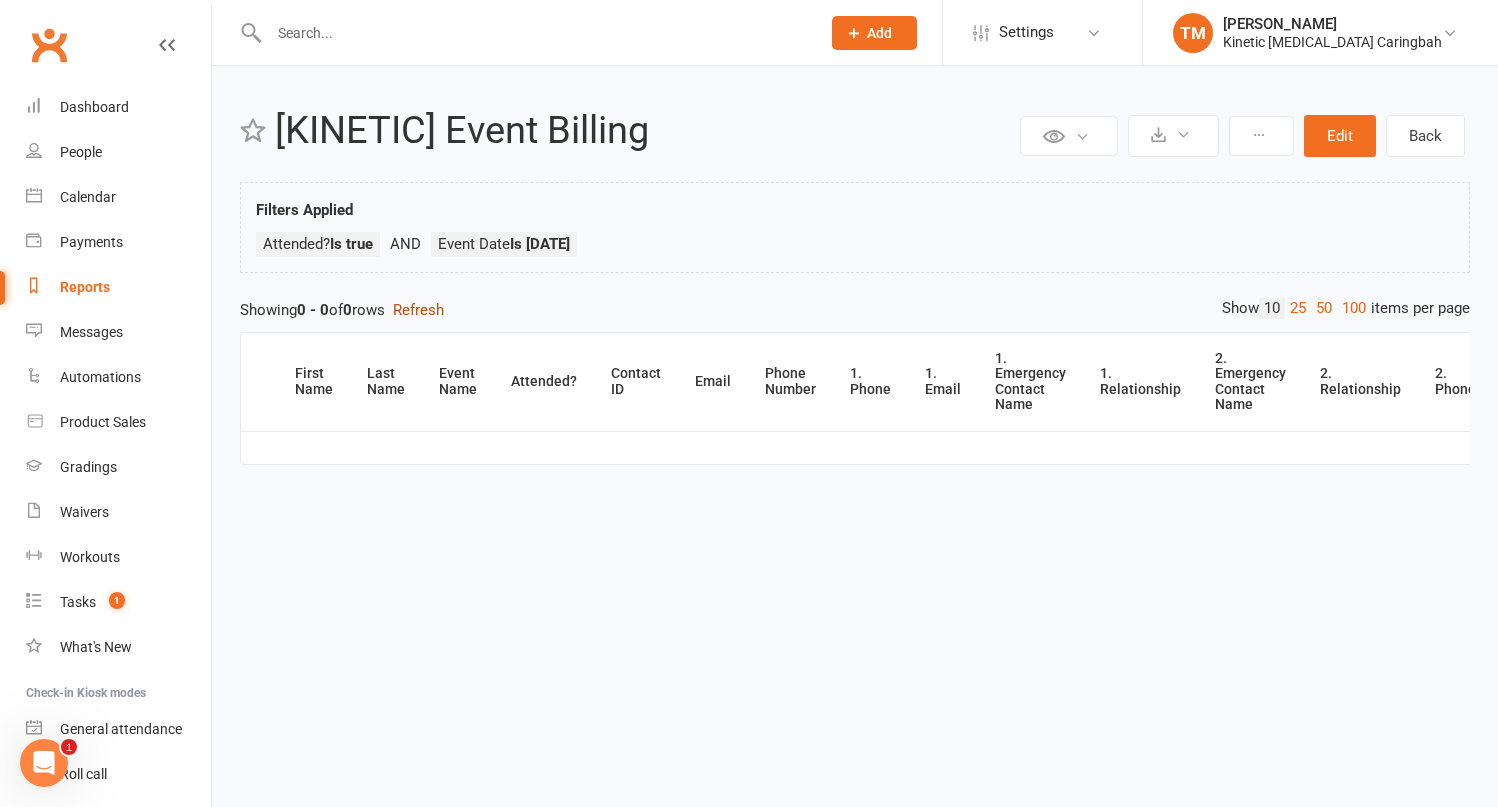 click on "Refresh" at bounding box center [418, 310] 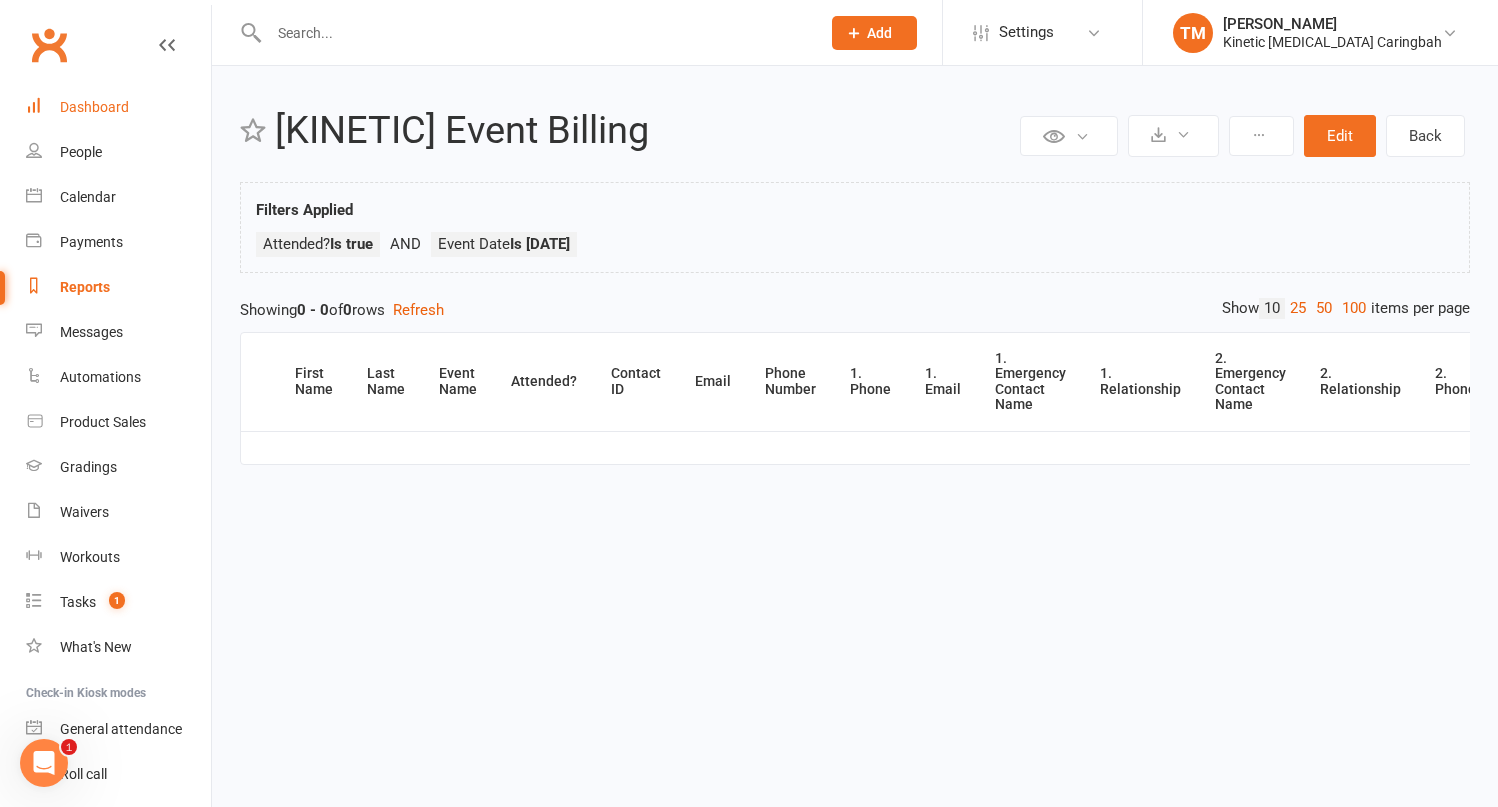 click on "Dashboard" at bounding box center [118, 107] 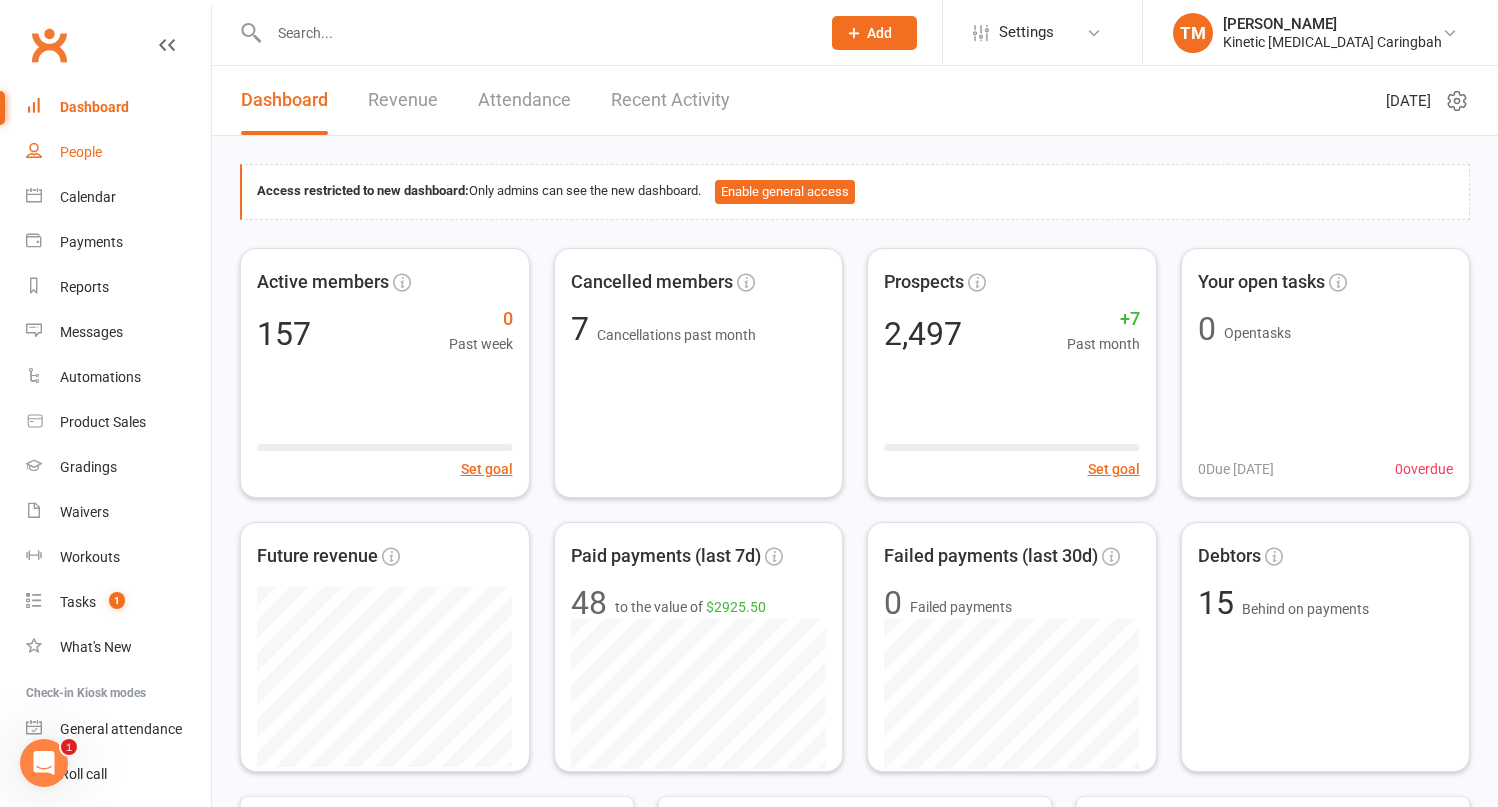 click on "People" at bounding box center (118, 152) 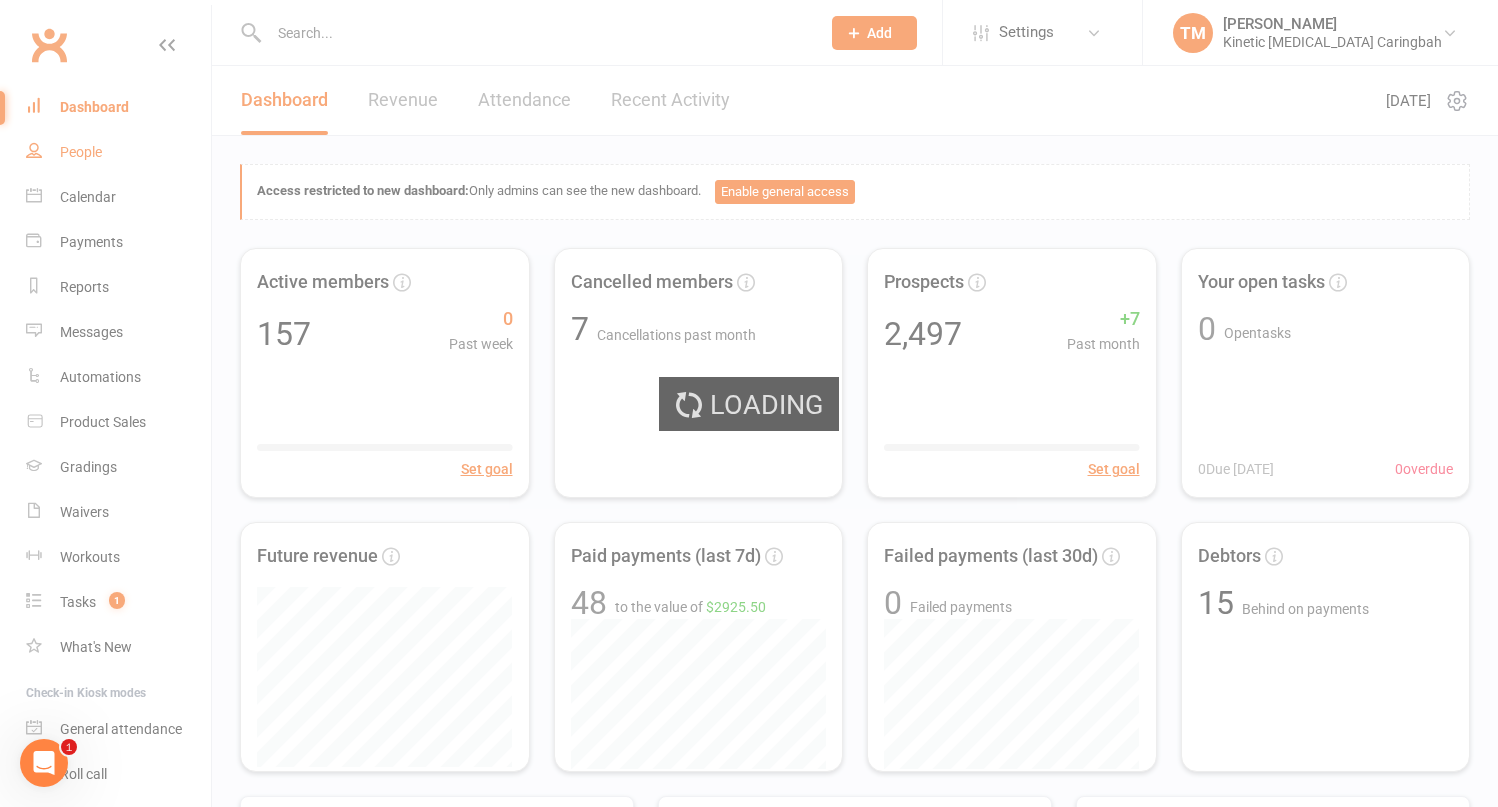 select on "100" 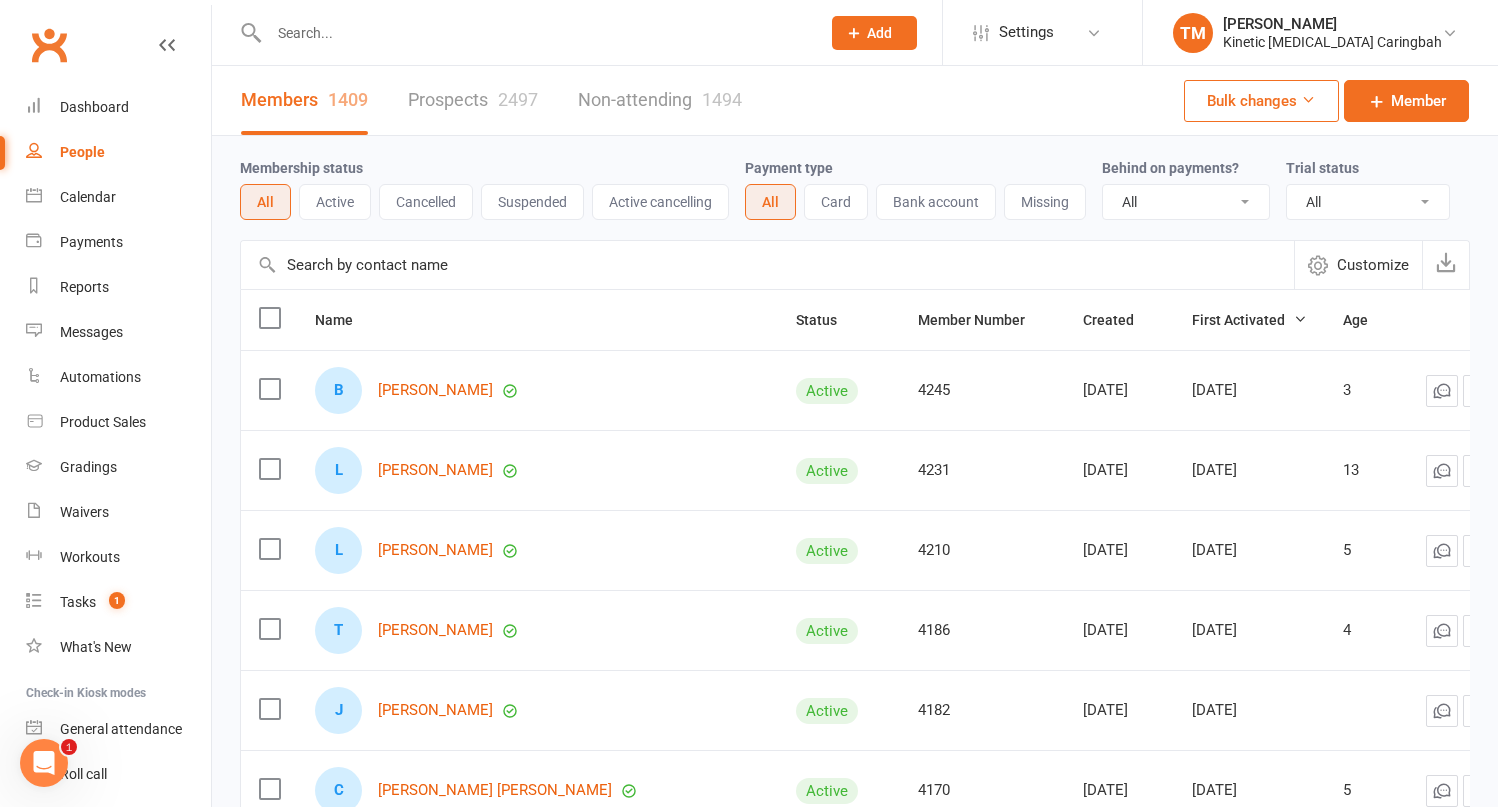 click on "Bulk changes" at bounding box center (1261, 101) 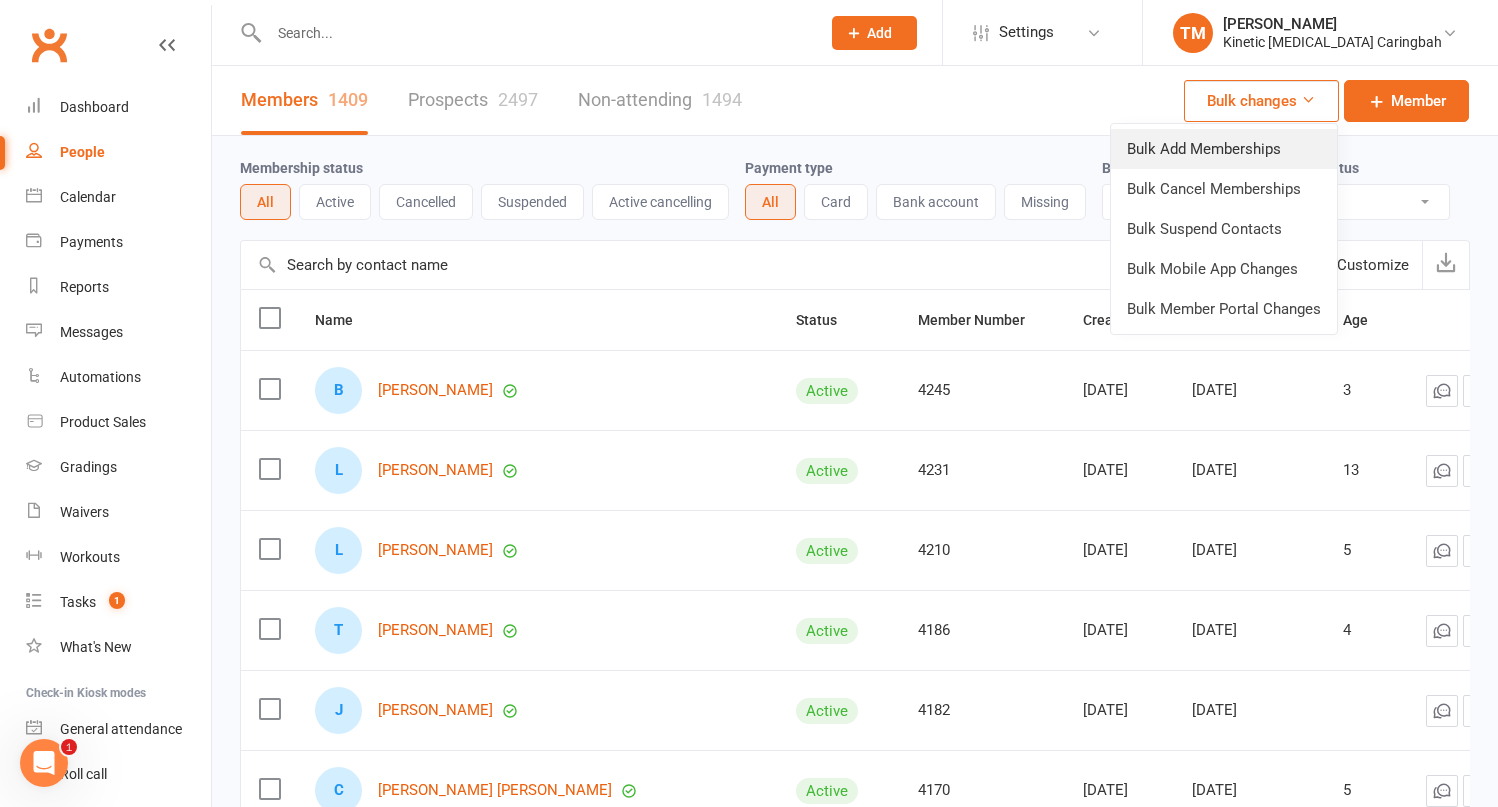 click on "Bulk Add Memberships" at bounding box center (1224, 149) 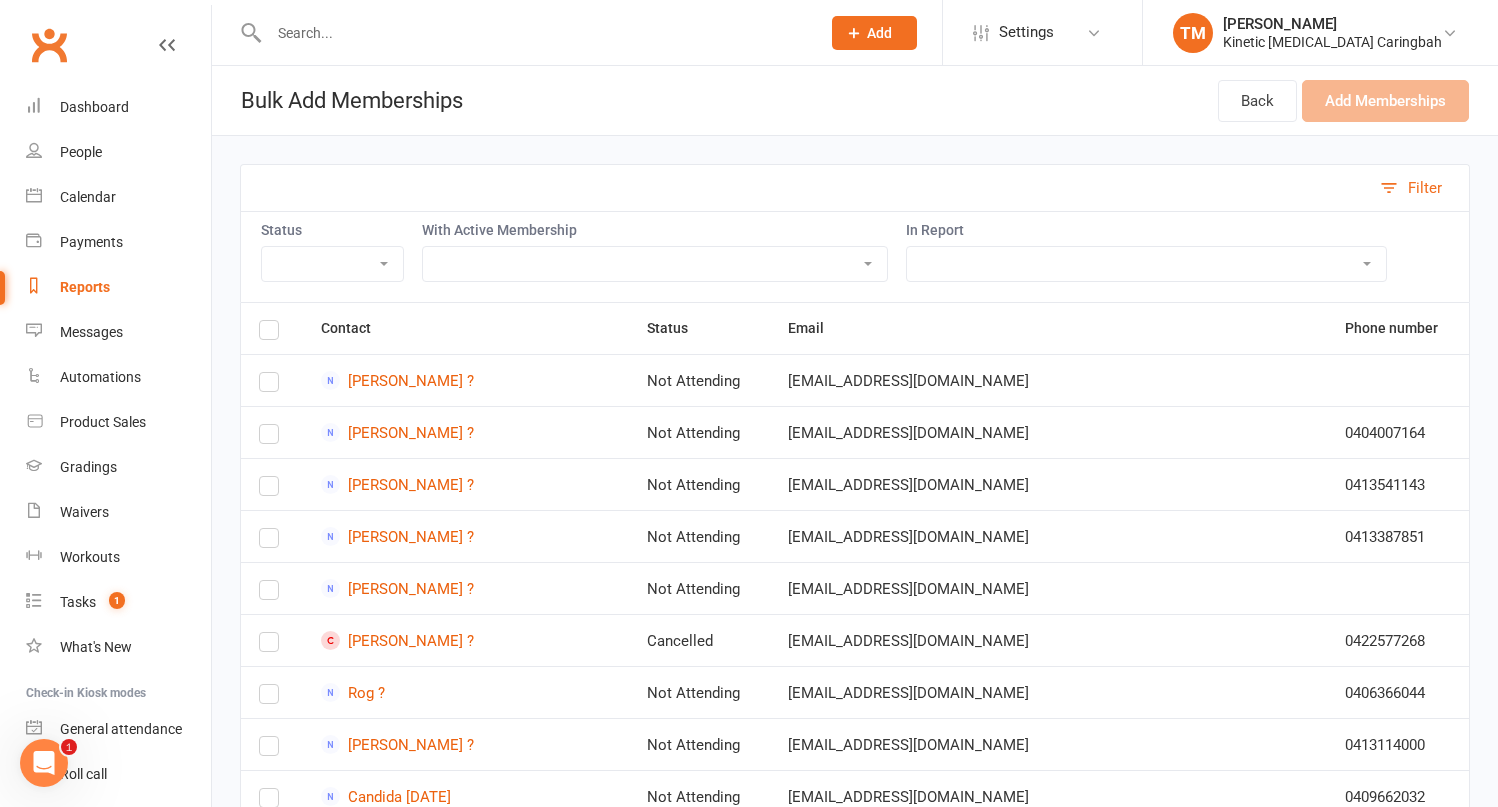 click on "All Active Members All People for Mail Chip Comms Settings for Active Members under 18 Contacts & their Related people [CWX] Members Promoted to Eagles Blue Belt CWX Support - bulk upload from miranda CWX Support Phone numbers Ezidebit Payer references [KINETIC] All Active BJJ [KINETIC] All Active Condors [KINETIC] All Active Eagles [KINETIC] All Active Finches [KINETIC] All Active Hapkido (Adults) [KINETIC] All Active Hapkido (Teens) [KINETIC] All Active Hapkido (Teens & Adults) [KINETIC] All Active Leadership Program [KINETIC] All Active Teens [KINETIC] Asking for 5 Star Google Reviews in June [KINETIC] Black Belts [KINETIC] Cancelled Members [KINETIC] Cronulla New Members [KINETIC] Event Billing [KINETIC] Event Billing - Leadership Program Members [KINETIC] Grading - Data for Syllabus Cards [KINETIC] Grading Tracking Sheet Condors [KINETIC] Grading Tracking Sheet Eagles [KINETIC] Insurance - Active Members that joined on or after 1 Jan 2025 [KINETIC] Kids Birthdays - 01 January [KINETIC] Members & Wallets" at bounding box center (1146, 264) 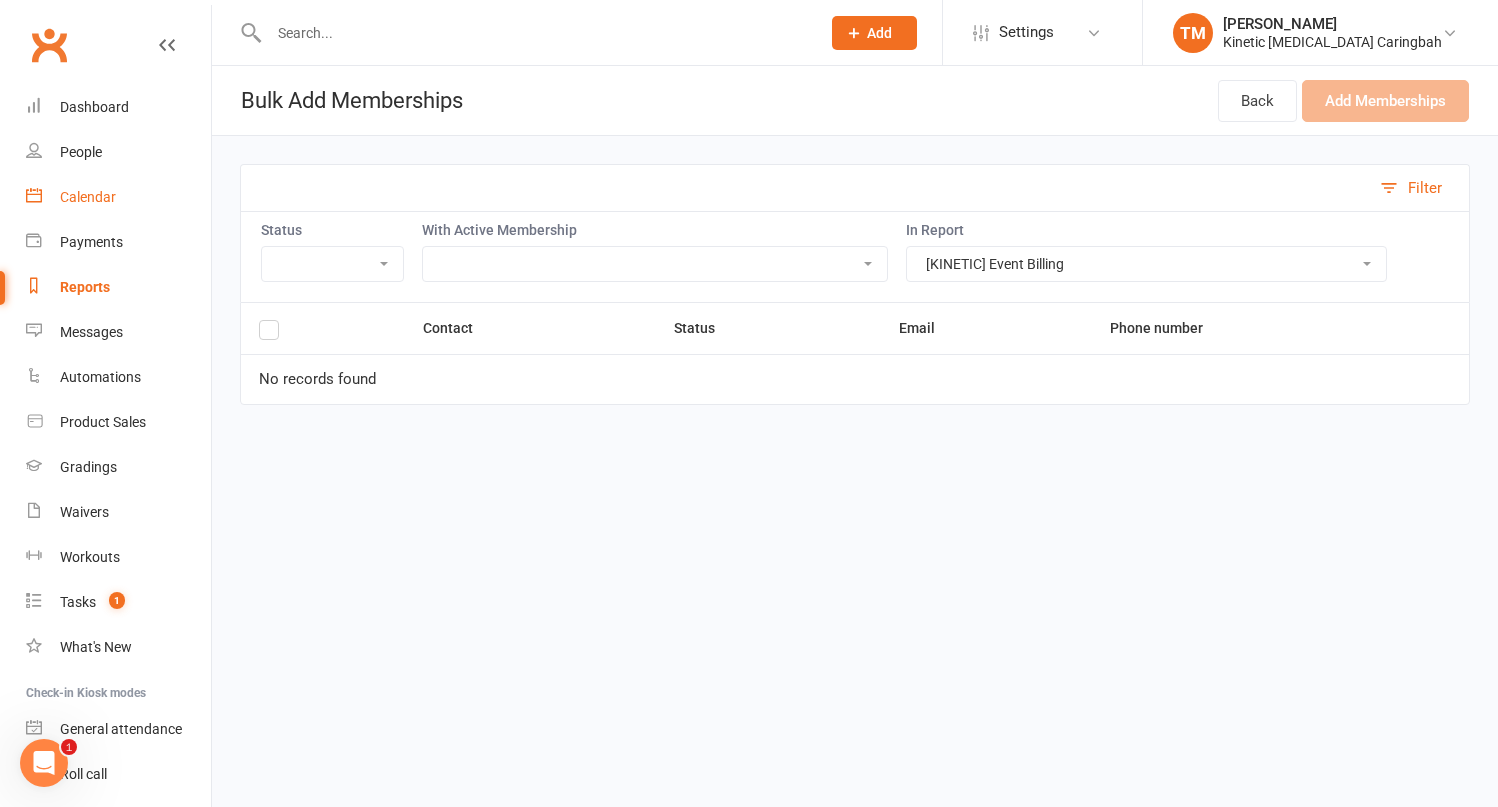 click on "Calendar" at bounding box center (88, 197) 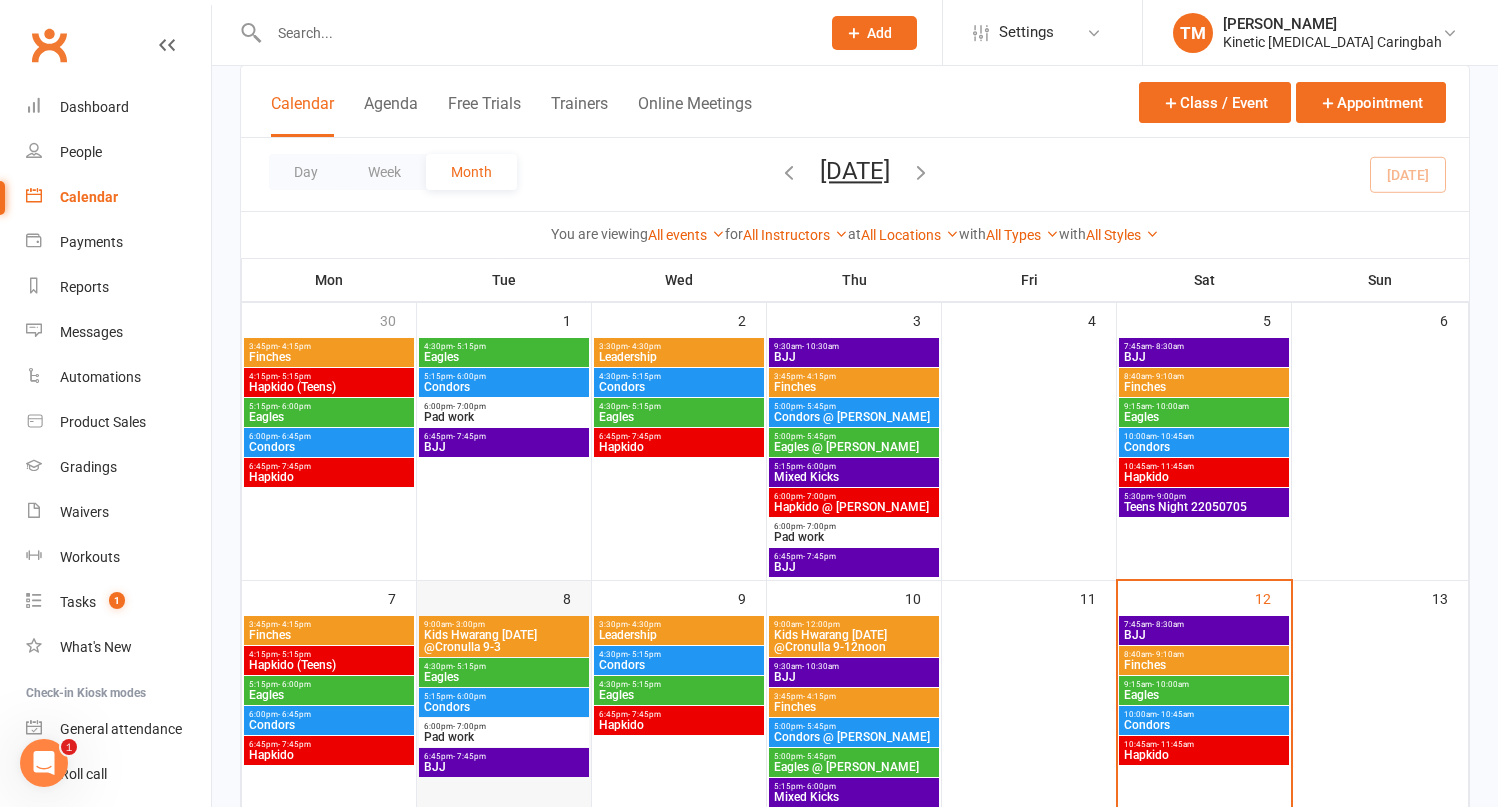 scroll, scrollTop: 126, scrollLeft: 0, axis: vertical 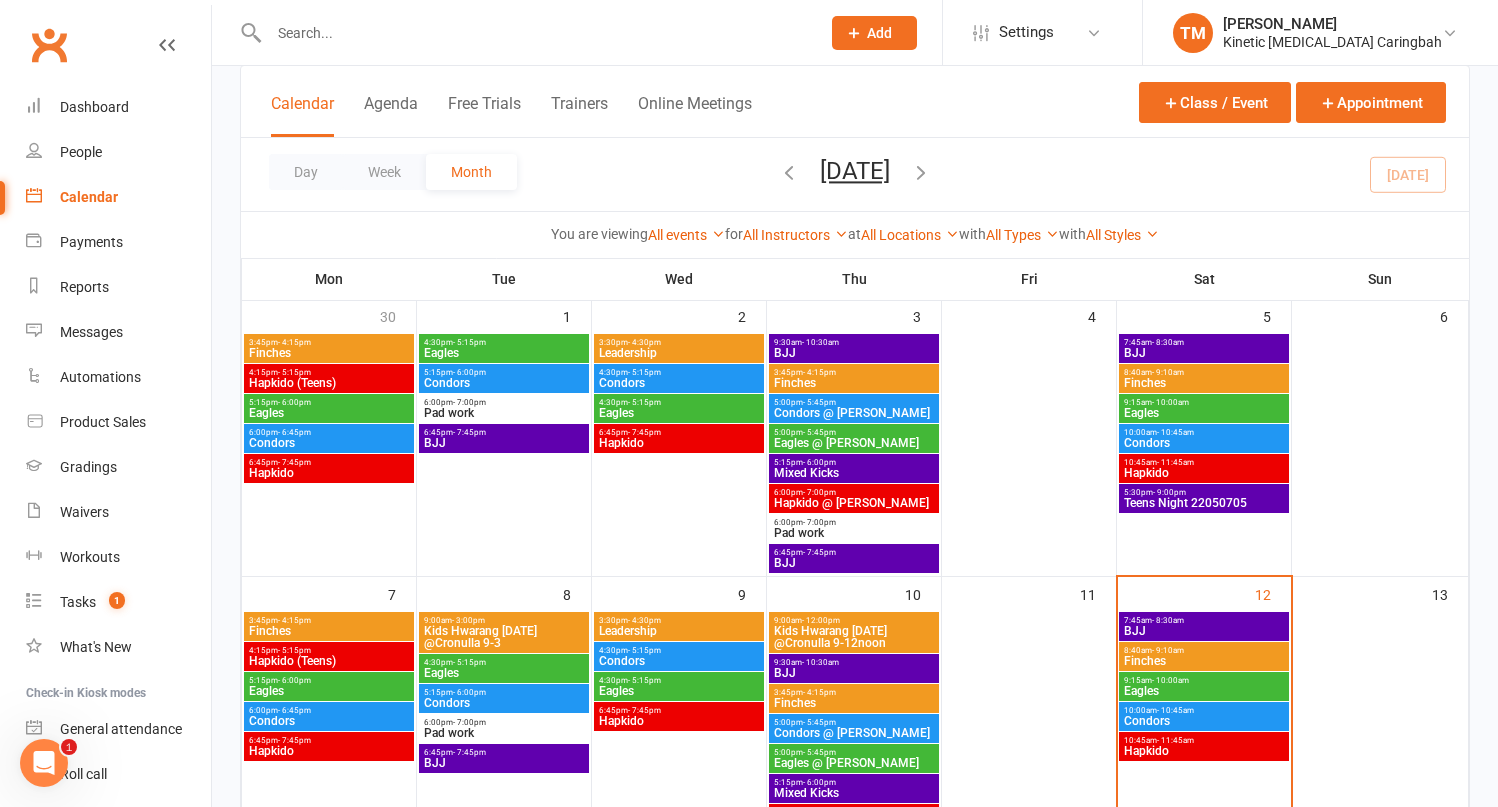click on "Kids Hwarang Tues 8 July @Cronulla 9-3" at bounding box center [504, 637] 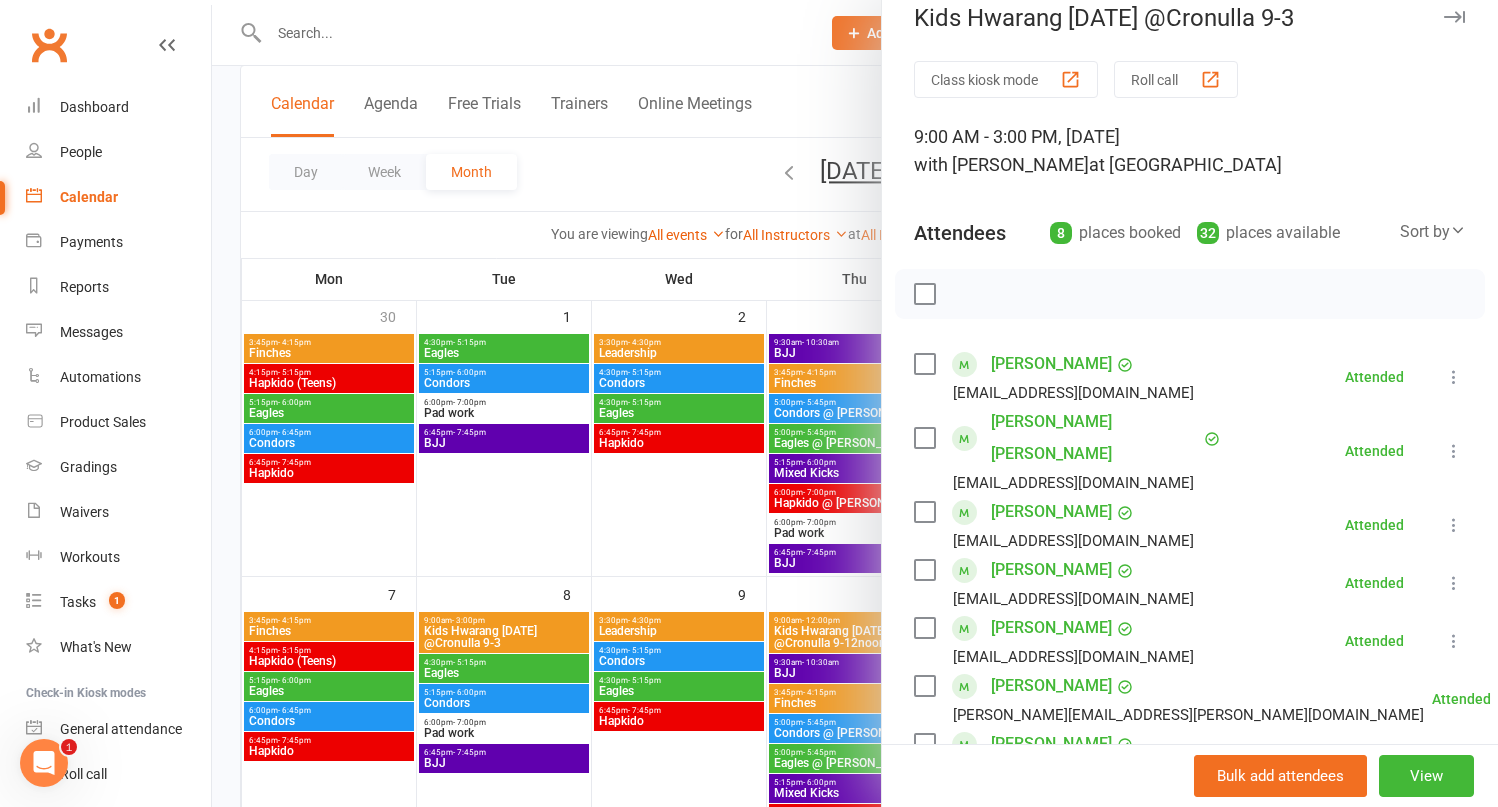 scroll, scrollTop: 0, scrollLeft: 0, axis: both 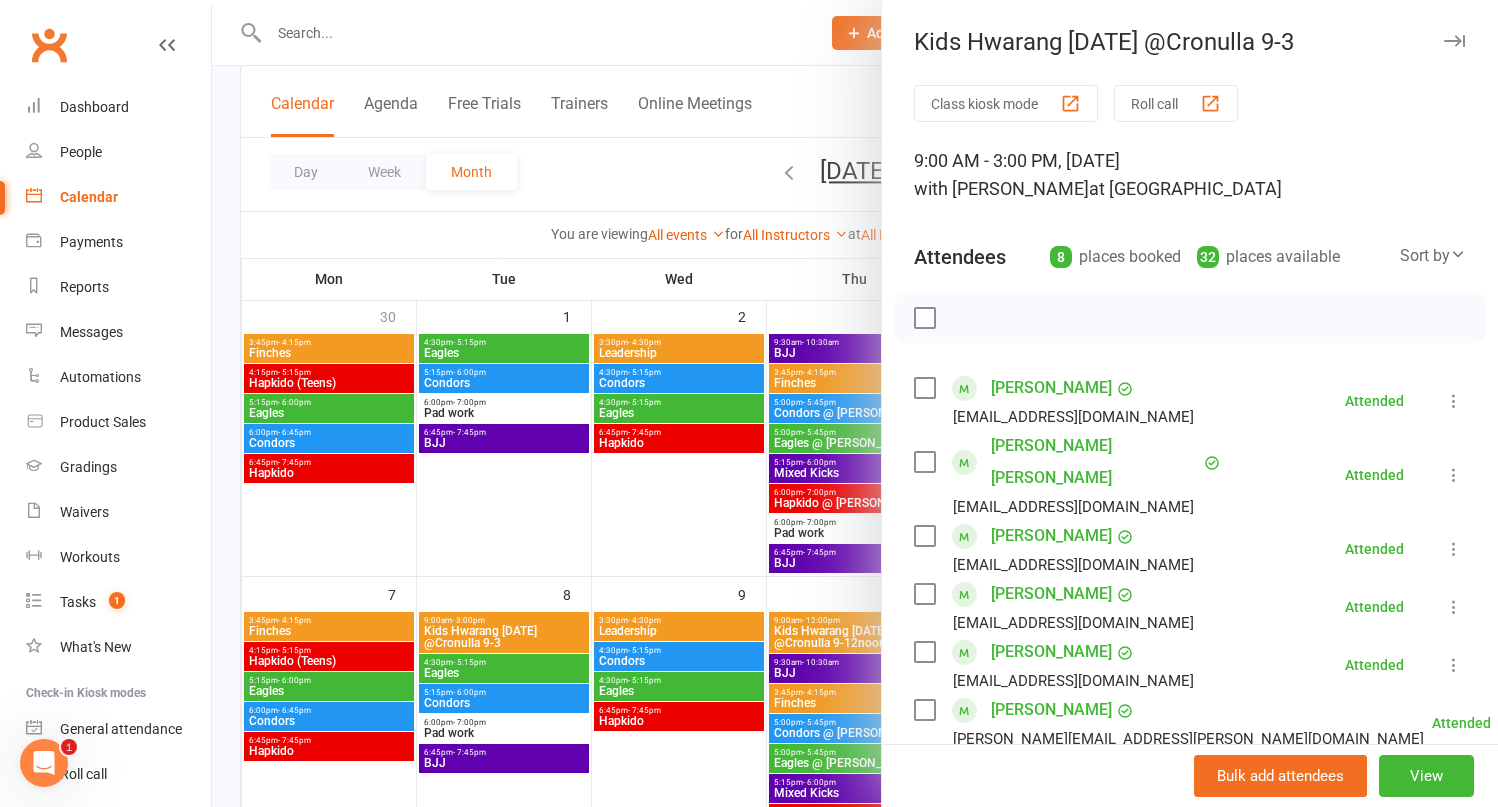 click at bounding box center [924, 318] 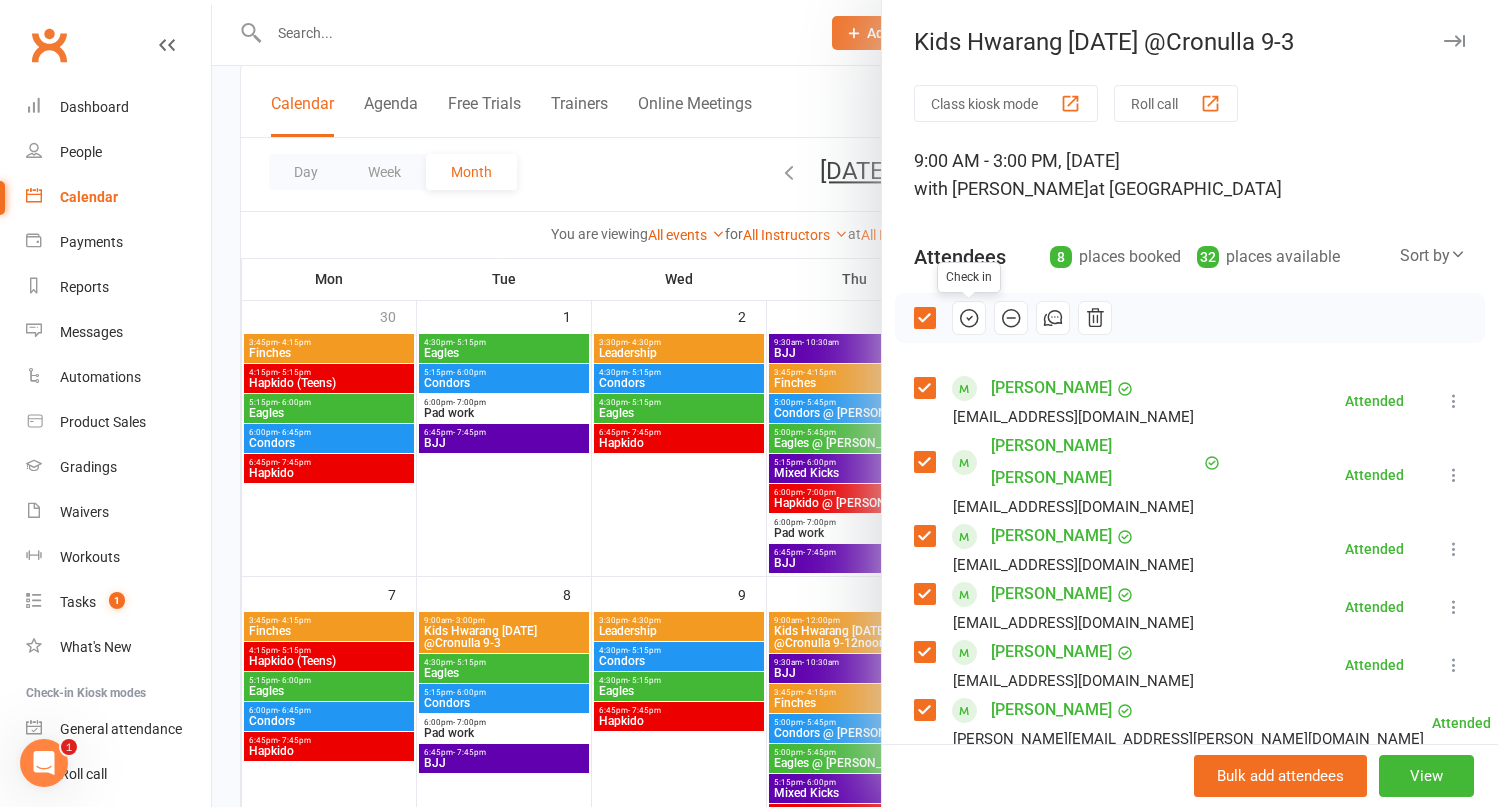 click 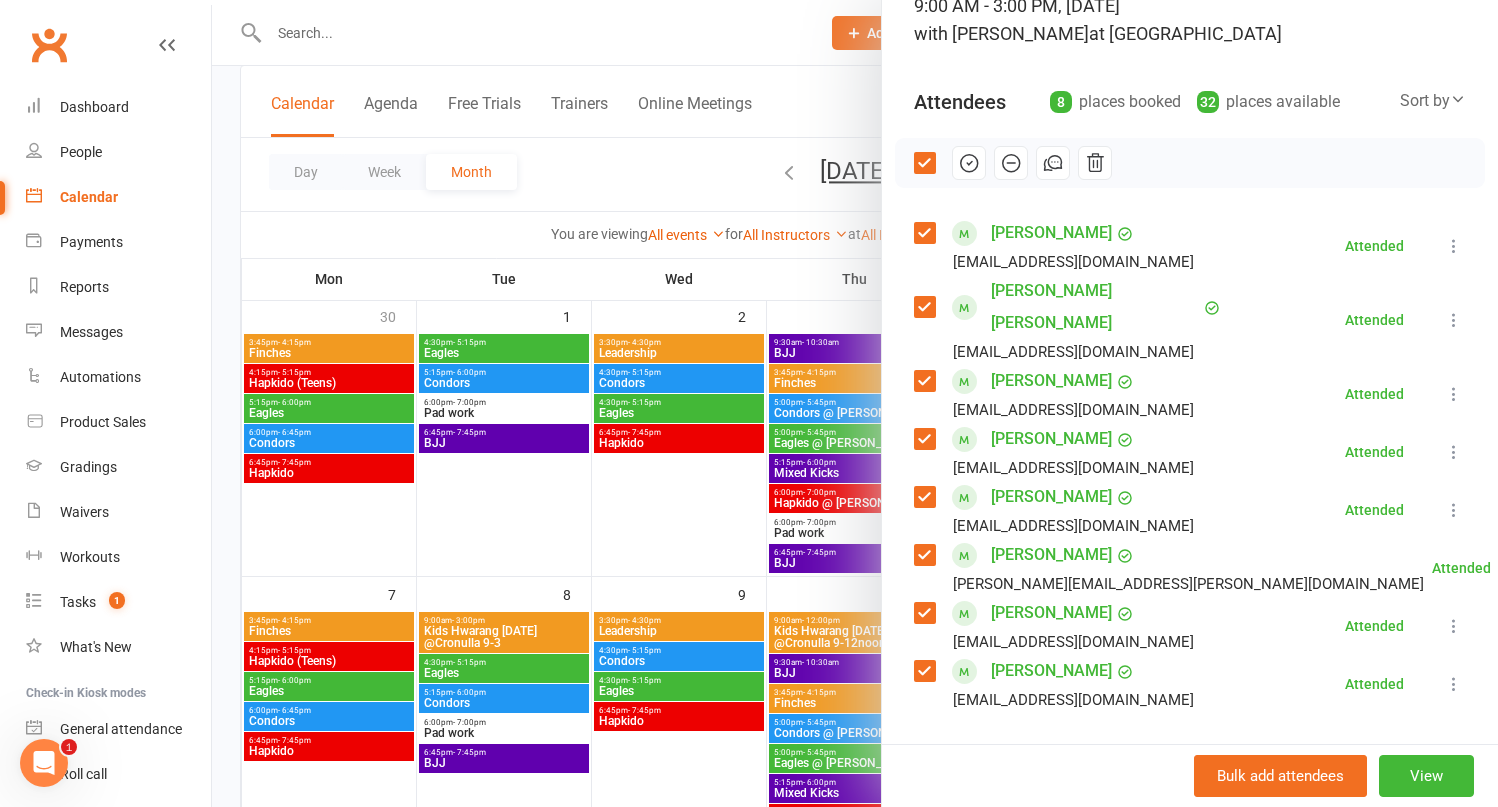 scroll, scrollTop: 0, scrollLeft: 0, axis: both 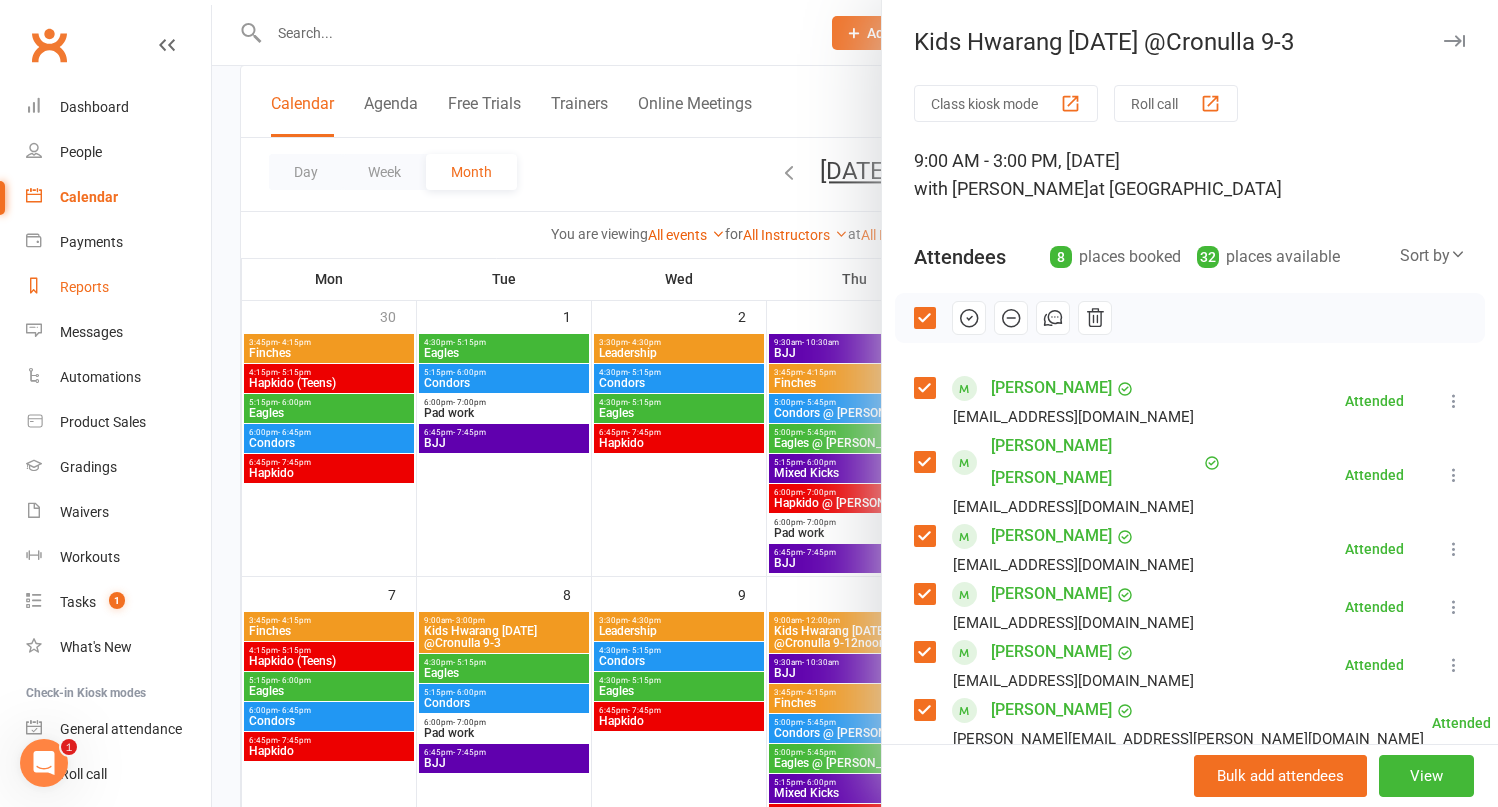 click on "Reports" at bounding box center (118, 287) 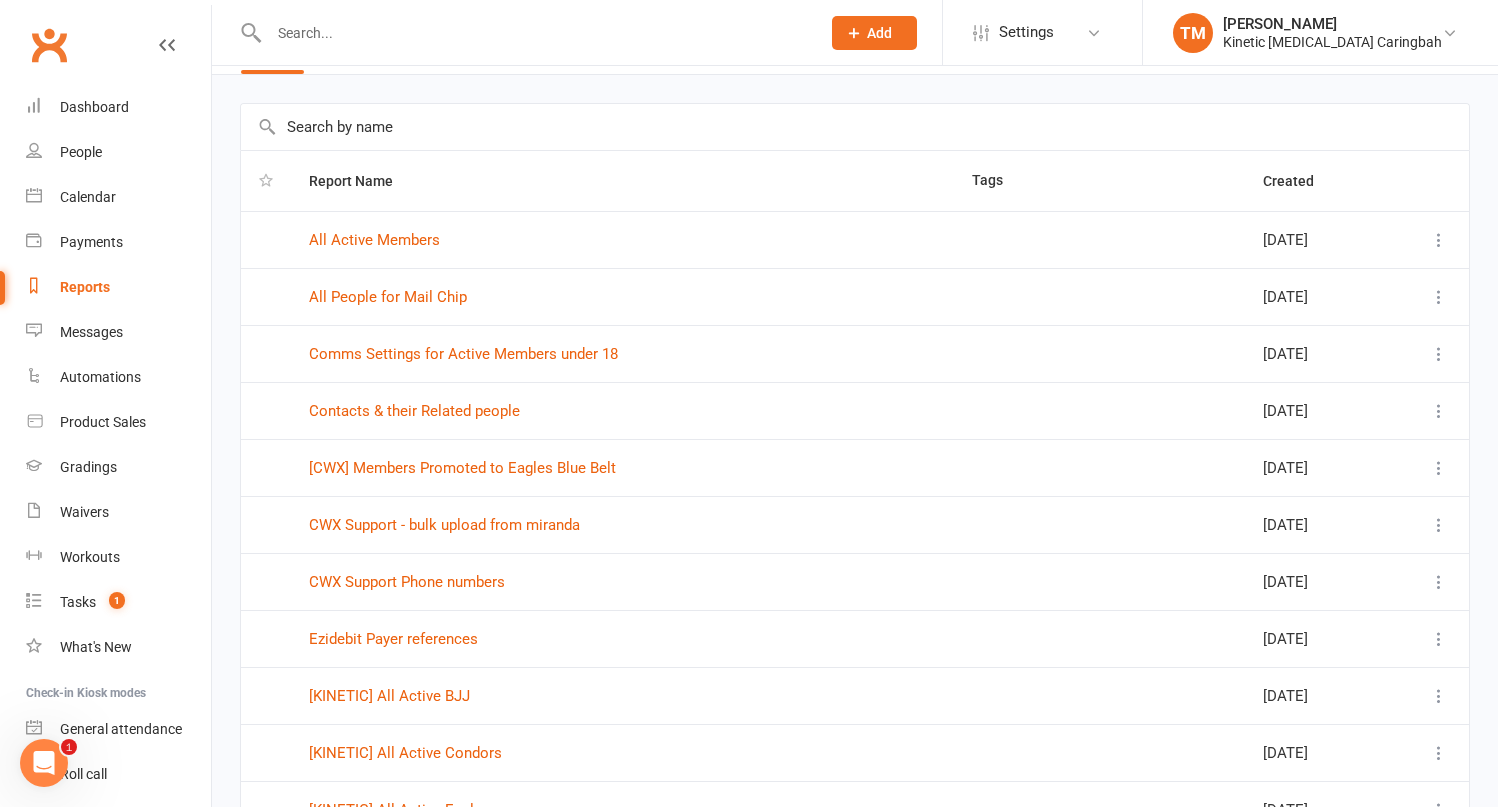 scroll, scrollTop: 0, scrollLeft: 0, axis: both 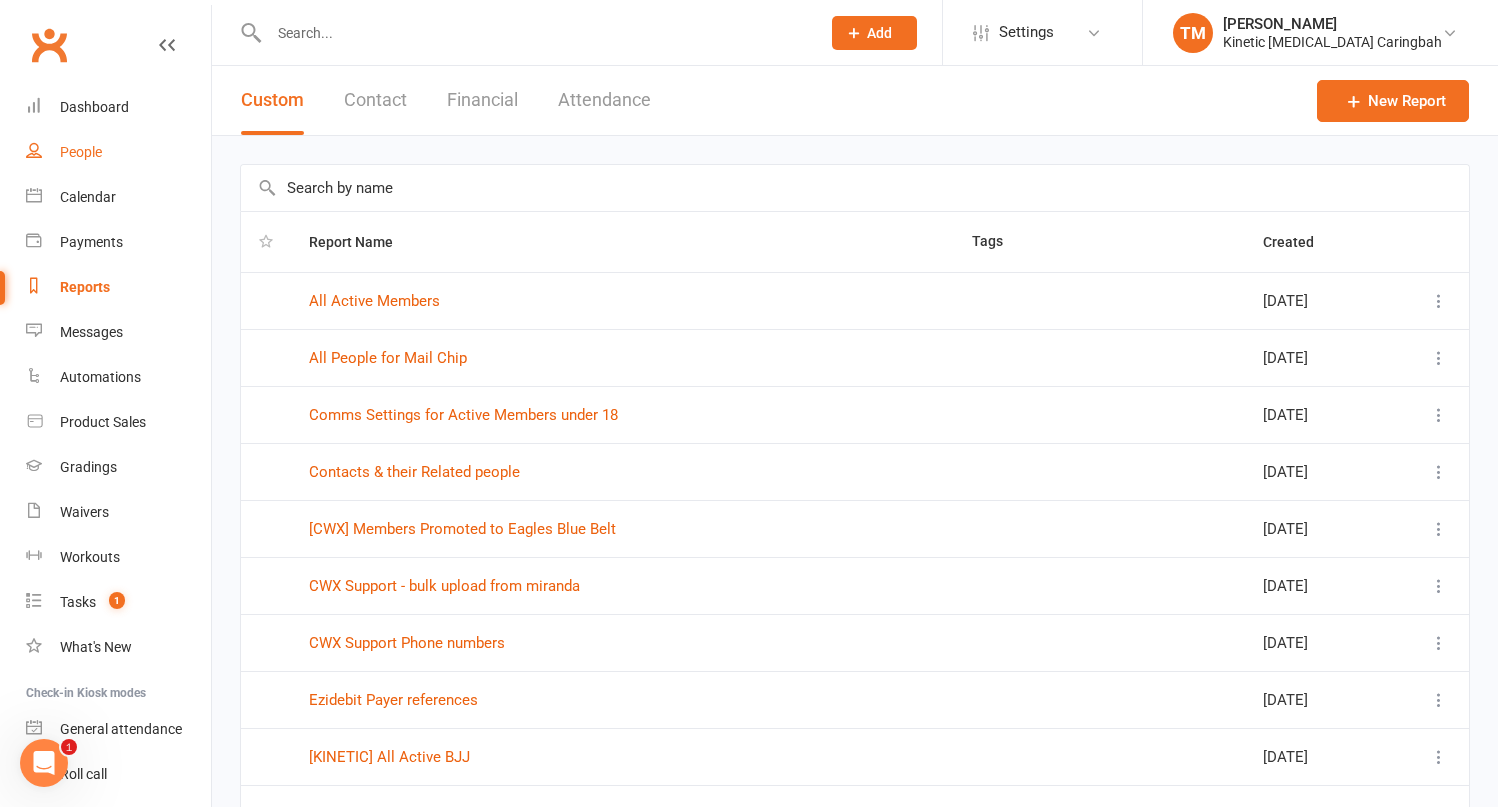 click on "People" at bounding box center (81, 152) 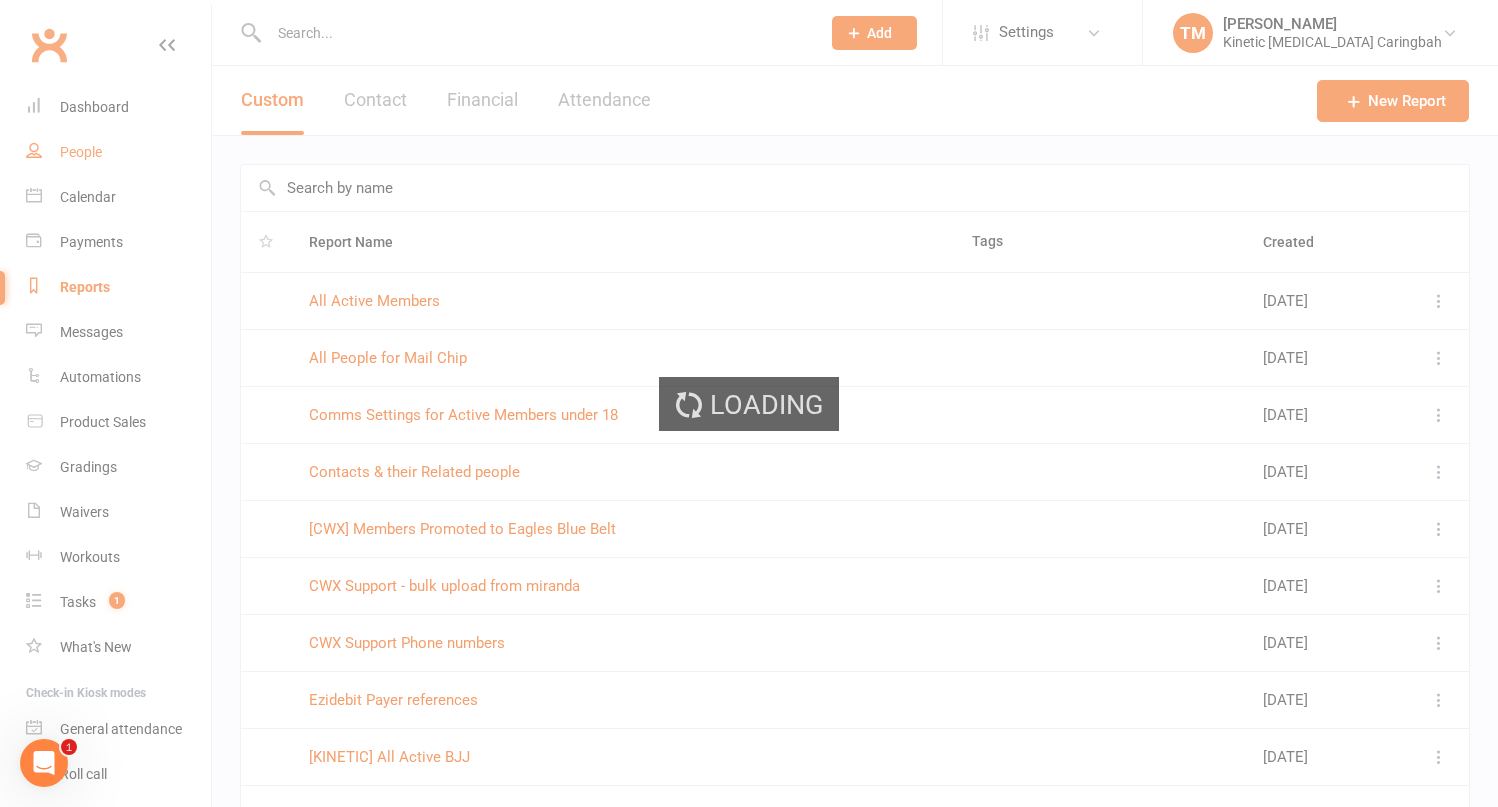 select on "100" 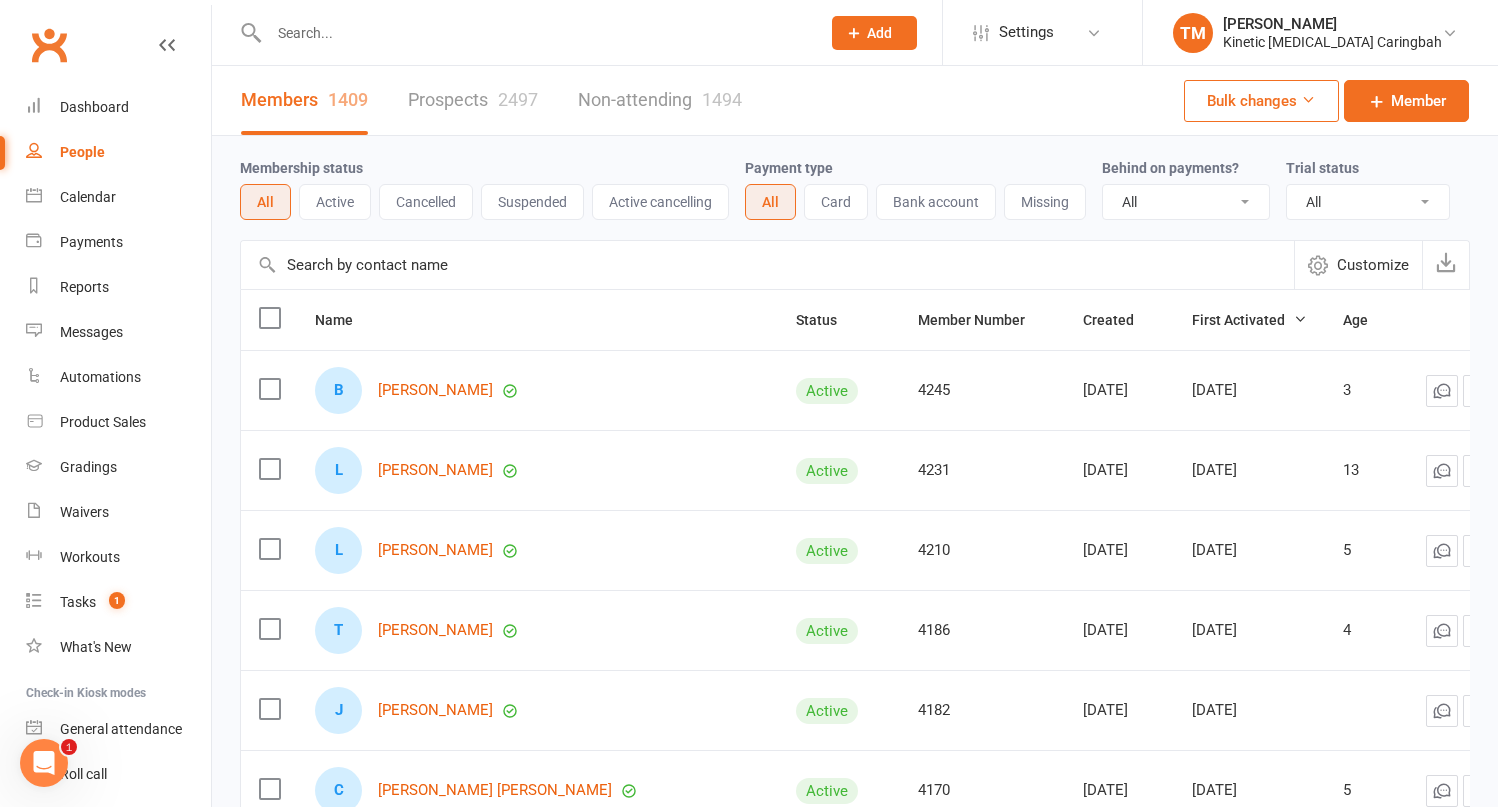 click on "Bulk changes" at bounding box center (1261, 101) 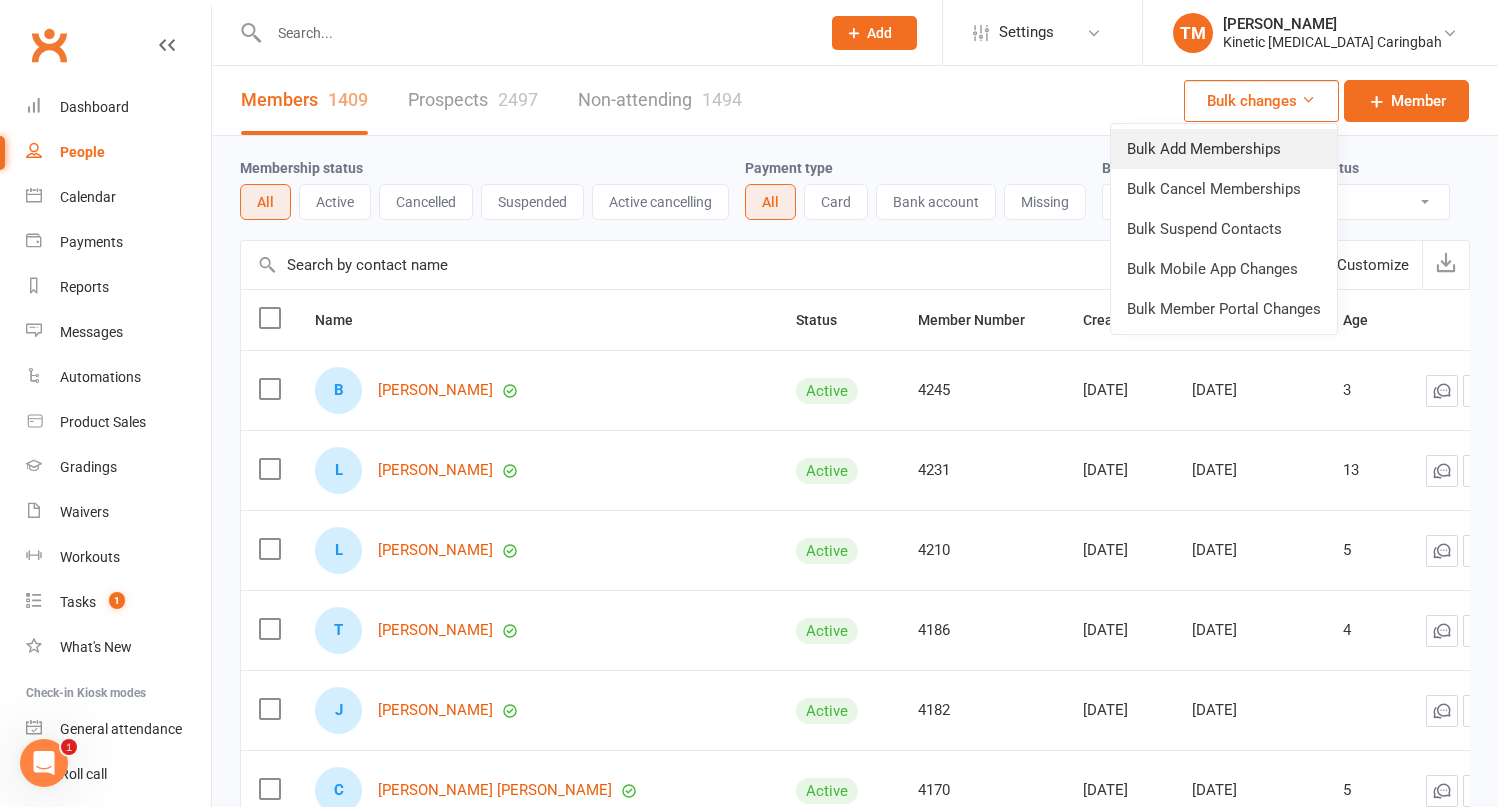 click on "Bulk Add Memberships" at bounding box center [1224, 149] 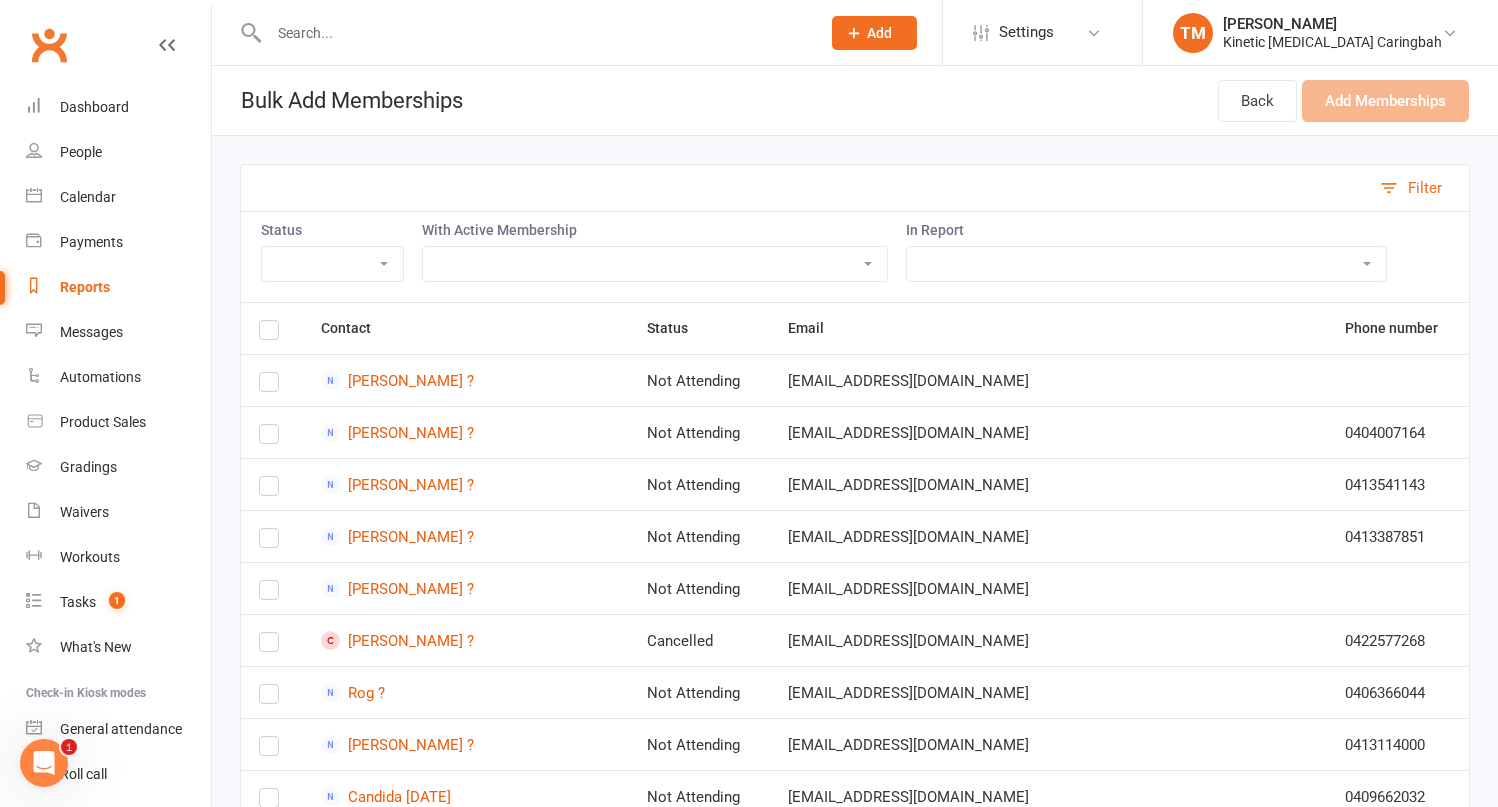click on "All Active Members All People for Mail Chip Comms Settings for Active Members under 18 Contacts & their Related people [CWX] Members Promoted to Eagles Blue Belt CWX Support - bulk upload from miranda CWX Support Phone numbers Ezidebit Payer references [KINETIC] All Active BJJ [KINETIC] All Active Condors [KINETIC] All Active Eagles [KINETIC] All Active Finches [KINETIC] All Active Hapkido (Adults) [KINETIC] All Active Hapkido (Teens) [KINETIC] All Active Hapkido (Teens & Adults) [KINETIC] All Active Leadership Program [KINETIC] All Active Teens [KINETIC] Asking for 5 Star Google Reviews in June [KINETIC] Black Belts [KINETIC] Cancelled Members [KINETIC] Cronulla New Members [KINETIC] Event Billing [KINETIC] Event Billing - Leadership Program Members [KINETIC] Grading - Data for Syllabus Cards [KINETIC] Grading Tracking Sheet Condors [KINETIC] Grading Tracking Sheet Eagles [KINETIC] Insurance - Active Members that joined on or after 1 Jan 2025 [KINETIC] Kids Birthdays - 01 January [KINETIC] Members & Wallets" at bounding box center [1146, 264] 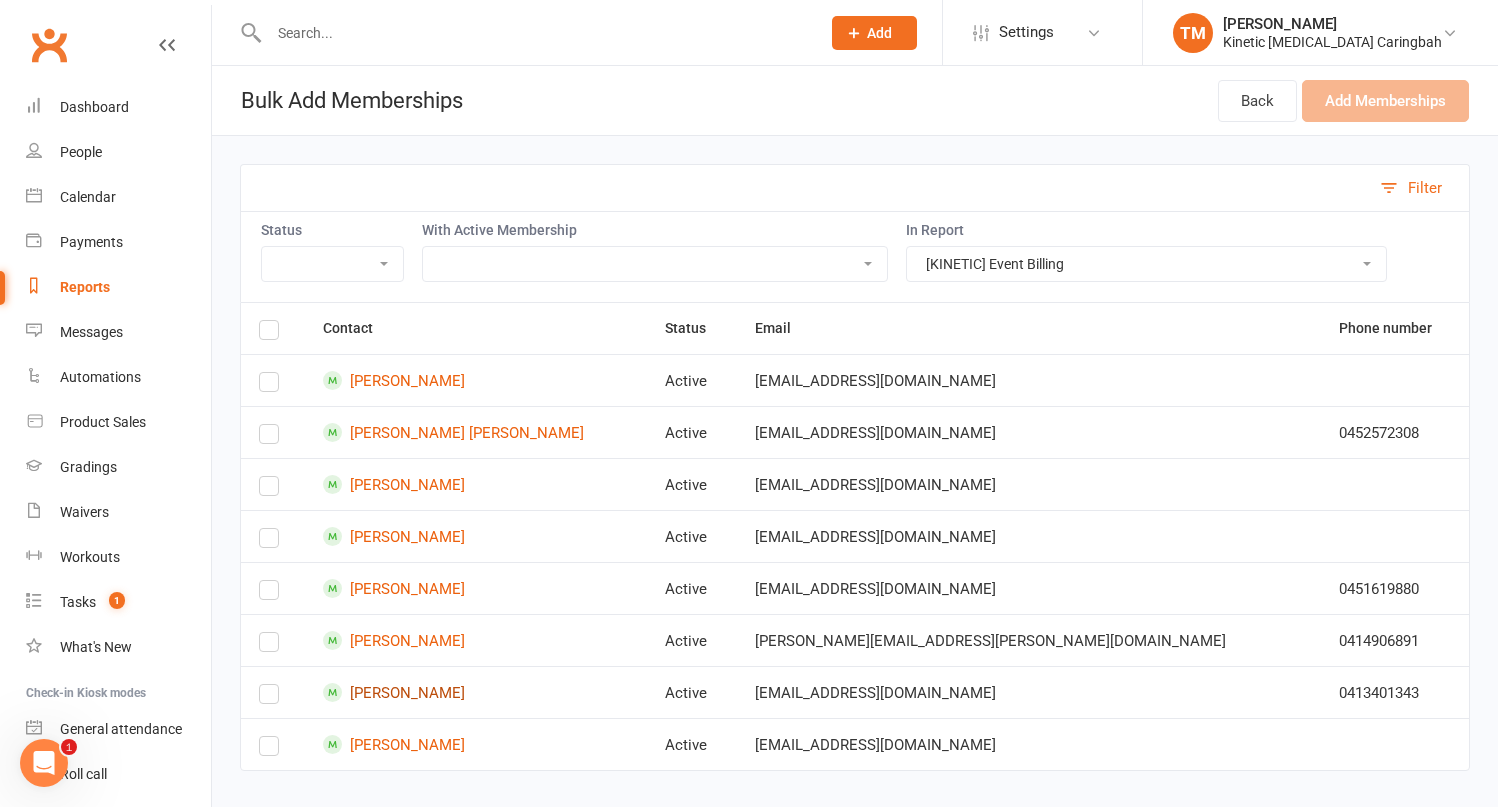 scroll, scrollTop: 21, scrollLeft: 0, axis: vertical 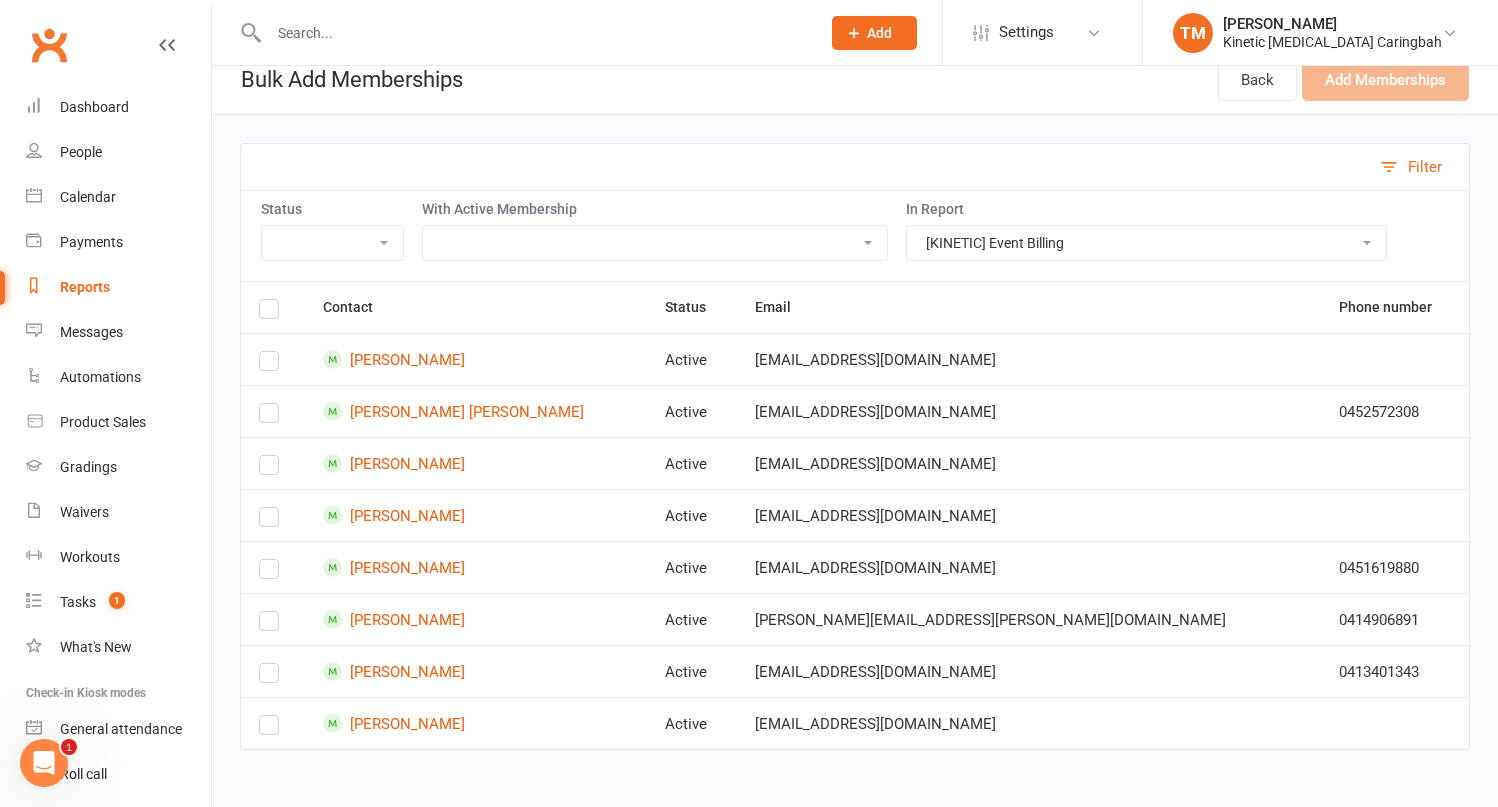 click at bounding box center (269, 312) 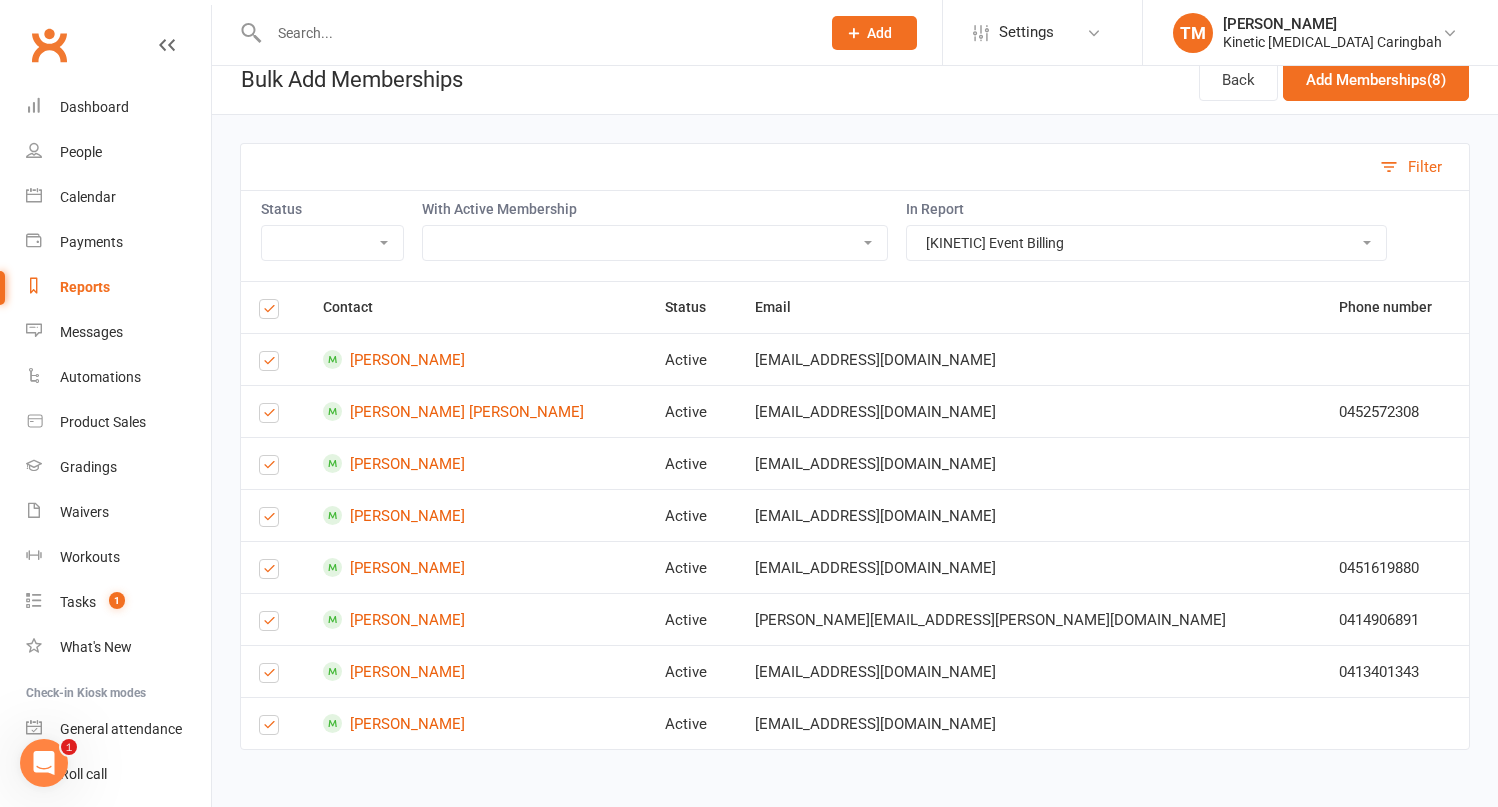 click at bounding box center [269, 625] 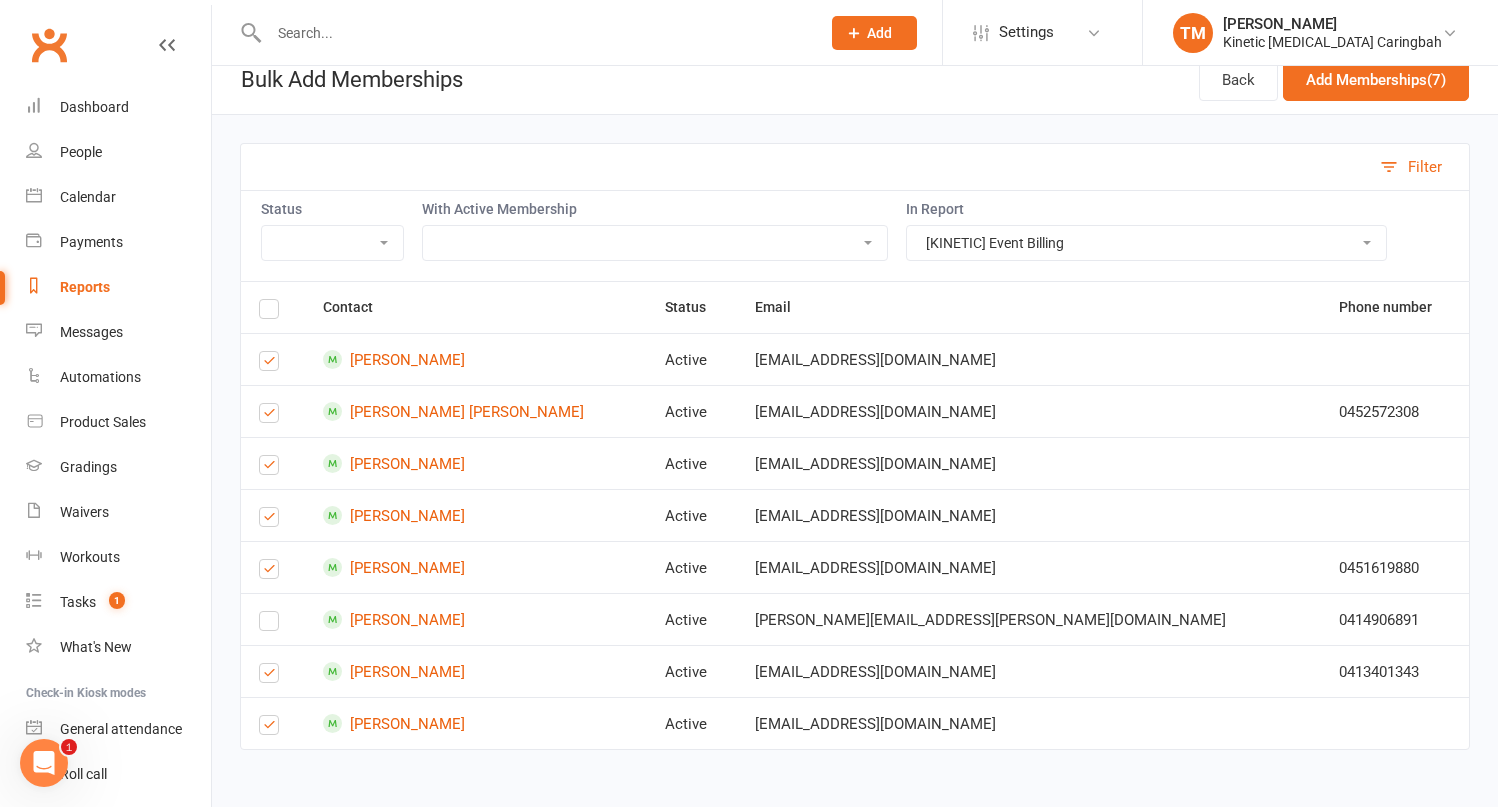 scroll, scrollTop: 0, scrollLeft: 0, axis: both 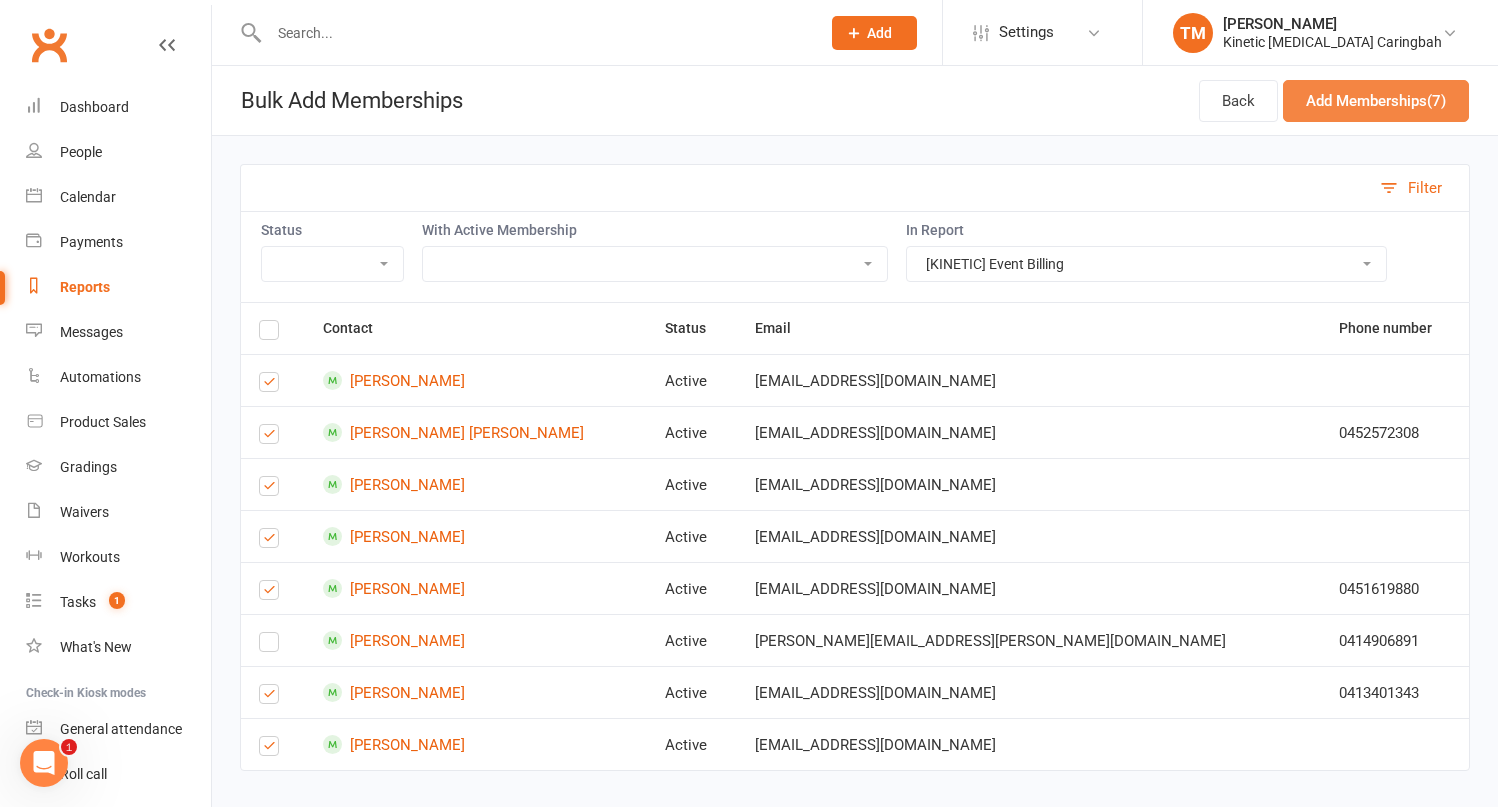 click on "Add Memberships  (7)" at bounding box center (1376, 101) 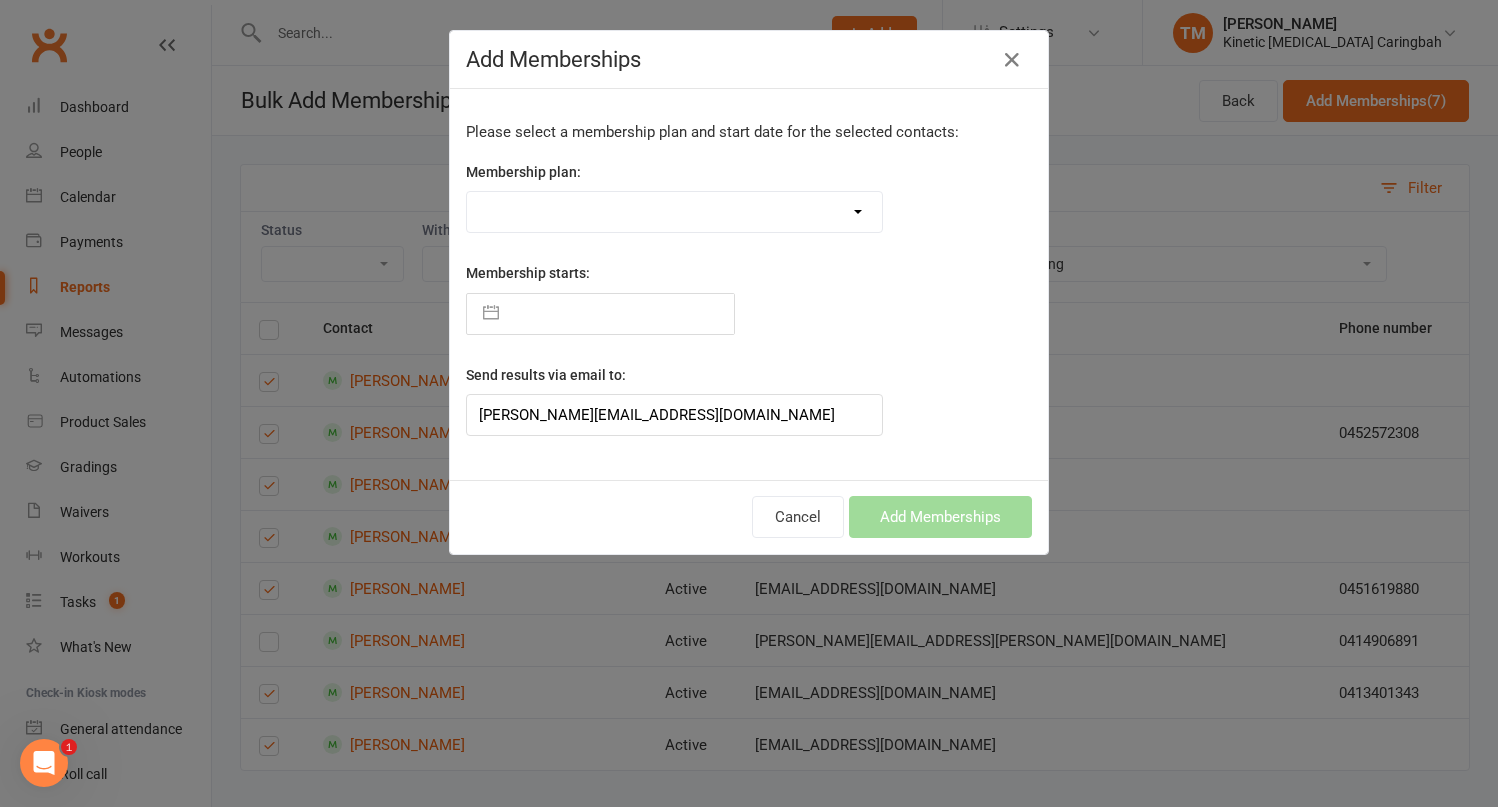 click on "Training Fees - $68 Fortnightly Training Fees (Once/Week) - $49 Fortnightly Free Membership Training Fees - OLD Full day Kids/Teens/Adults Hwarang - $85/day Full day Teens Hwarang - Leadership Program - $50/day Half day Kids Hwarang - $40/day Course - $90/term 01 Kids/Teens Night & Half day Adults Hwarang - $45/night or day Teens Night - Leadership Program - $35/night Annual Insurance 2025 - $25/year Private Class (1hr) - $85 Weekly Private Class (30mins) - $45 Weekly Training Fees - $10 Fortnightly - Leadership Program Road Trip Cessnock 2024 Belt Level Video Library Instructor Videos - Teaching Hapkido Instructor Videos - Hapkido Syllabus Instructor Videos - Eagles Syllabus Instructor Videos - Condors Syllabus Instructor Videos - Teaching Eagles Instructor Videos - Teaching Condors CWX TEST Hoodie 2025 $188" at bounding box center [674, 212] 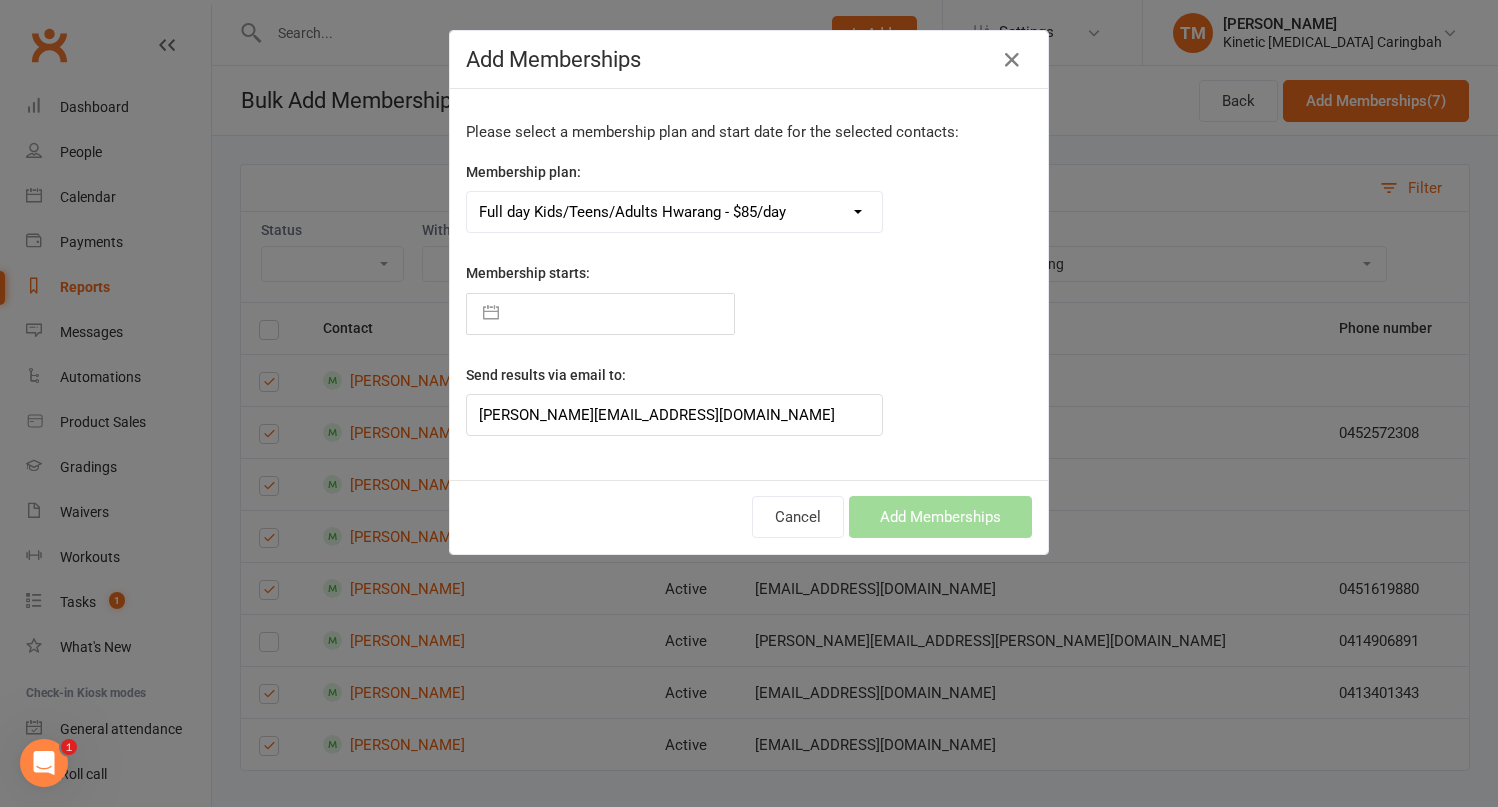 type on "[DATE]" 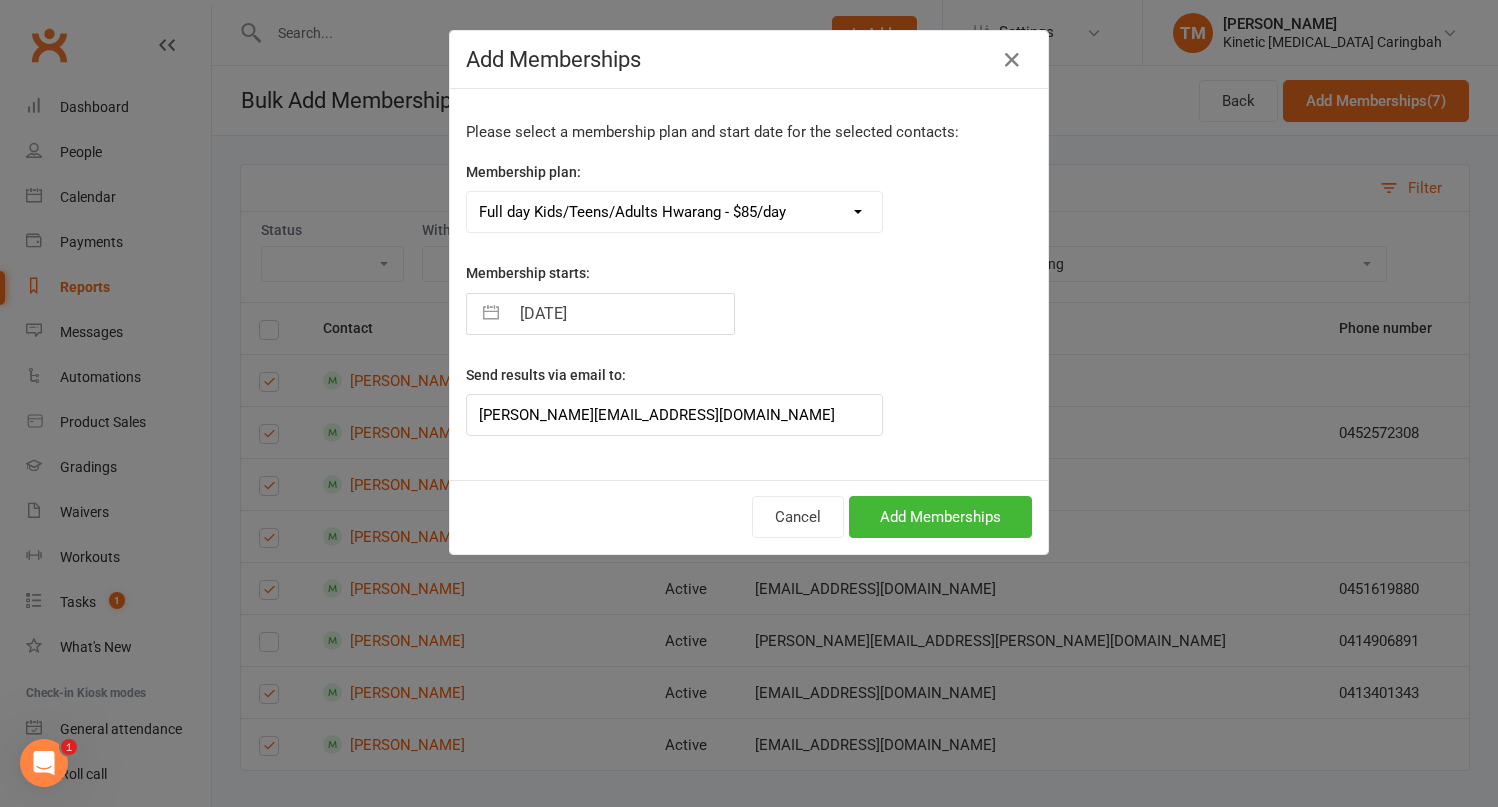 click at bounding box center (491, 314) 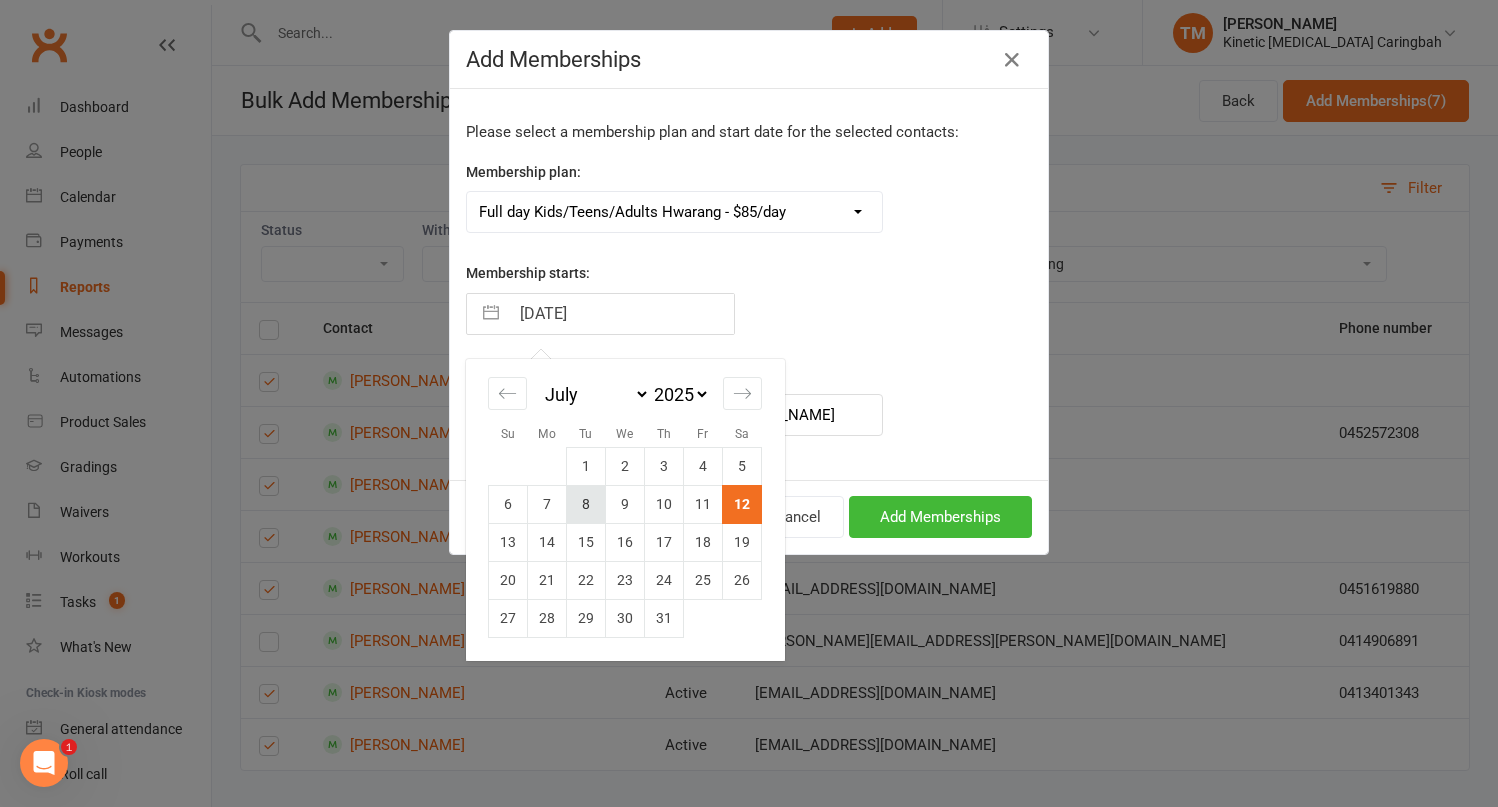 click on "8" at bounding box center (586, 504) 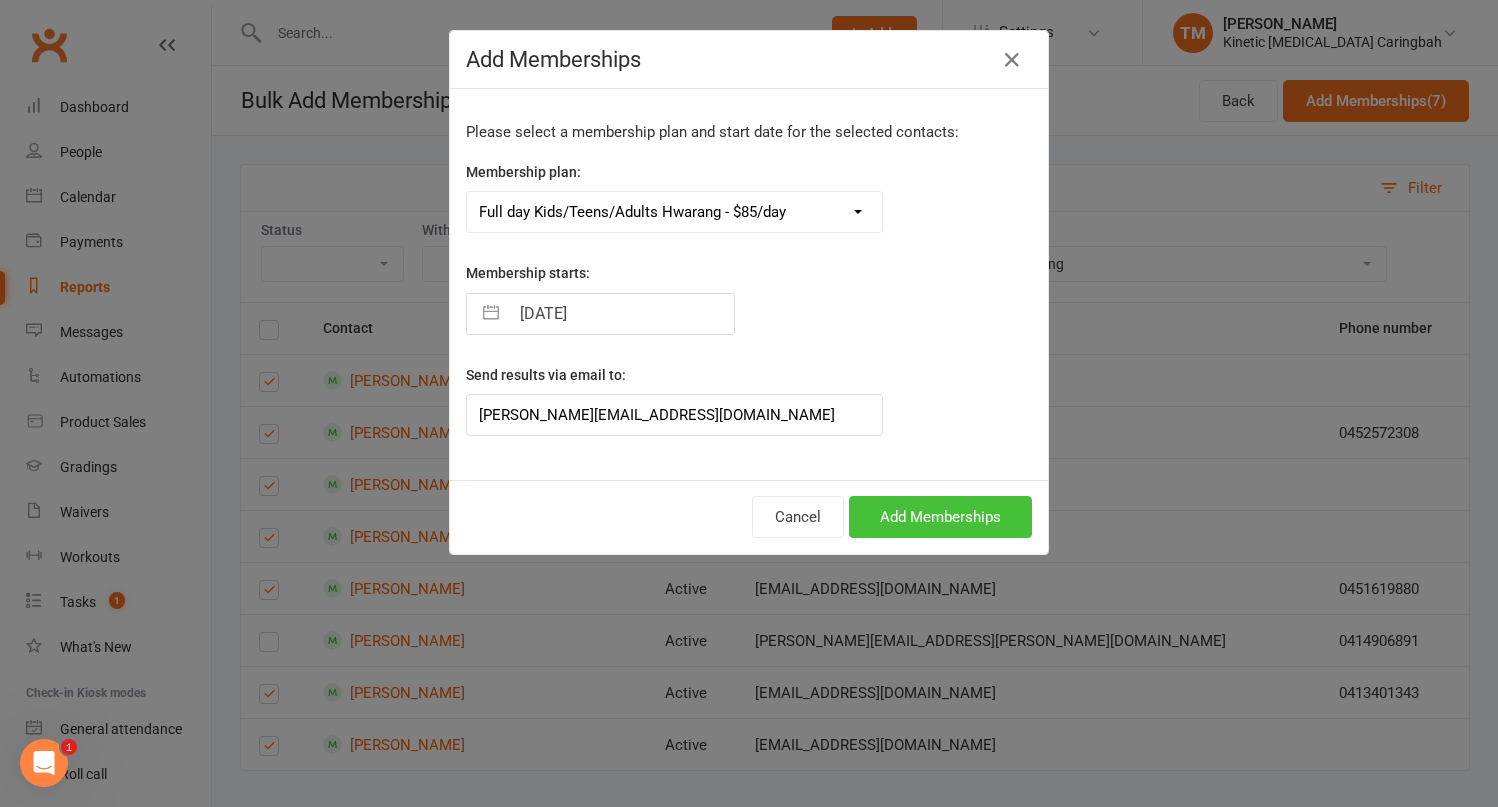 click on "Add Memberships" at bounding box center [940, 517] 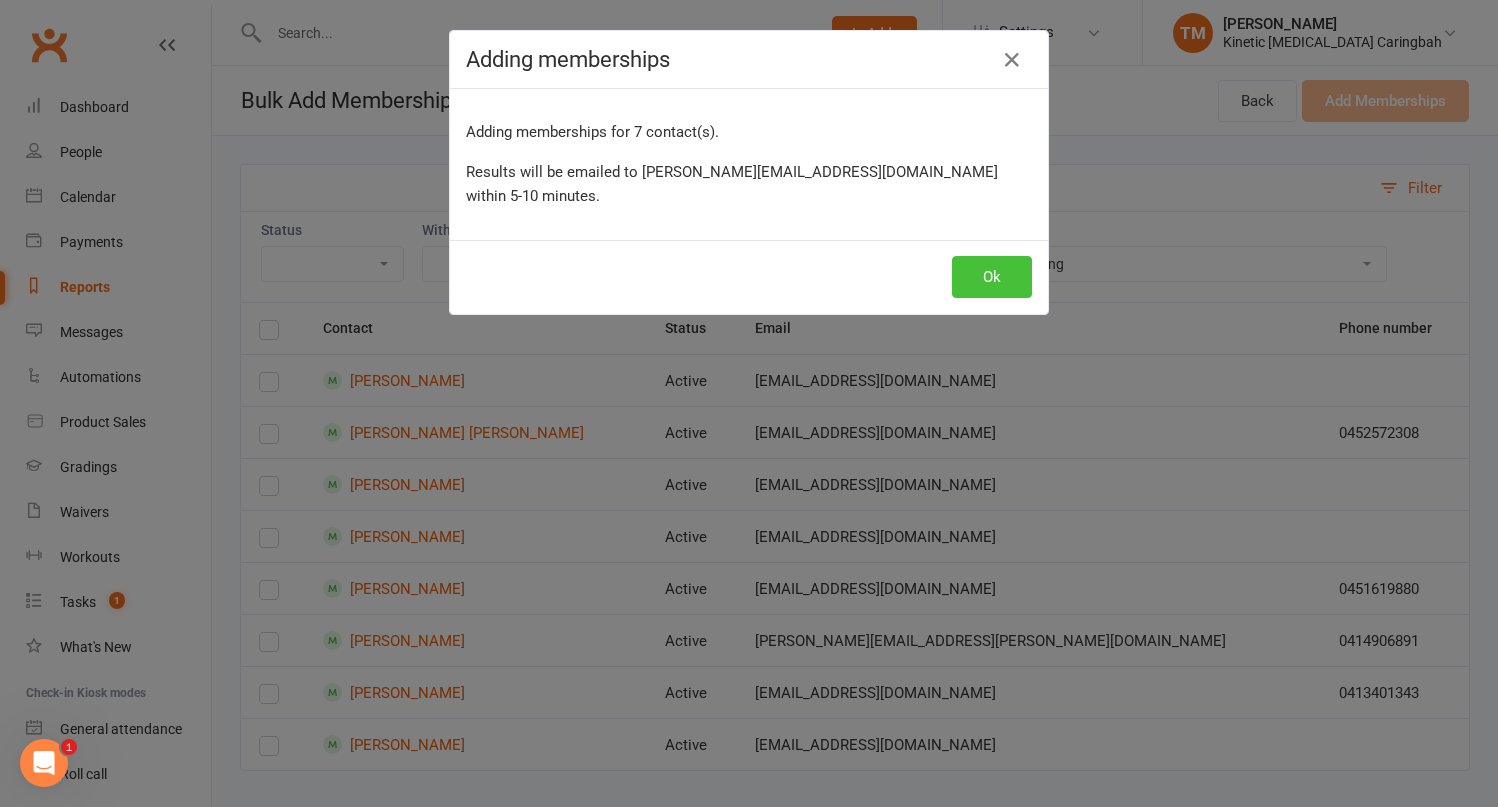 click on "Ok" at bounding box center (992, 277) 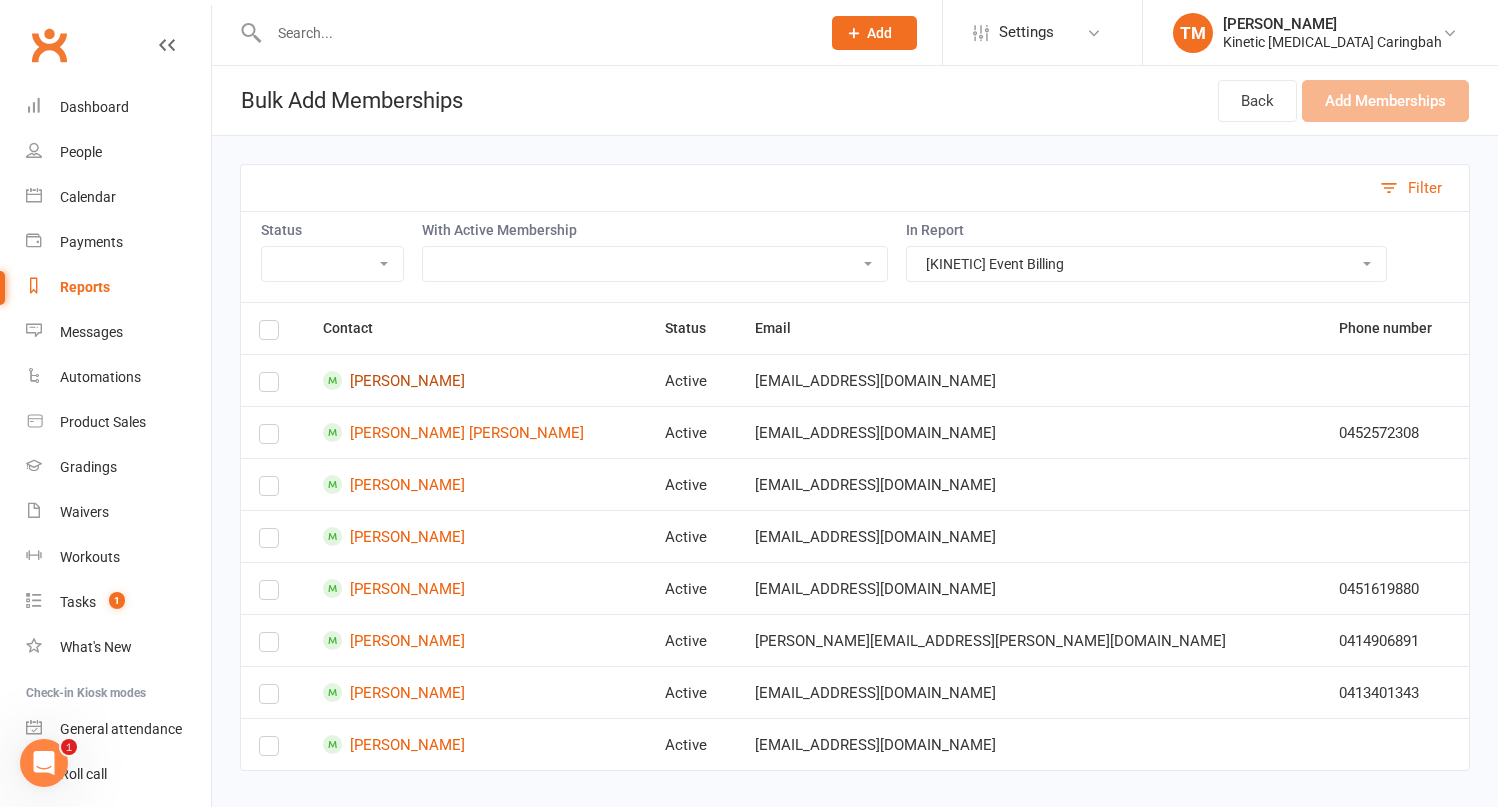 click on "Sam Carmont" at bounding box center [476, 380] 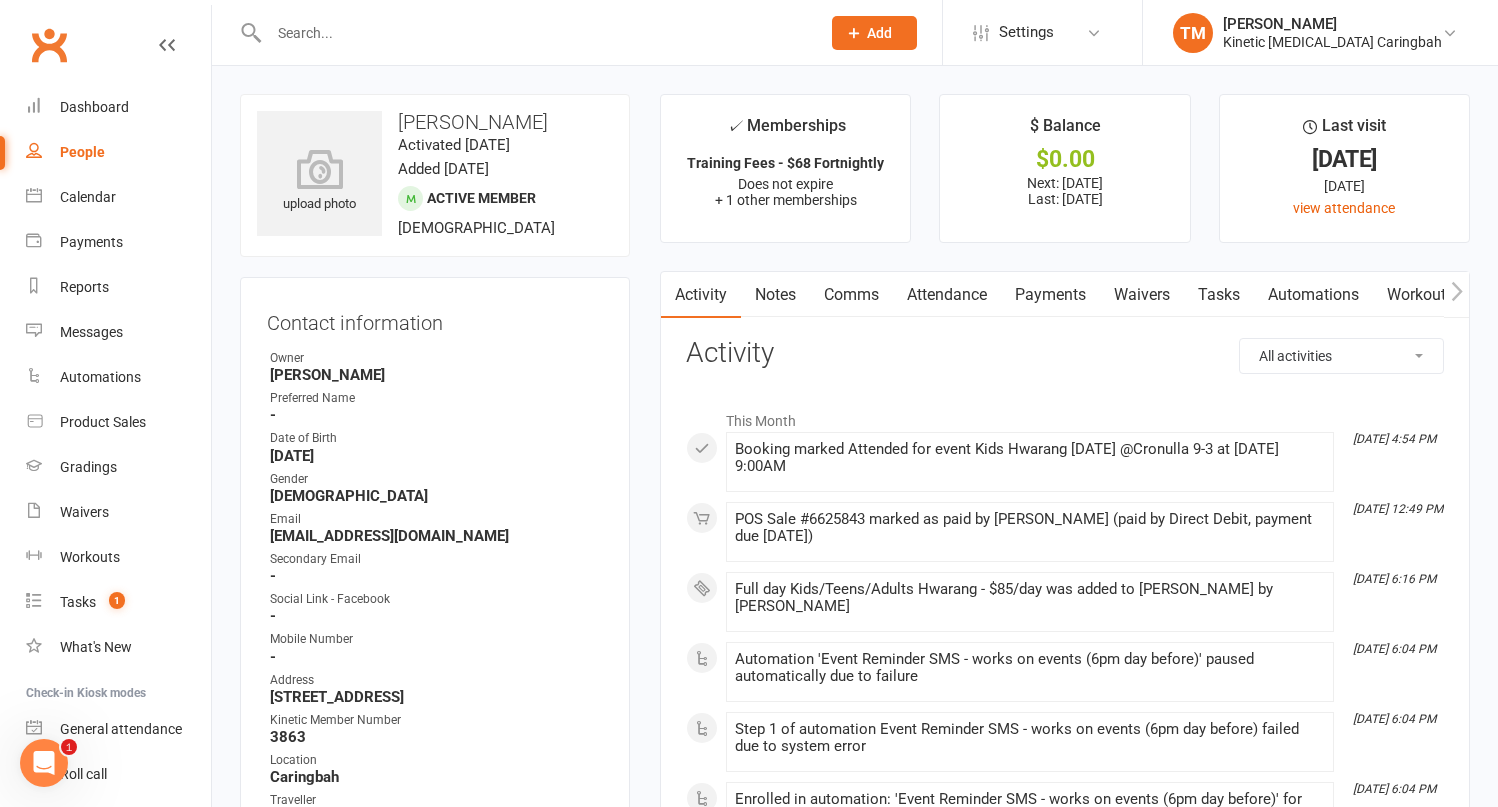 click on "Payments" at bounding box center [1050, 295] 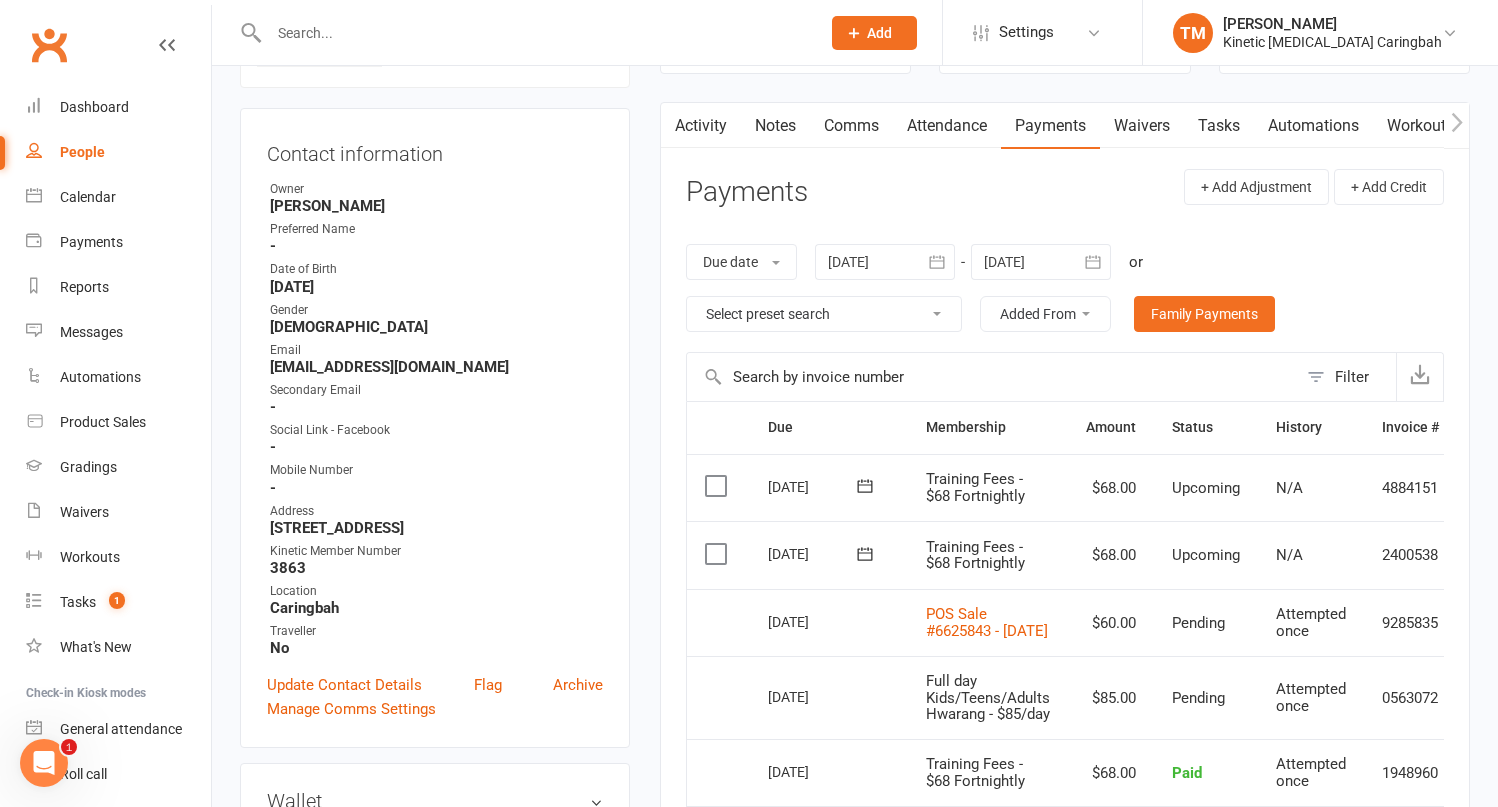 scroll, scrollTop: 146, scrollLeft: 0, axis: vertical 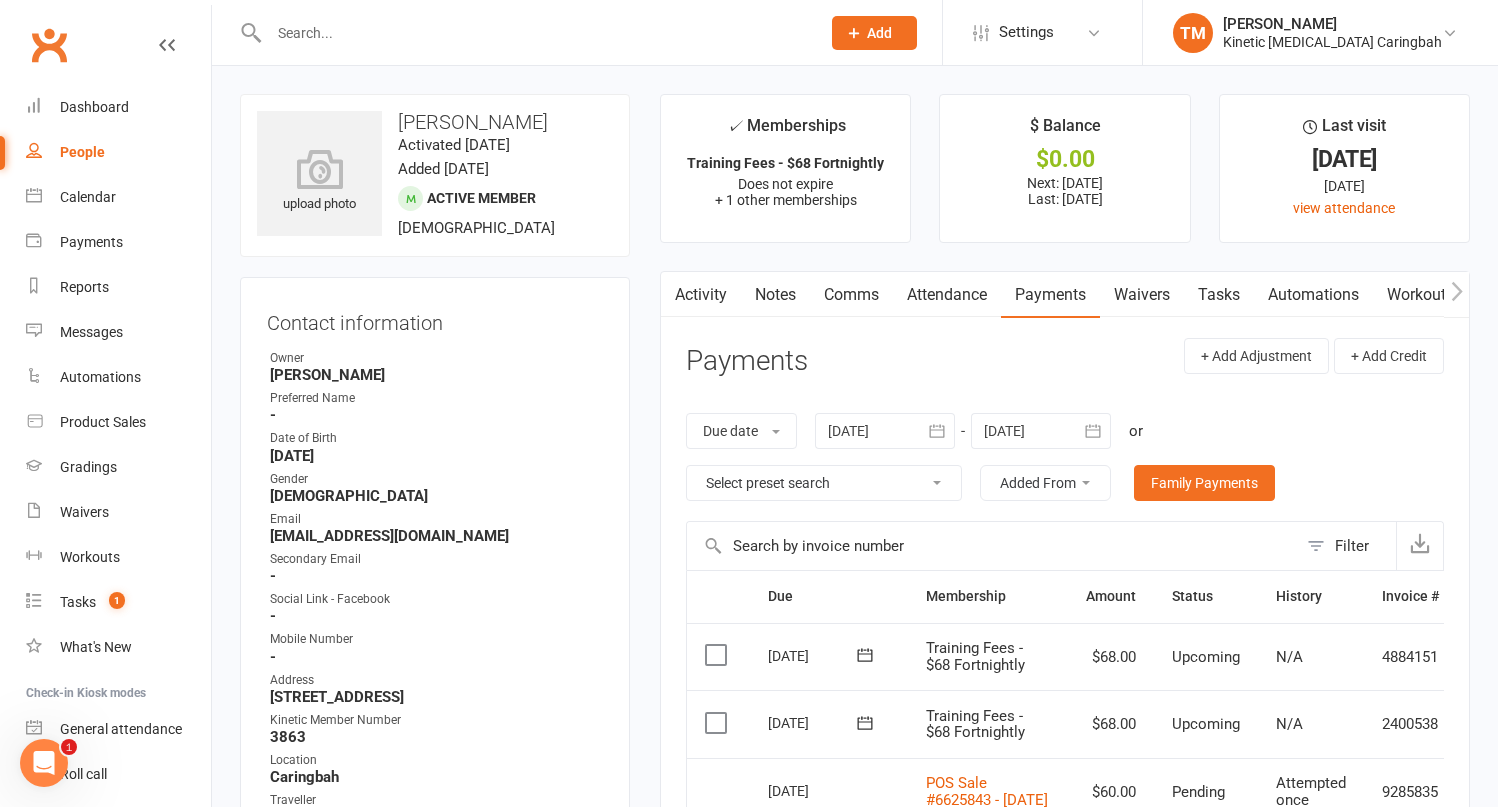 click at bounding box center (523, 32) 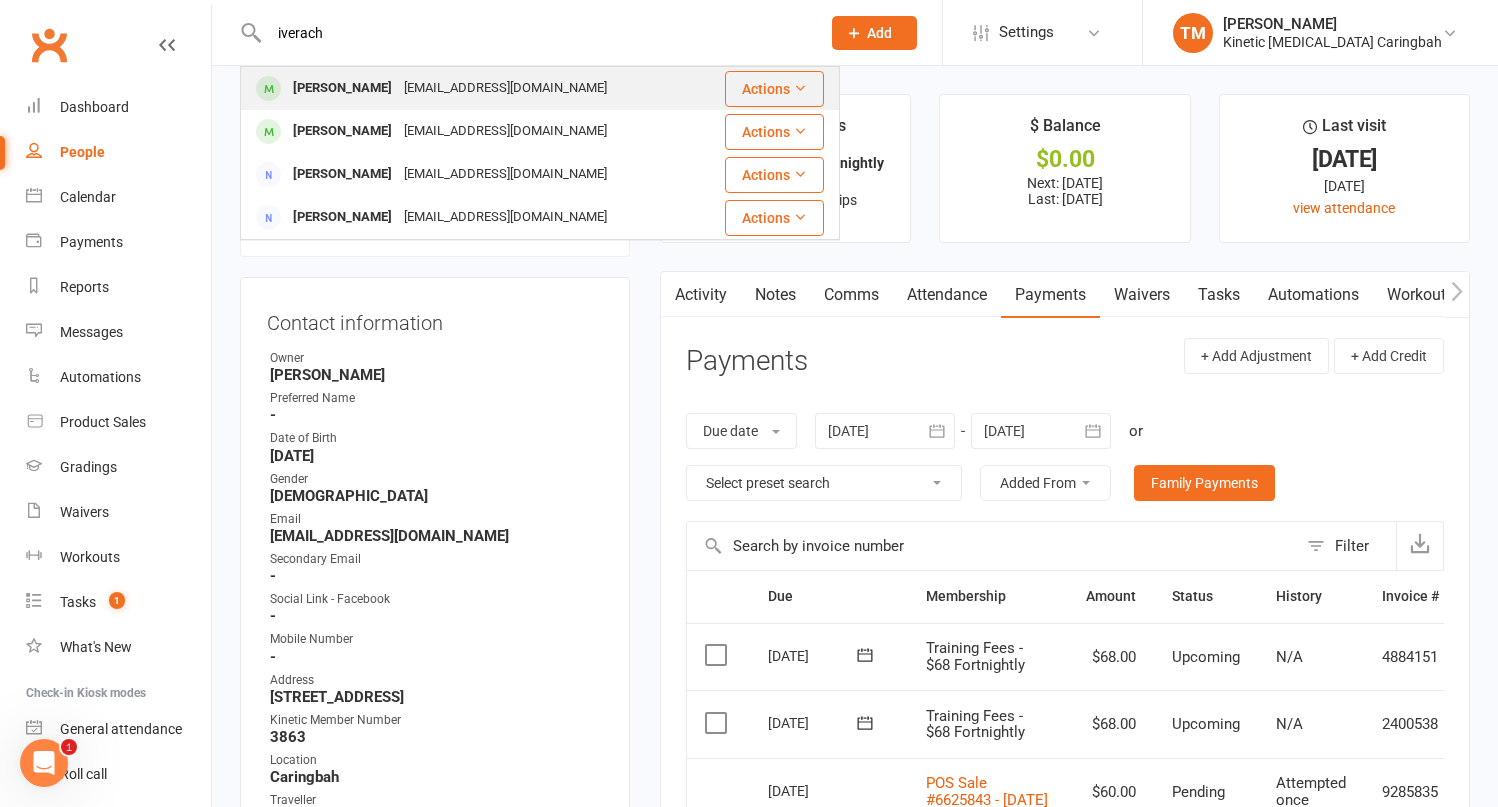 type on "iverach" 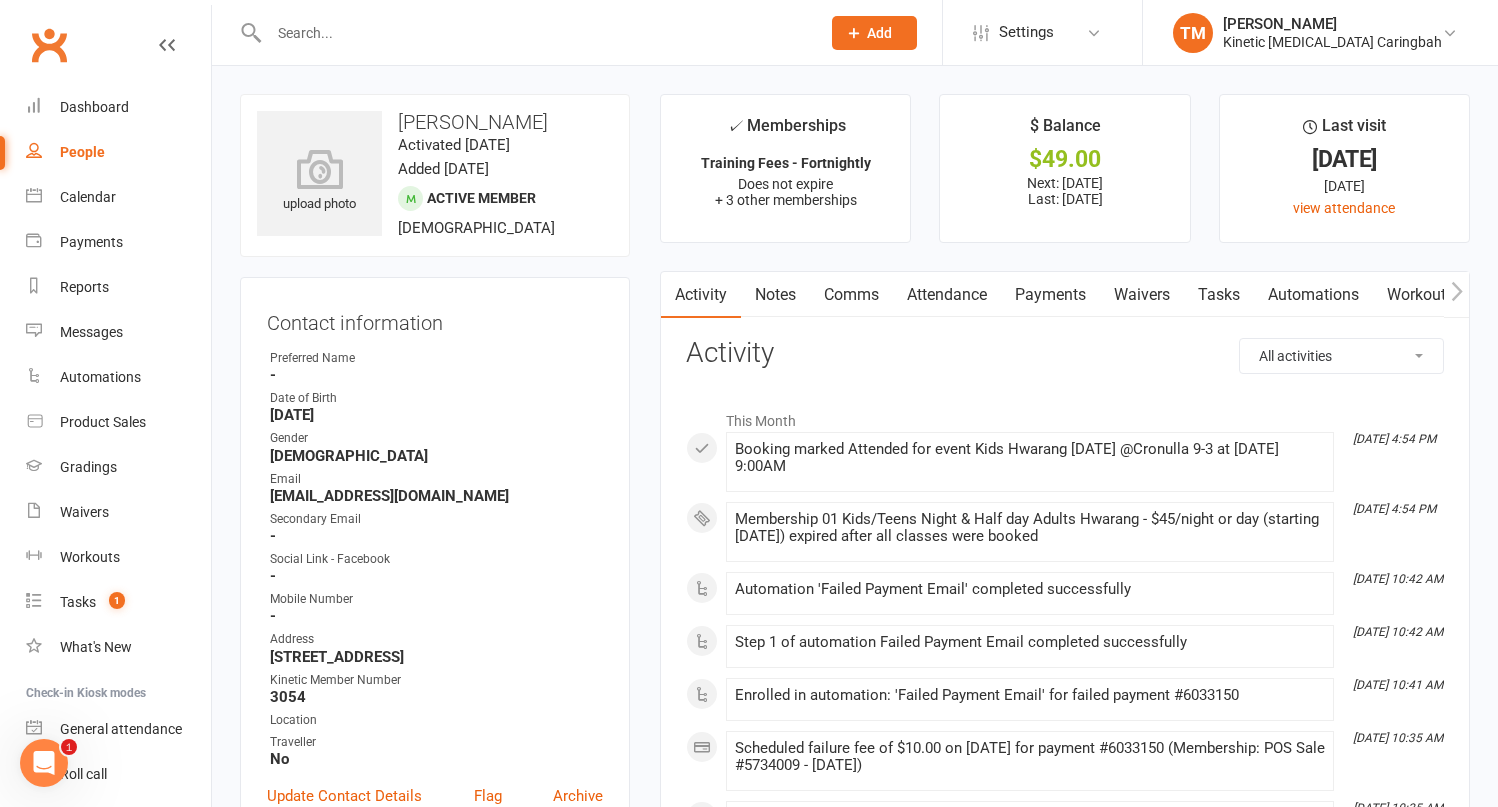 click on "Payments" at bounding box center (1050, 295) 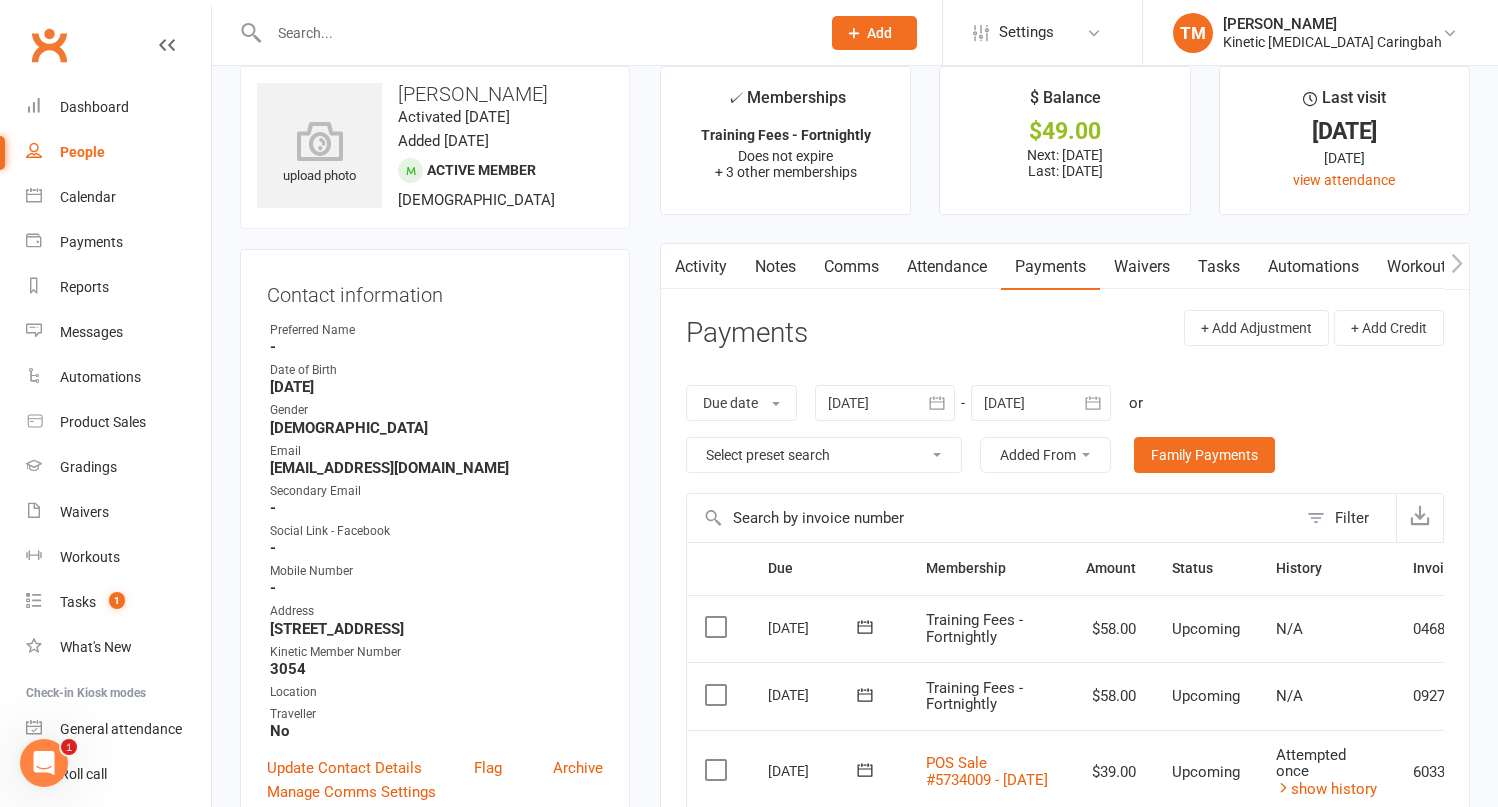 scroll, scrollTop: 0, scrollLeft: 0, axis: both 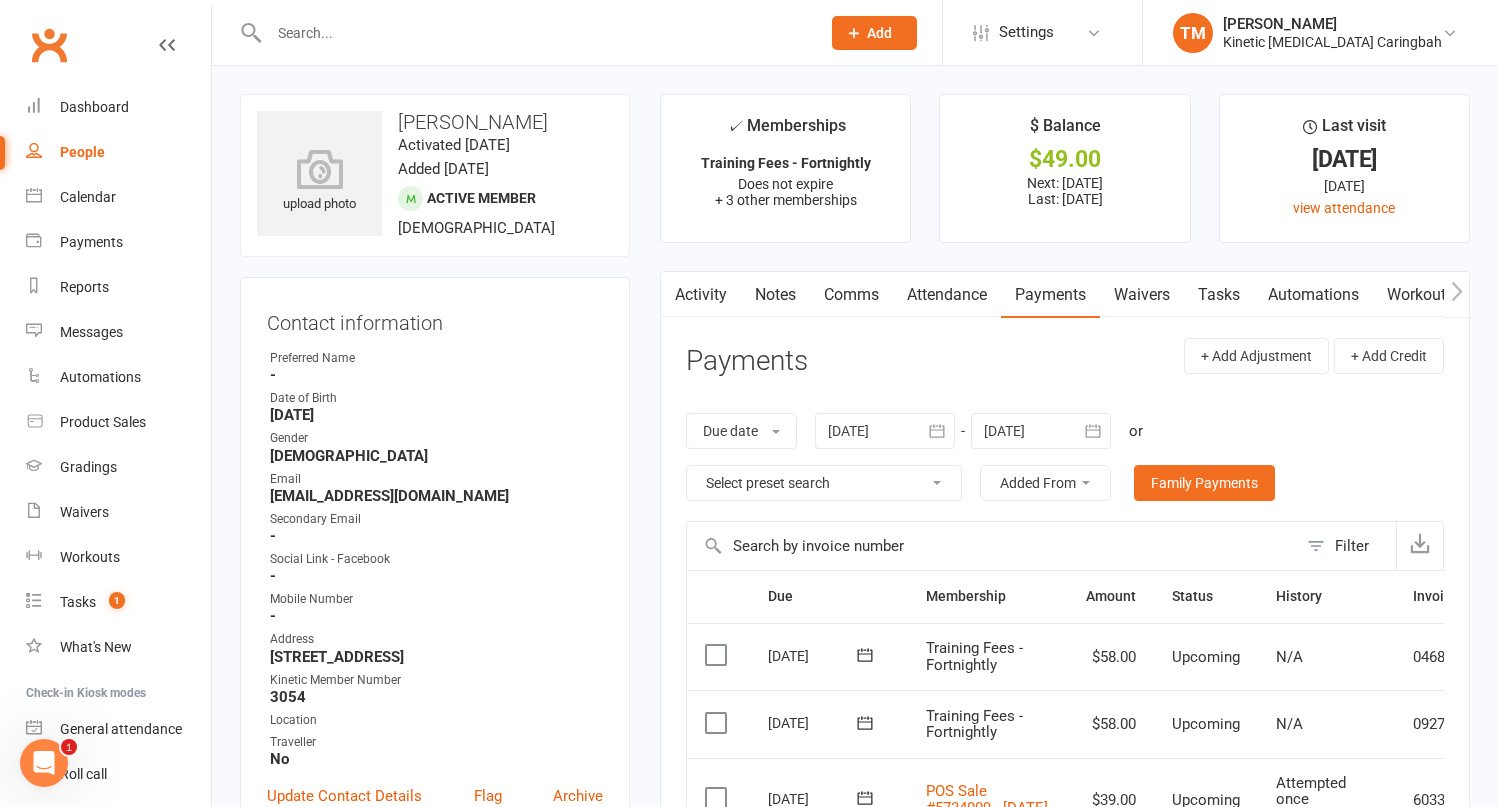 click on "TM Tammy Madsen Kinetic Martial Arts Caringbah Signed in as: Kinetic Martial Arts Caringbah Switch to: Kinetic Martial Arts Cessnock Switch to: Kinetic Martial Arts Heathcote Switch to: Kinetic Martial Arts Helensburgh Switch to: Kinetic Martial Arts Moonee Beach Switch to: Kinetic Martial Arts Narellan Switch to: Kinetic Martial Arts Ramsgate Beach Switch to: Kinetic Martial Arts Sutherland Switch to: Kinetic Martial Arts Wadalba My profile My subscription Help Terms & conditions  Privacy policy  Sign out" at bounding box center [1320, 32] 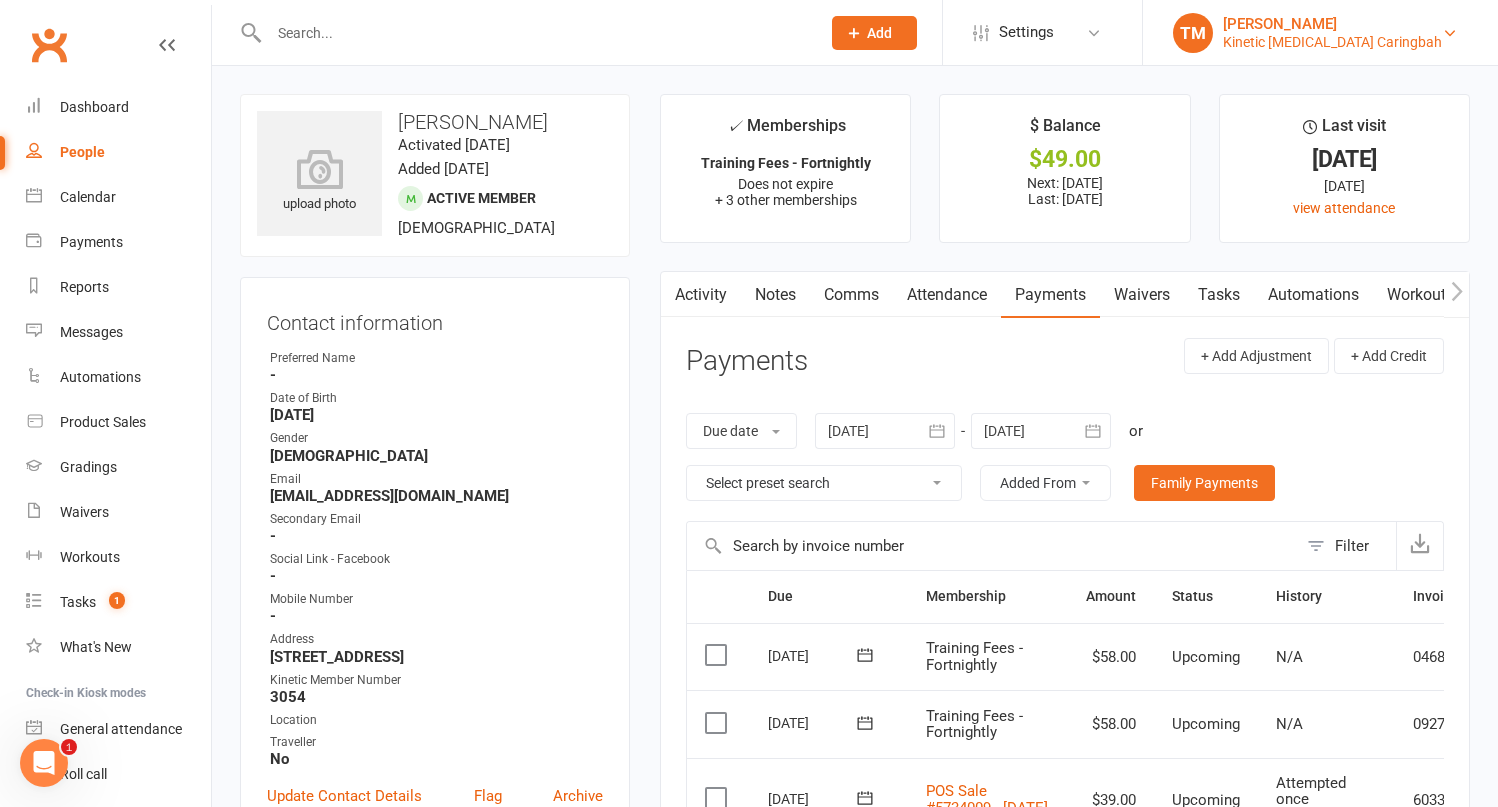click on "Kinetic Martial Arts Caringbah" at bounding box center [1332, 42] 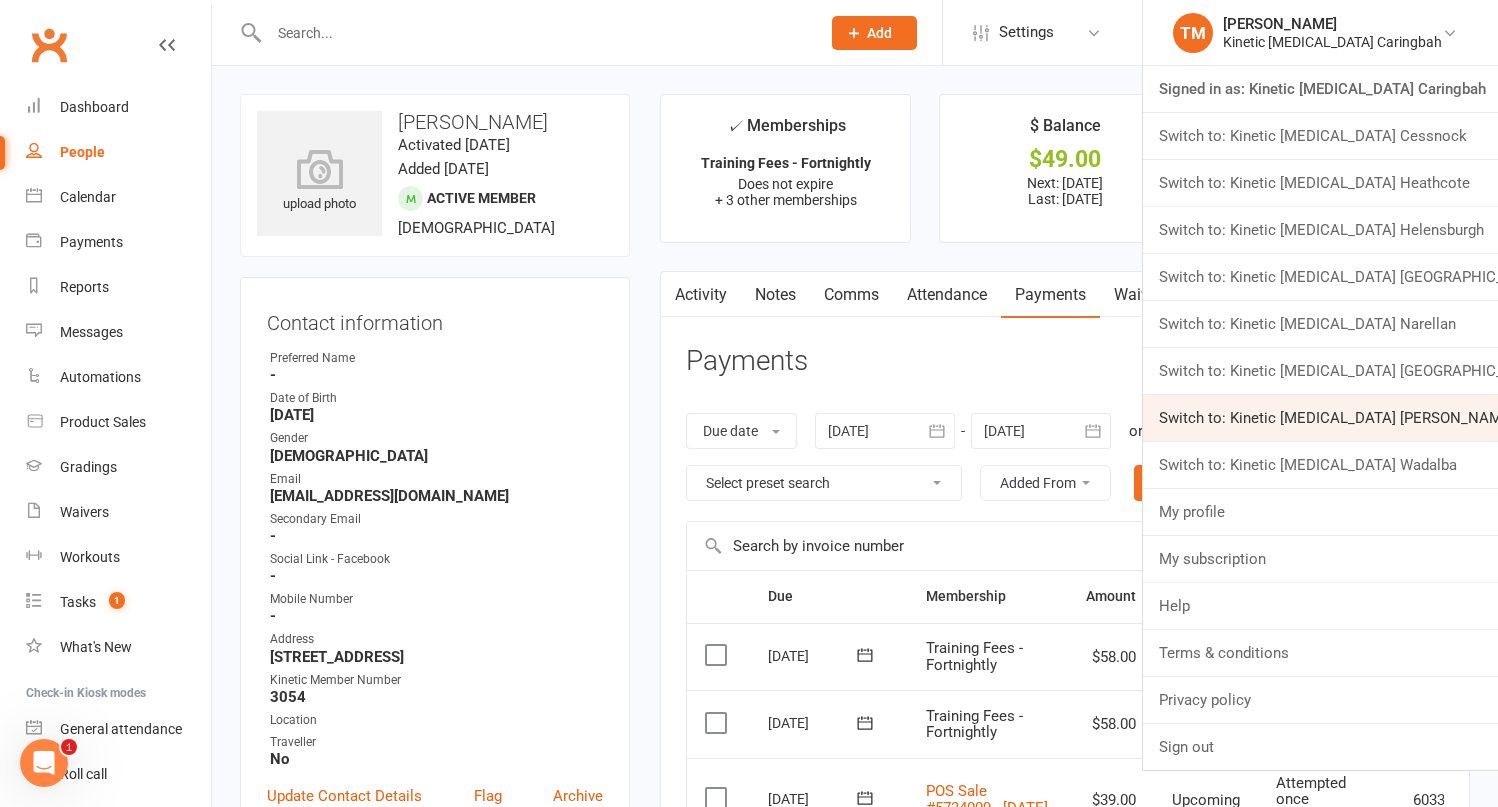 click on "Switch to: Kinetic [MEDICAL_DATA] [PERSON_NAME]" at bounding box center [1320, 418] 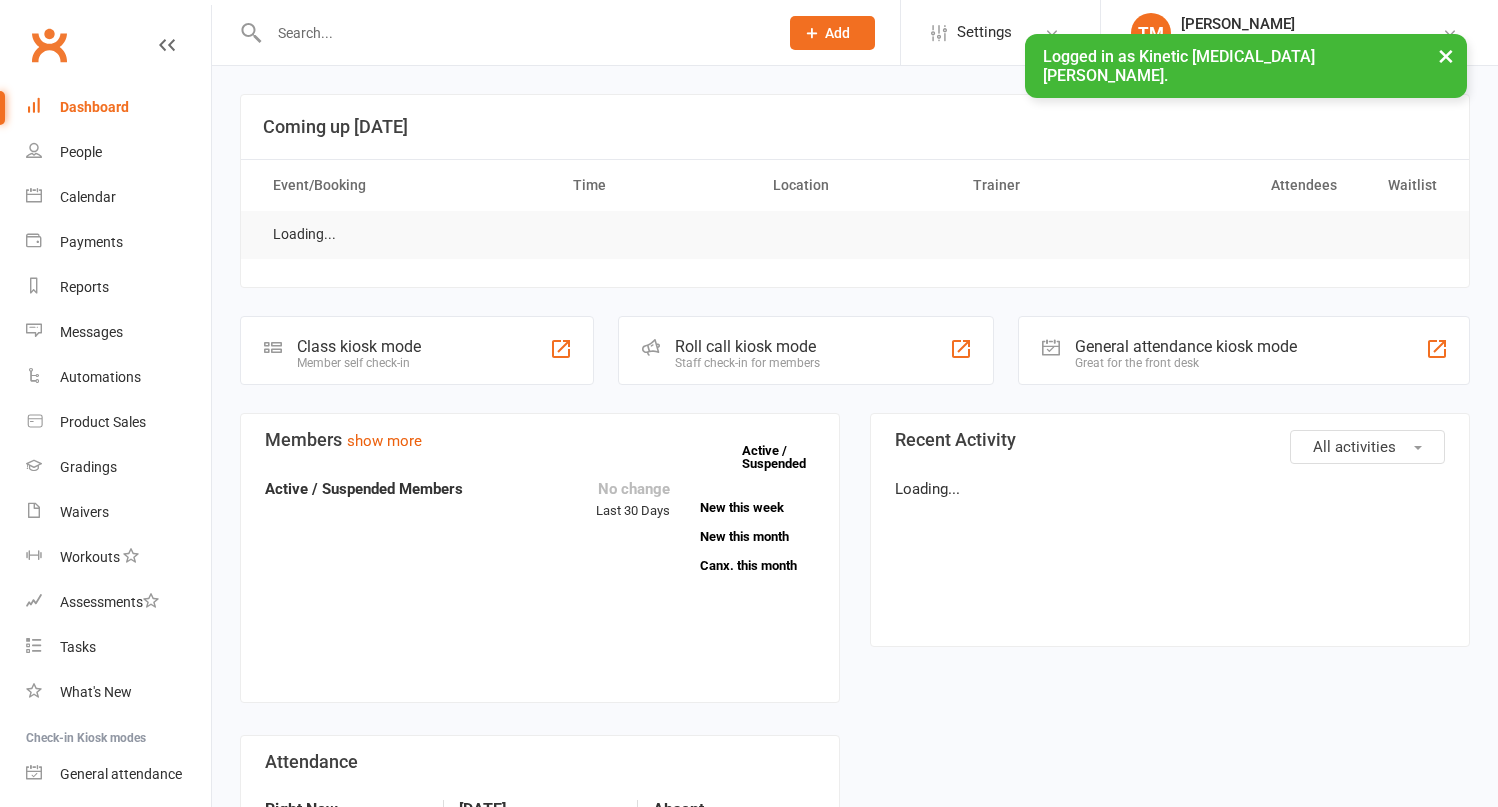 scroll, scrollTop: 0, scrollLeft: 0, axis: both 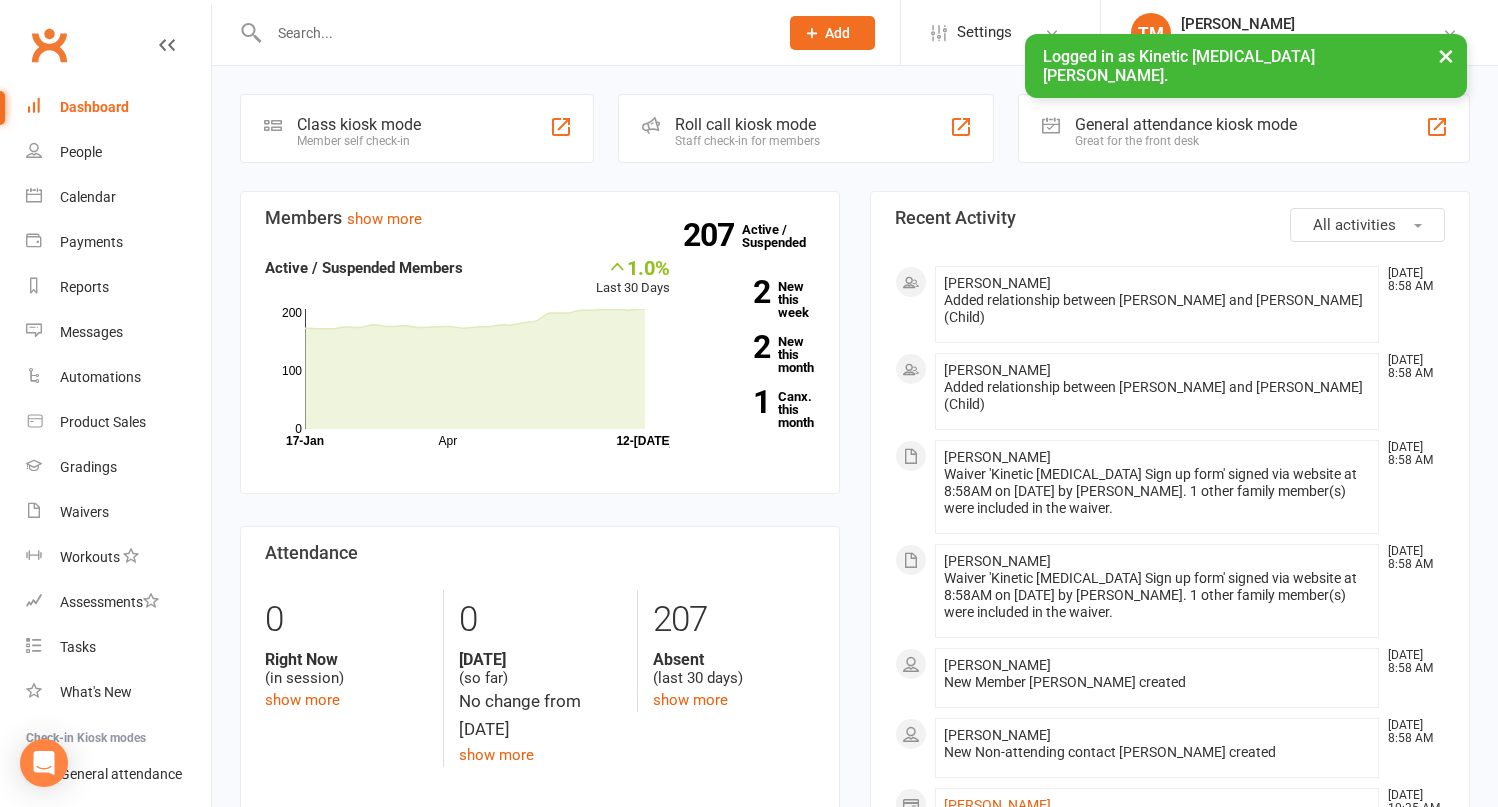 click on "Coming up [DATE] Event/Booking Time Location Trainer Attendees Waitlist No events
Class kiosk mode Member self check-in Roll call kiosk mode Staff check-in for members General attendance kiosk mode Great for the front desk Kiosk modes:  General attendance  General attendance Class Roll call
Members  show more 1.0% Last 30 Days Active / Suspended Members Apr Month [DATE]-[DATE]  0 100 200 207 Active / Suspended 2 New this week 2 New this month 1 Canx. this month
Attendance 0 Right Now (in session) show more 0 [DATE] (so far)  No change from [DATE] show more 207 Absent (last 30 days) show more
Net Revenue  show more 25.6% Last month $31,438.00 paid or upcoming this month Oct Jan Apr Month [DATE] [DATE] $0 $10,000 $20,000 $30,000 Monthly Recurring Revenue  show more 19.2% Last month $25,927.00 Oct Jan Apr Month [DATE] [DATE] $0 $10,000 $20,000
All activities
Recent Activity [PERSON_NAME] [DATE] 8:58 AM
[PERSON_NAME] [DATE] 8:58 AM
[PERSON_NAME]" at bounding box center (855, 1053) 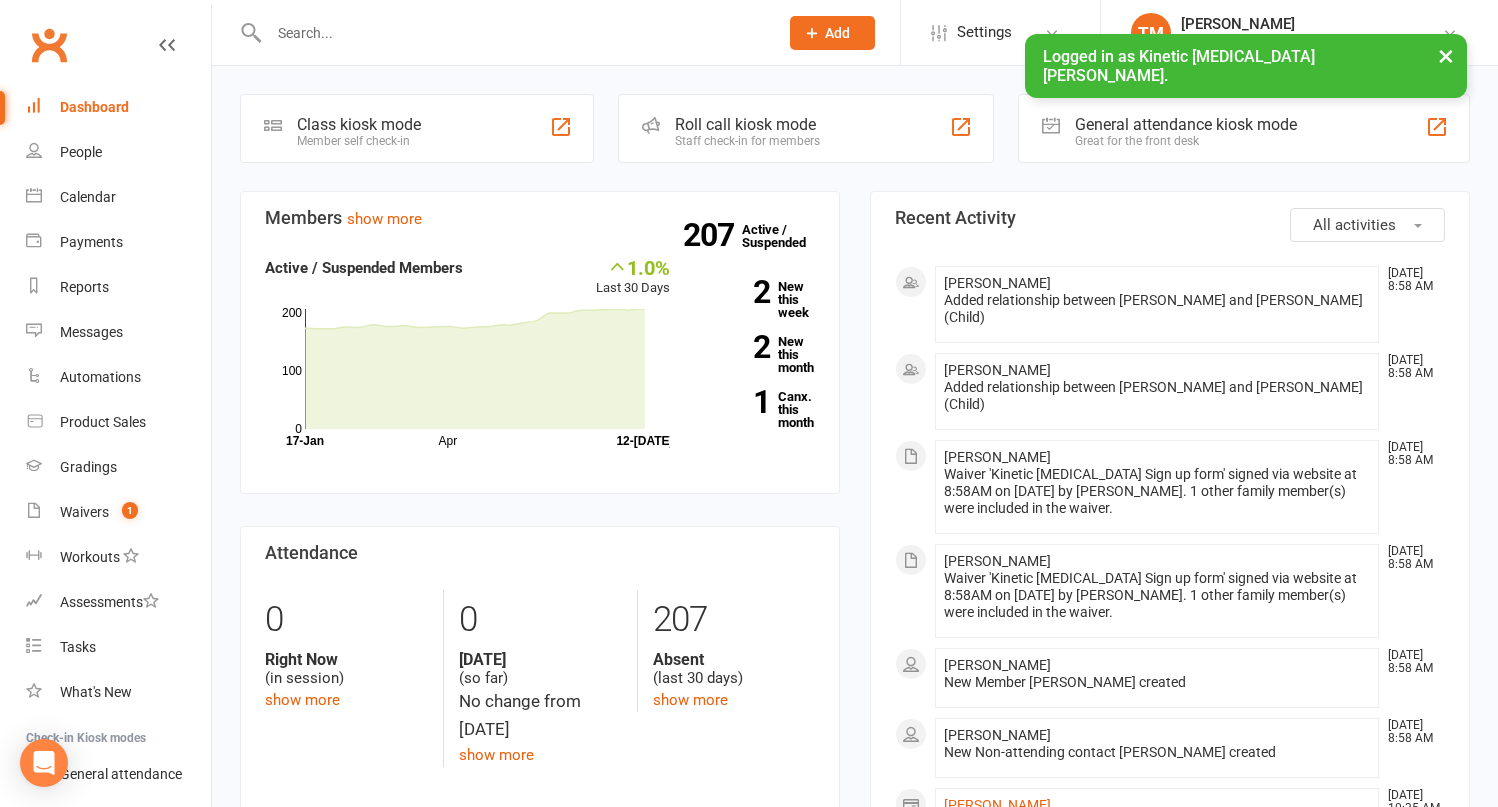 click at bounding box center [513, 33] 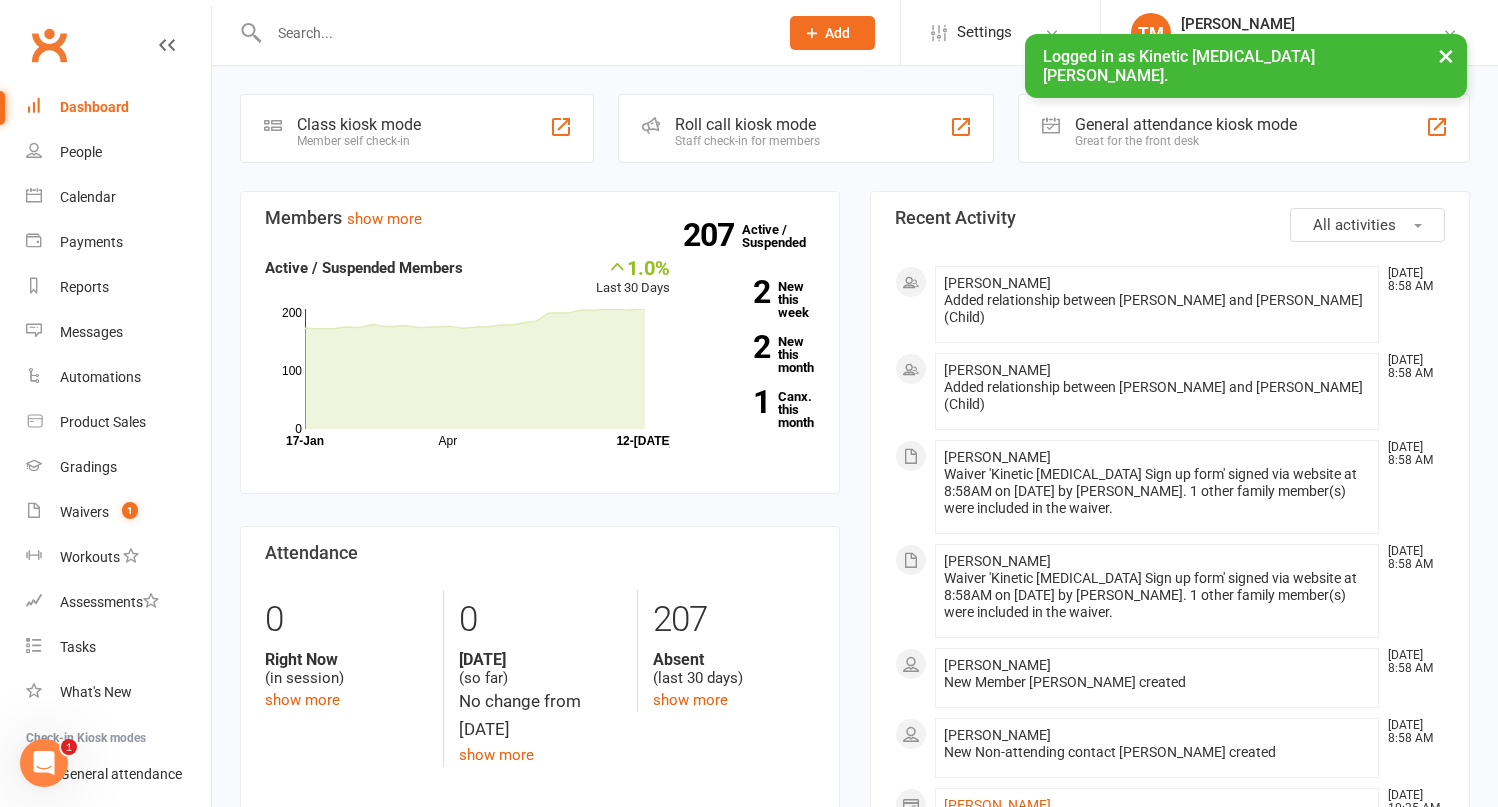 scroll, scrollTop: 0, scrollLeft: 0, axis: both 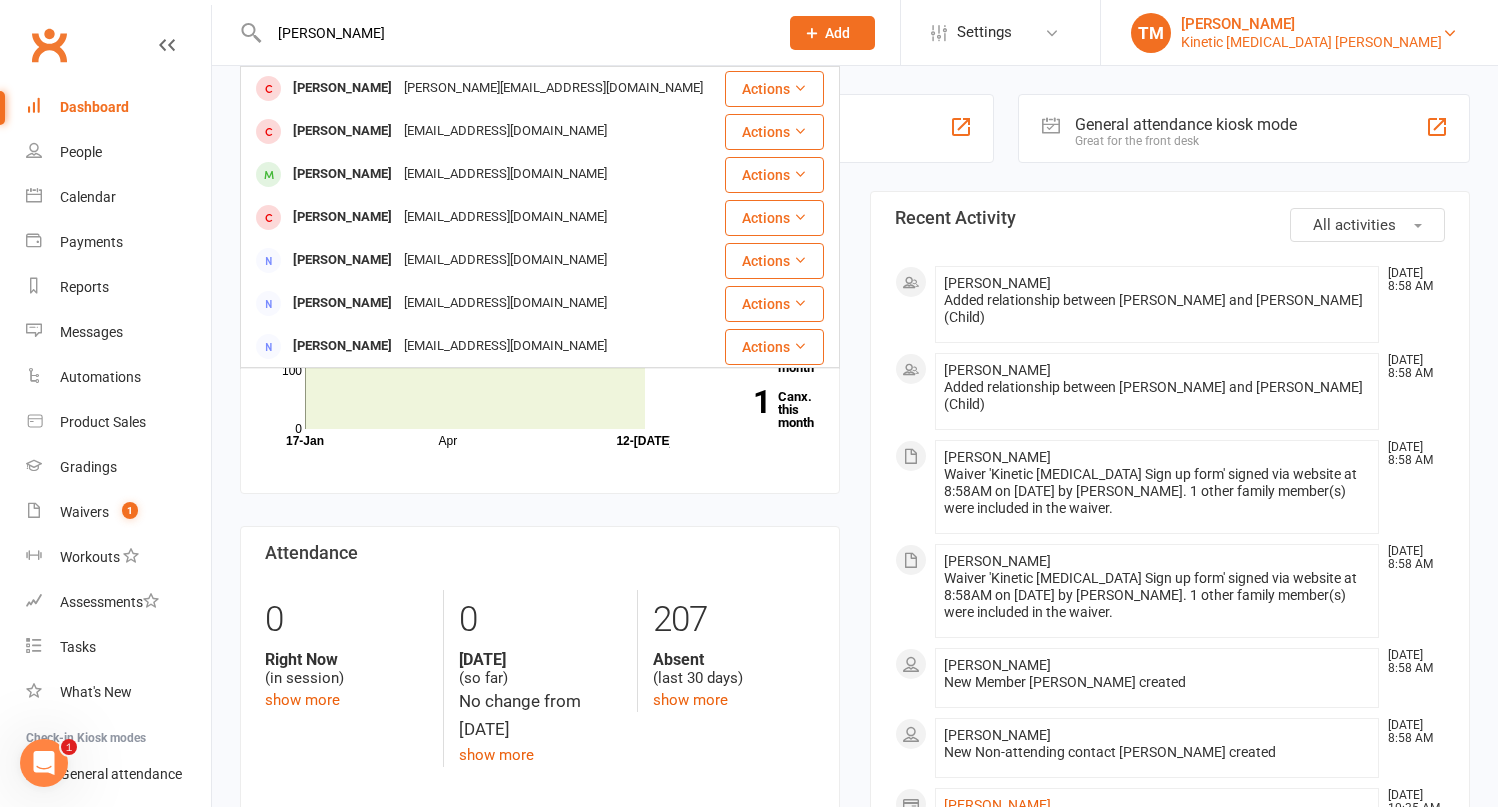 type on "[PERSON_NAME]" 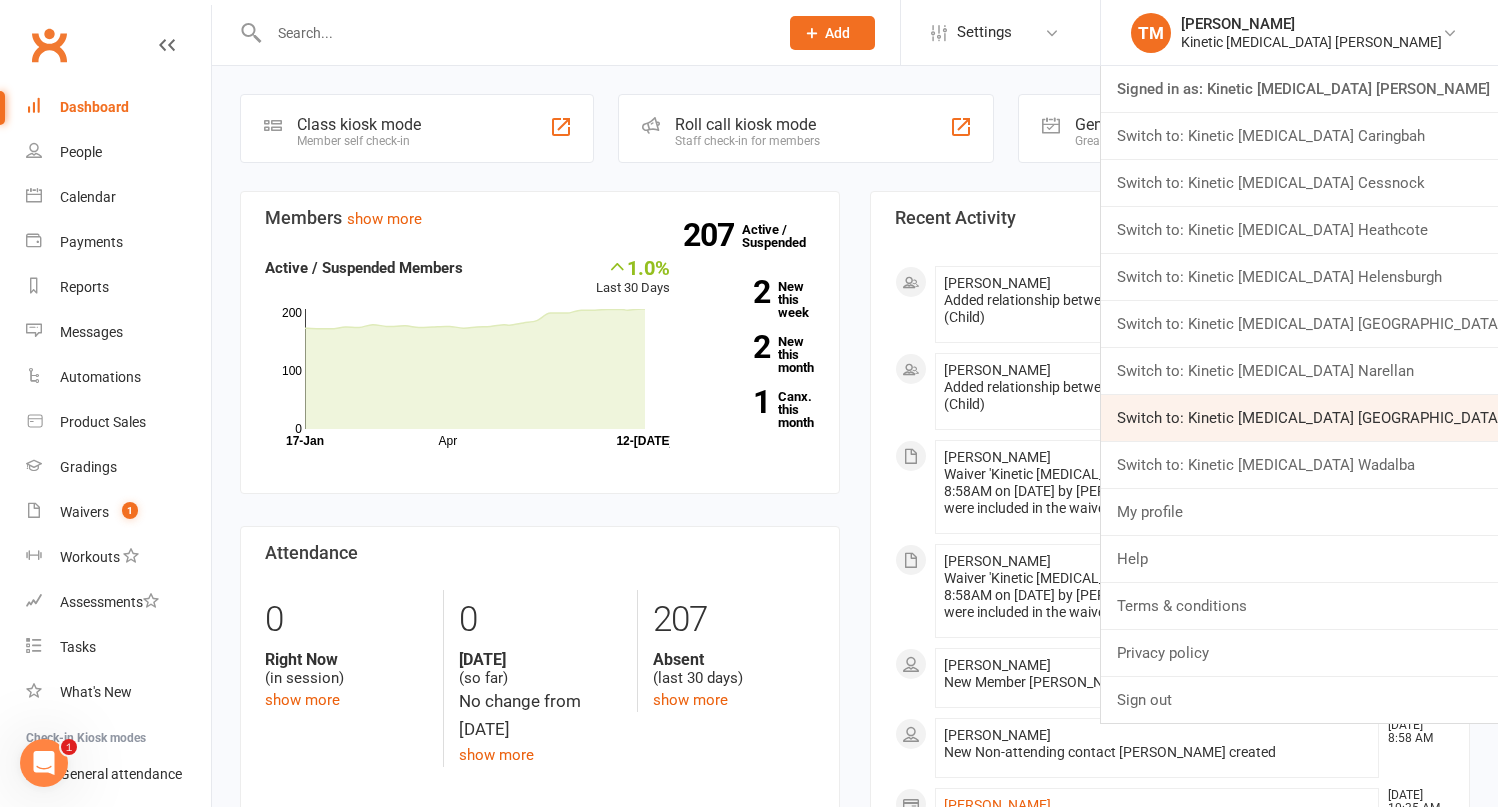click on "Switch to: Kinetic [MEDICAL_DATA] [GEOGRAPHIC_DATA]" at bounding box center [1299, 418] 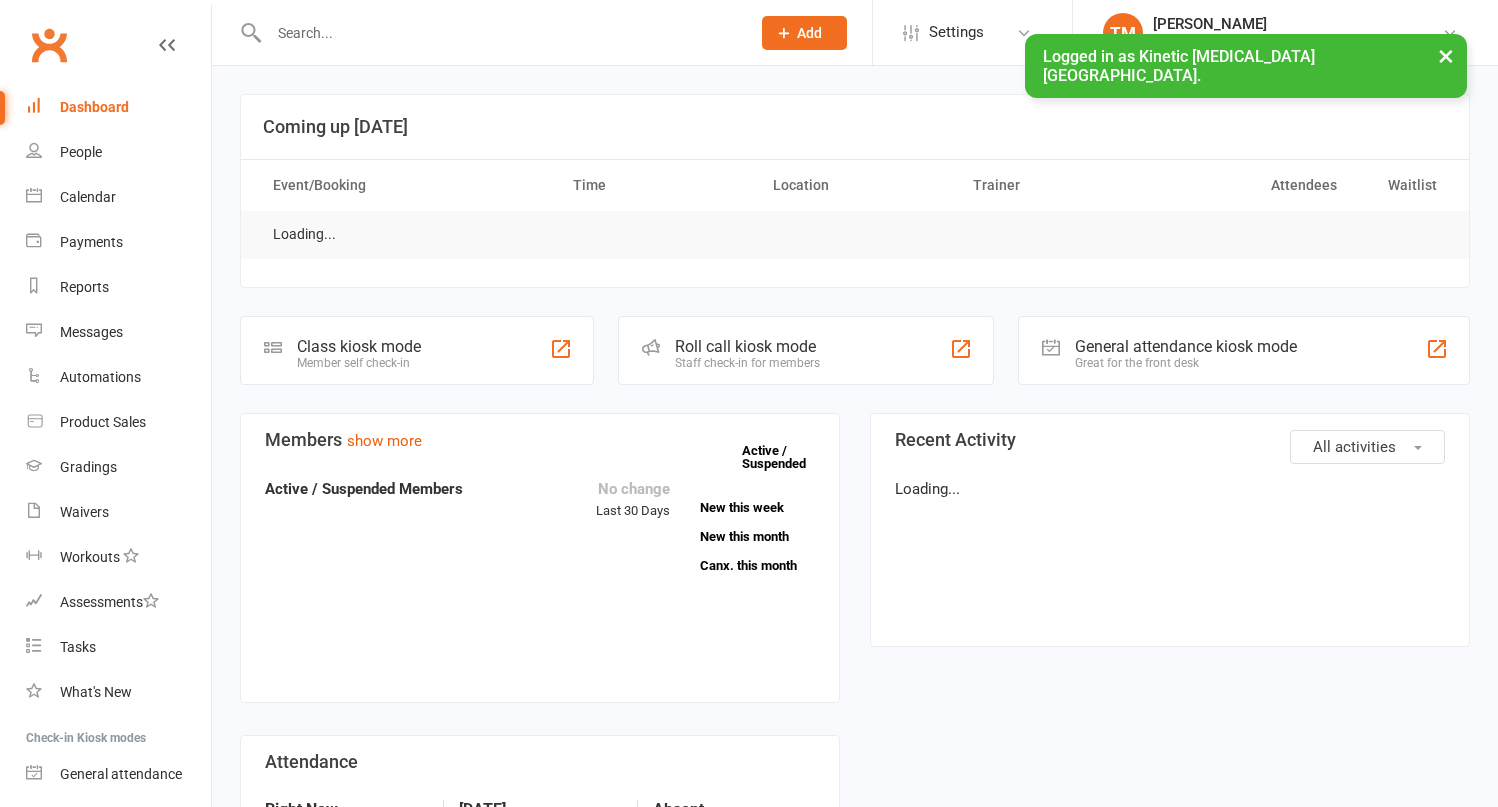 scroll, scrollTop: 0, scrollLeft: 0, axis: both 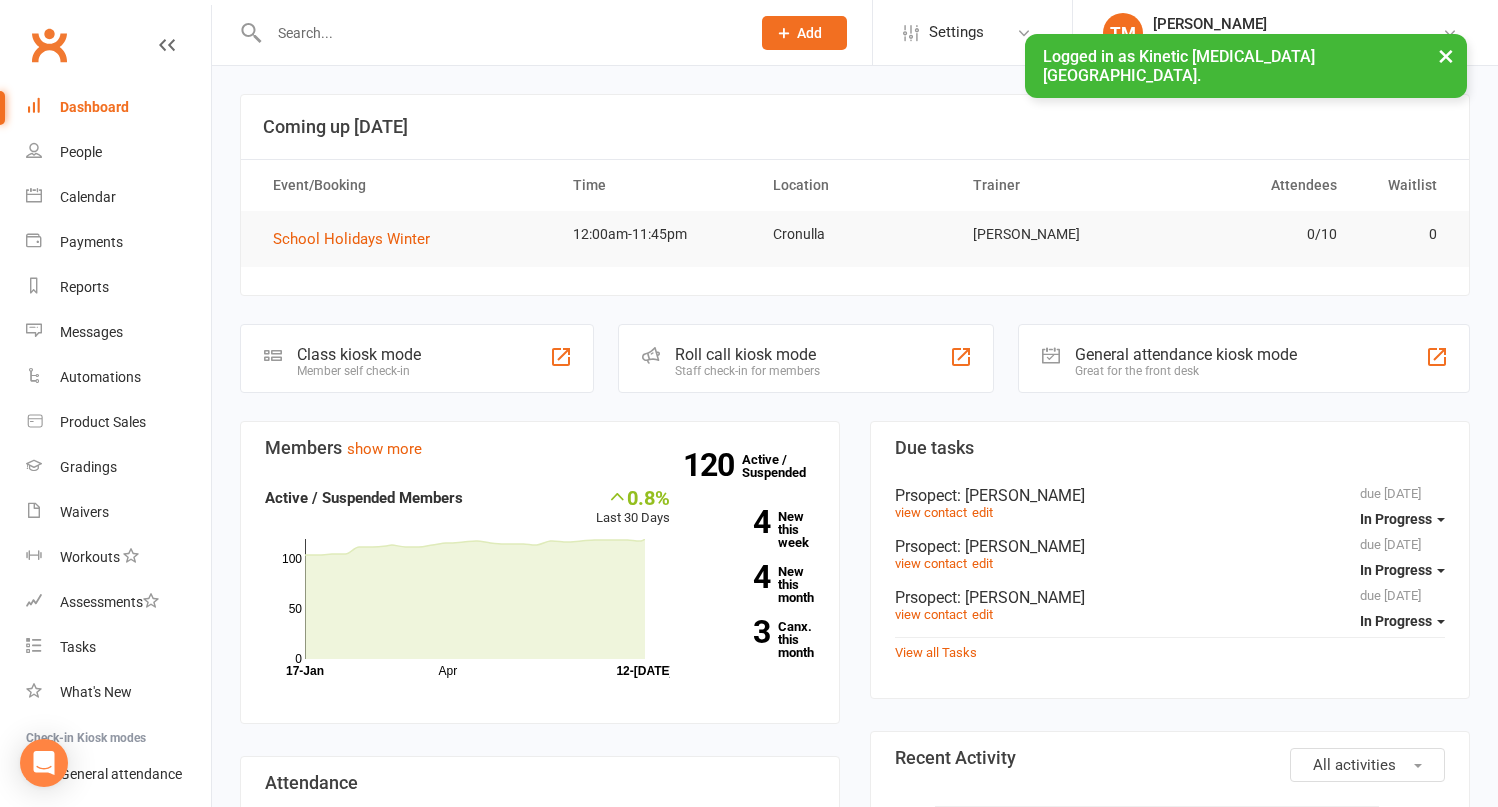 click at bounding box center (499, 33) 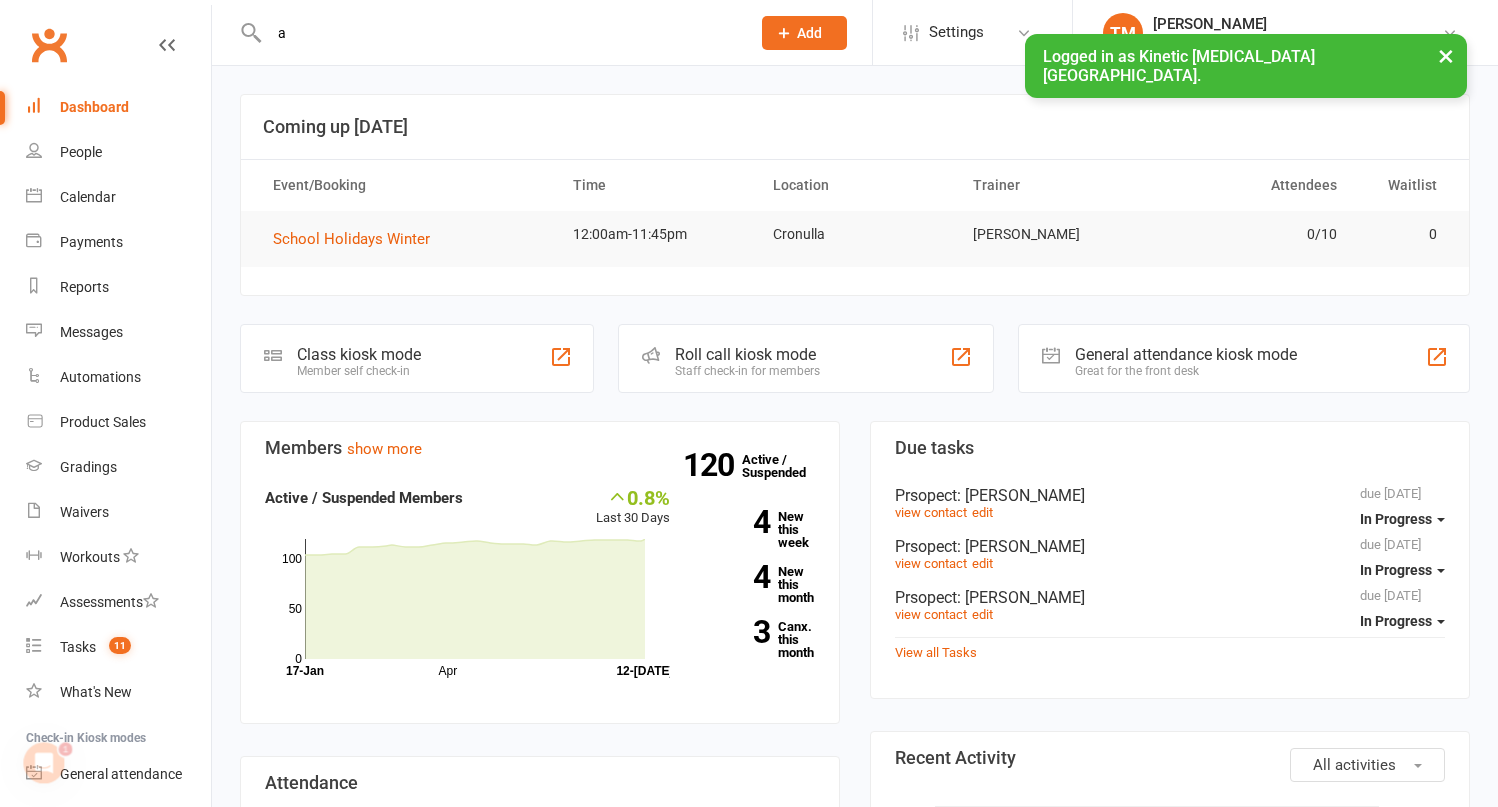 scroll, scrollTop: 0, scrollLeft: 0, axis: both 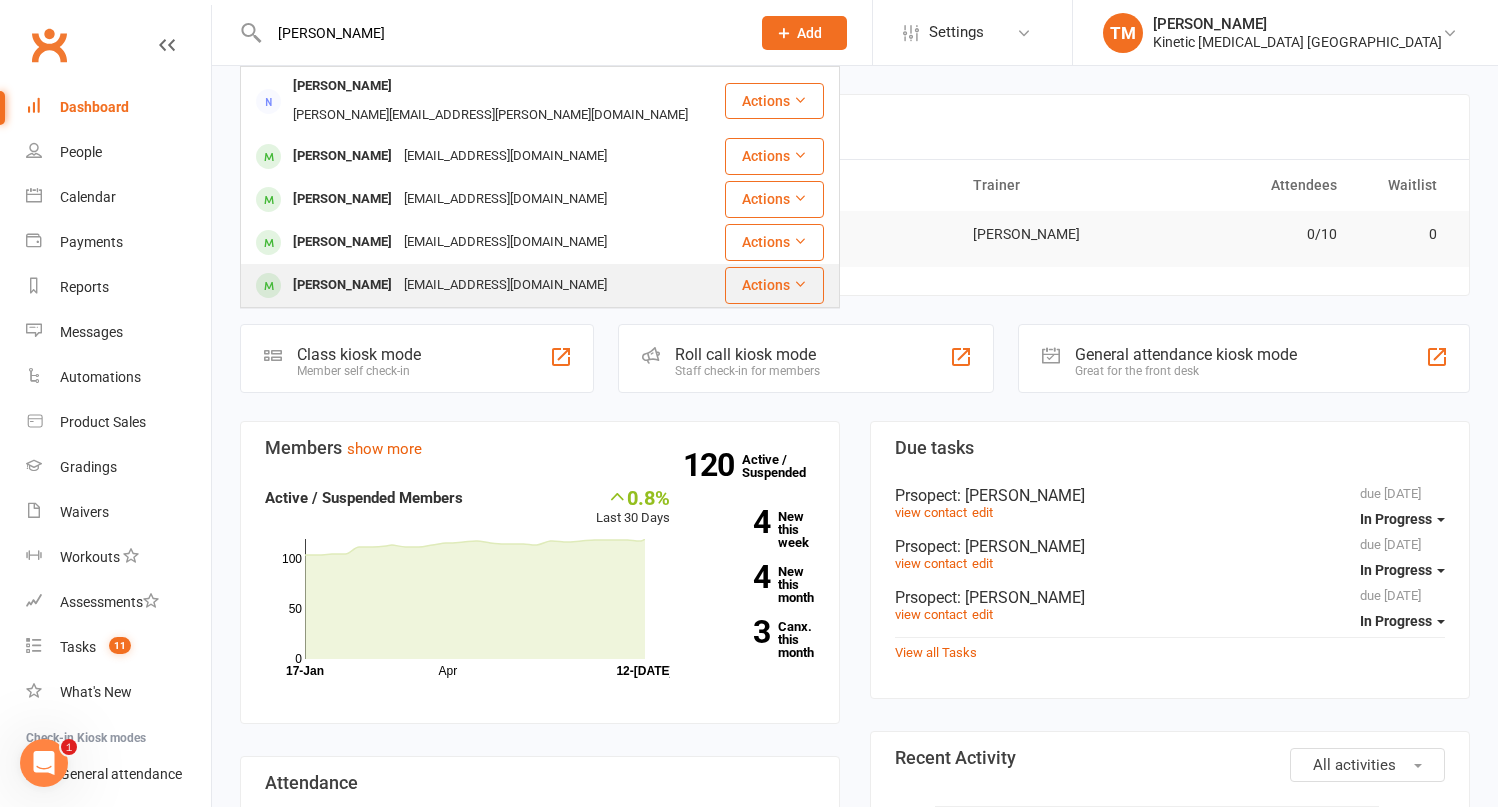type on "arroyo" 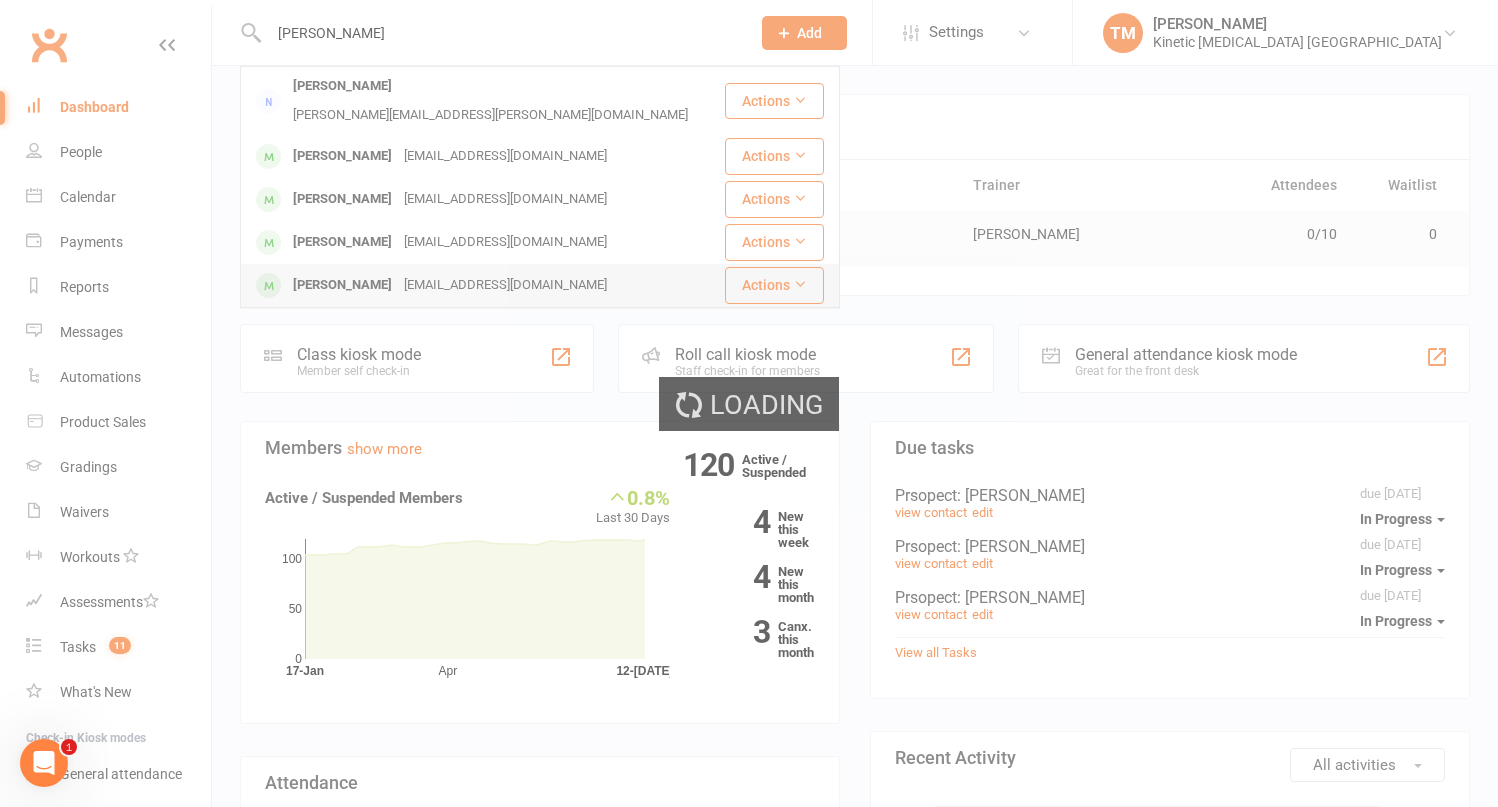 type 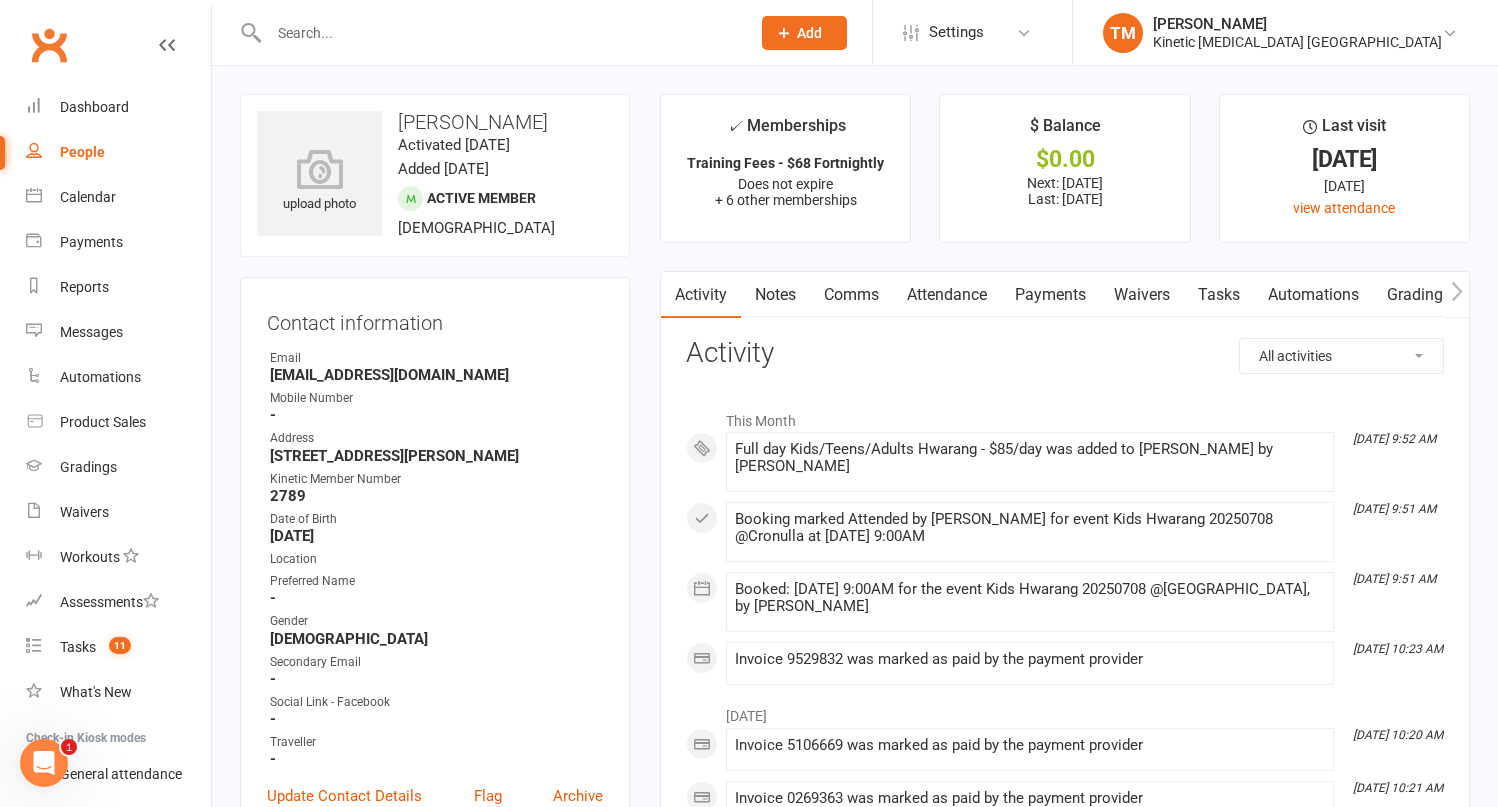 scroll, scrollTop: 0, scrollLeft: 0, axis: both 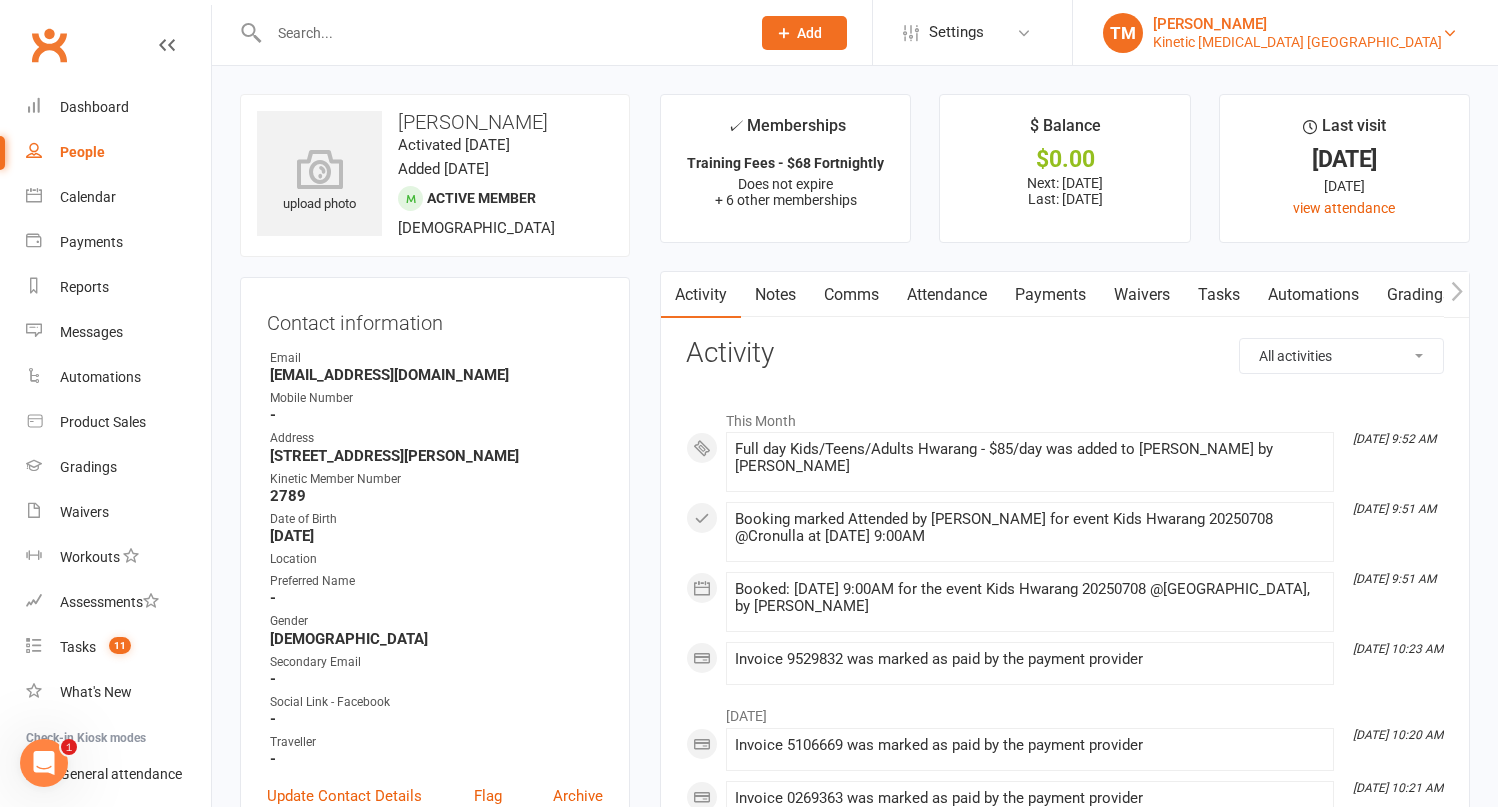 click on "Kinetic [MEDICAL_DATA] [GEOGRAPHIC_DATA]" at bounding box center (1297, 42) 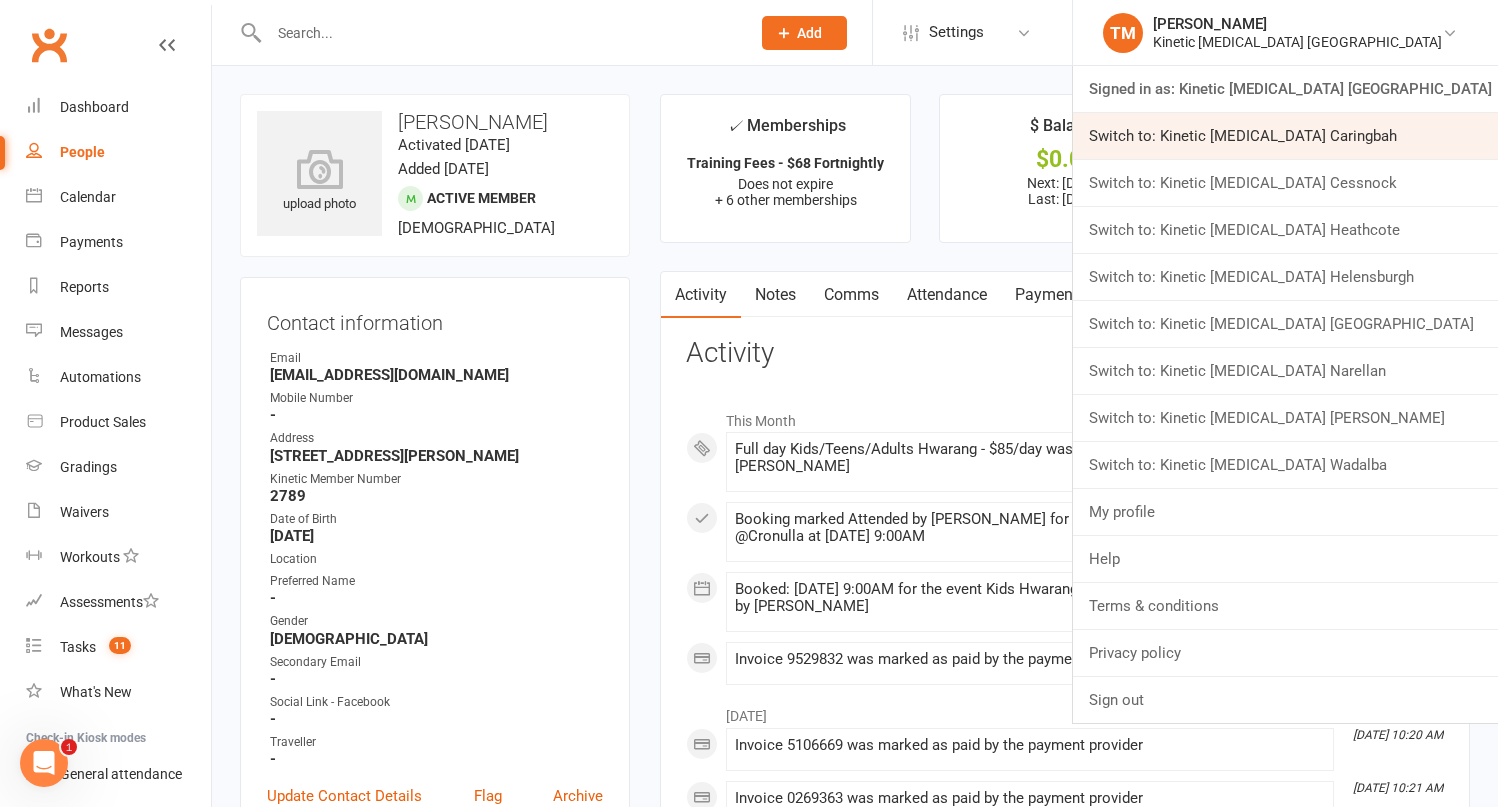 click on "Switch to: Kinetic [MEDICAL_DATA] Caringbah" at bounding box center [1285, 136] 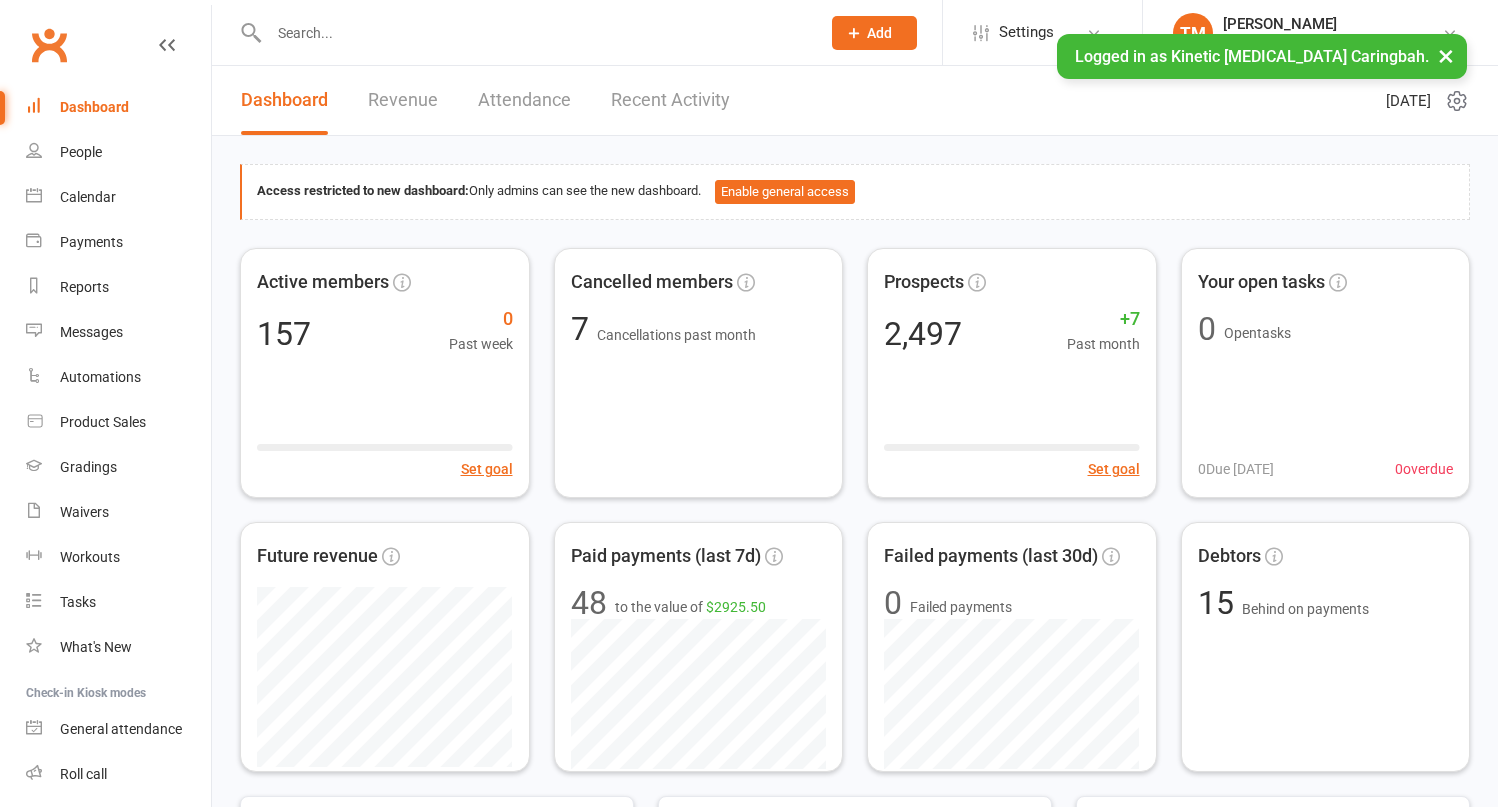 scroll, scrollTop: 0, scrollLeft: 0, axis: both 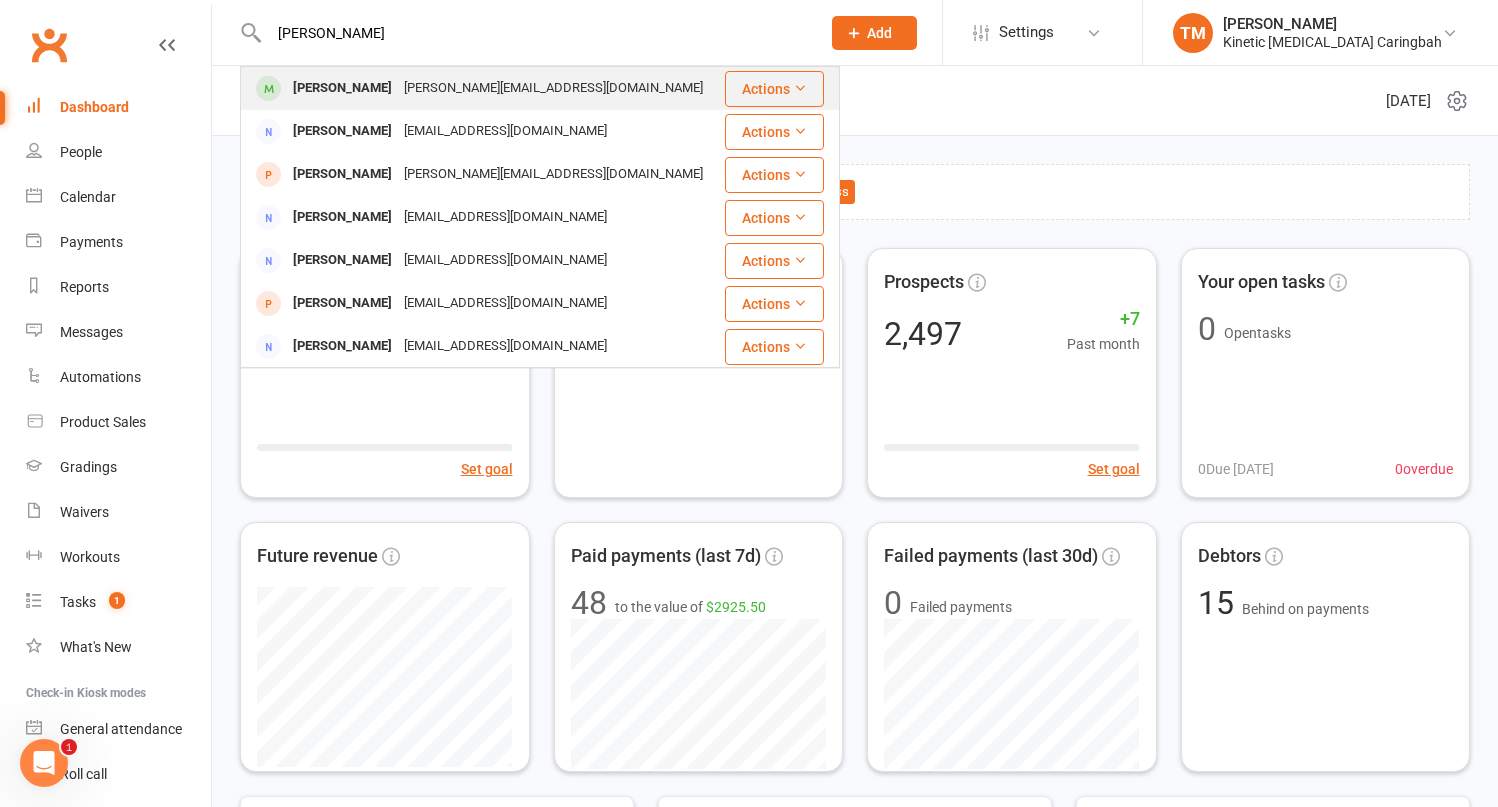 type on "[PERSON_NAME]" 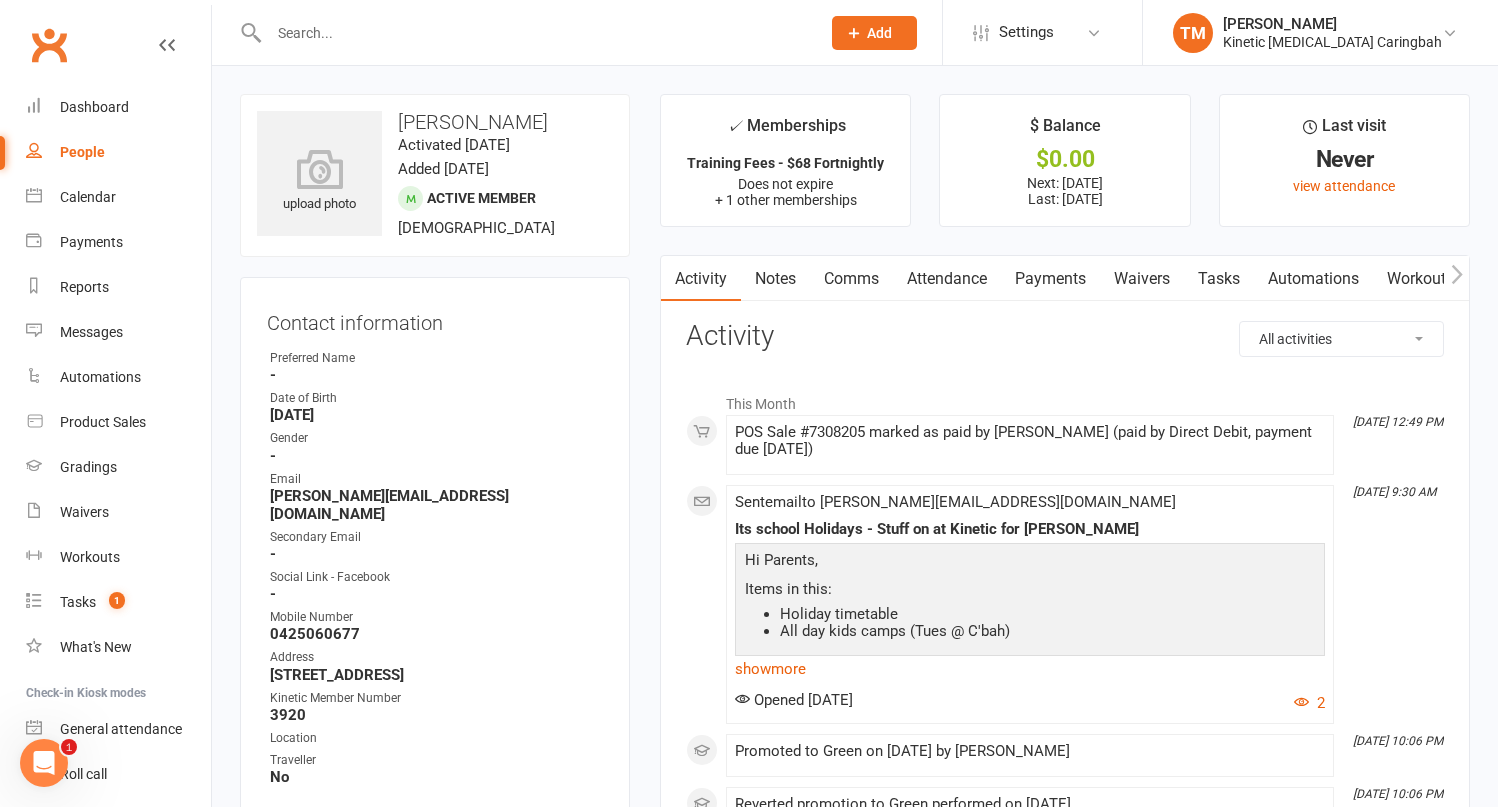 click on "Payments" at bounding box center (1050, 279) 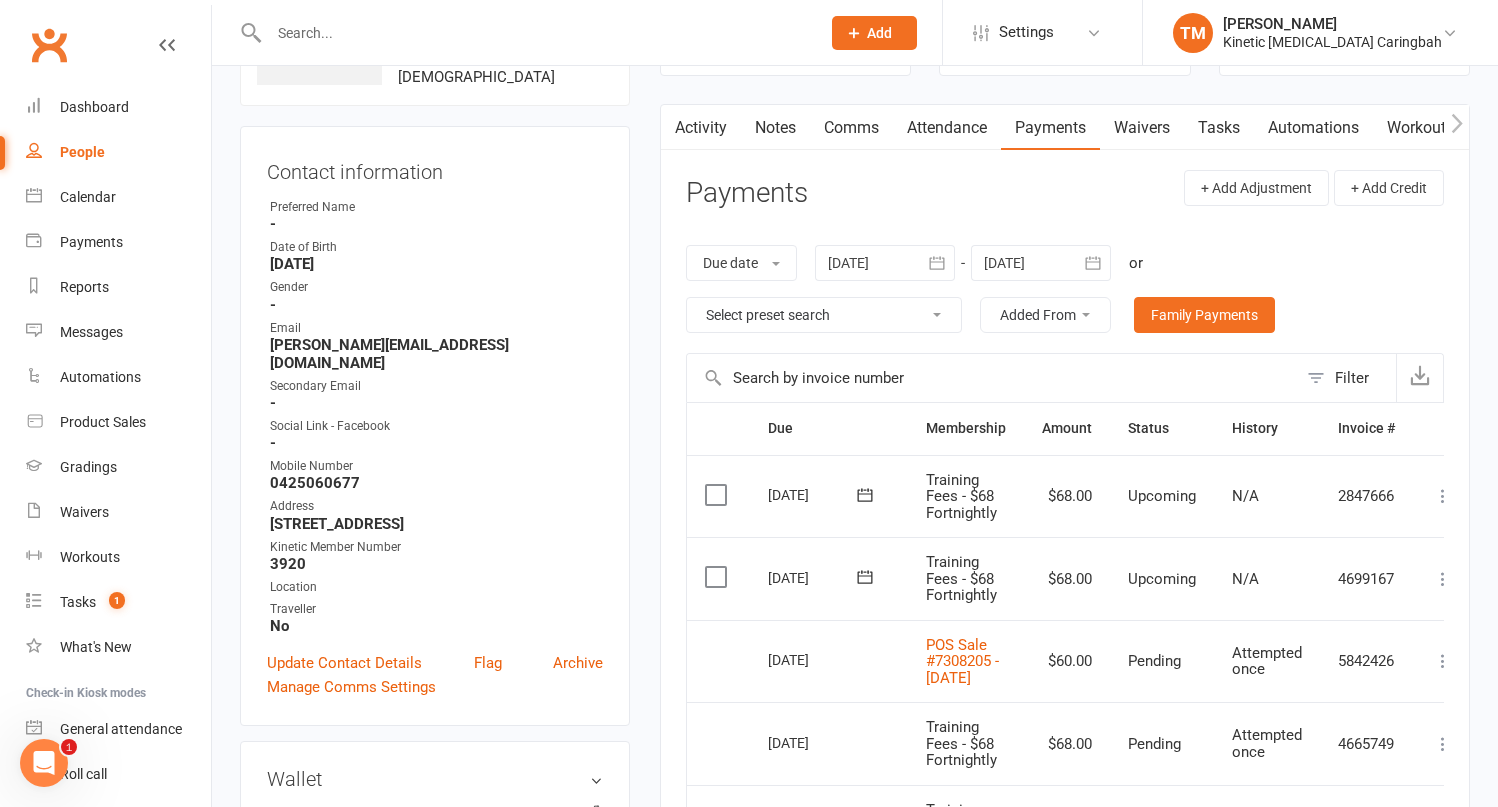 scroll, scrollTop: 0, scrollLeft: 0, axis: both 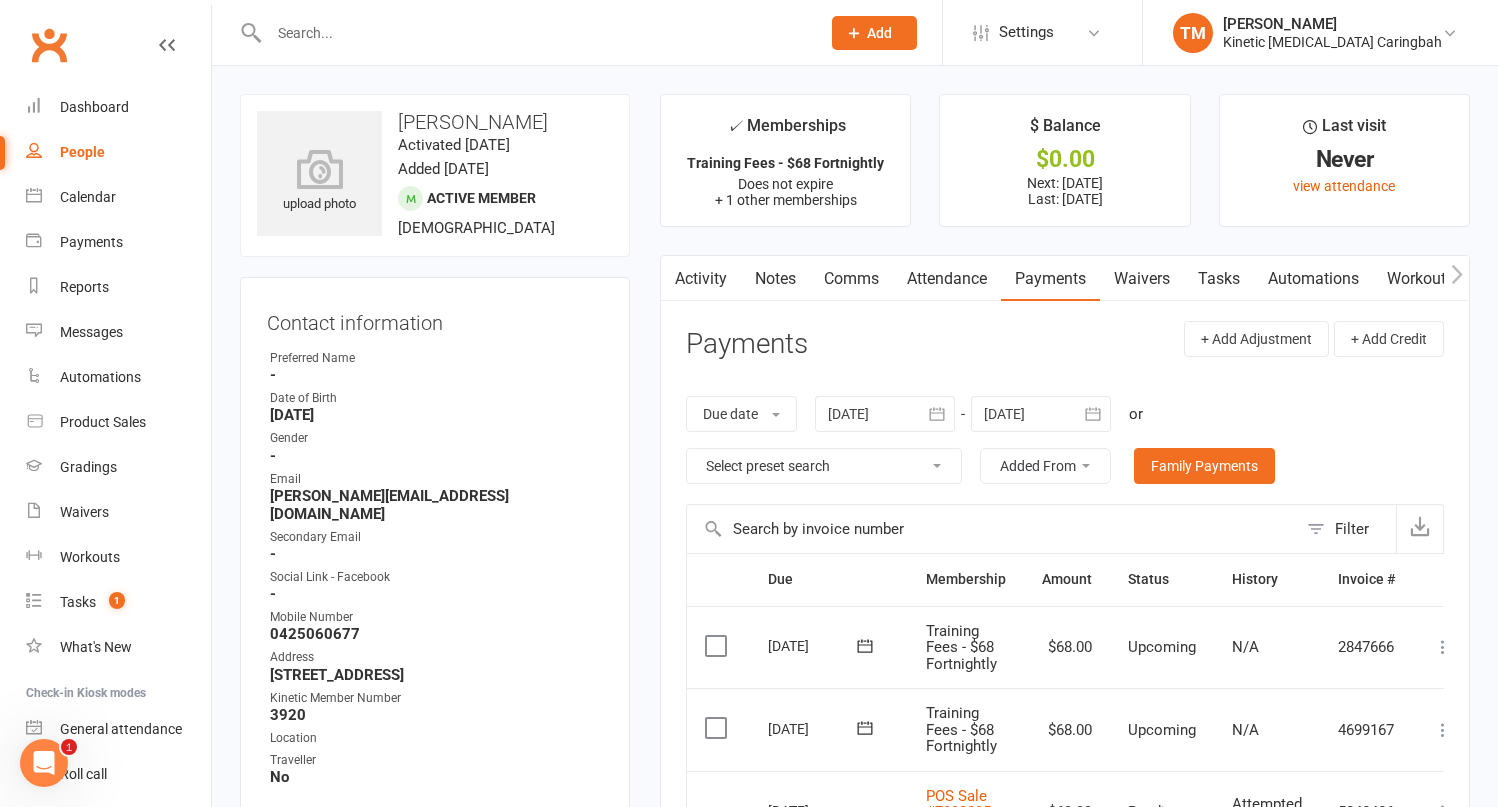 click 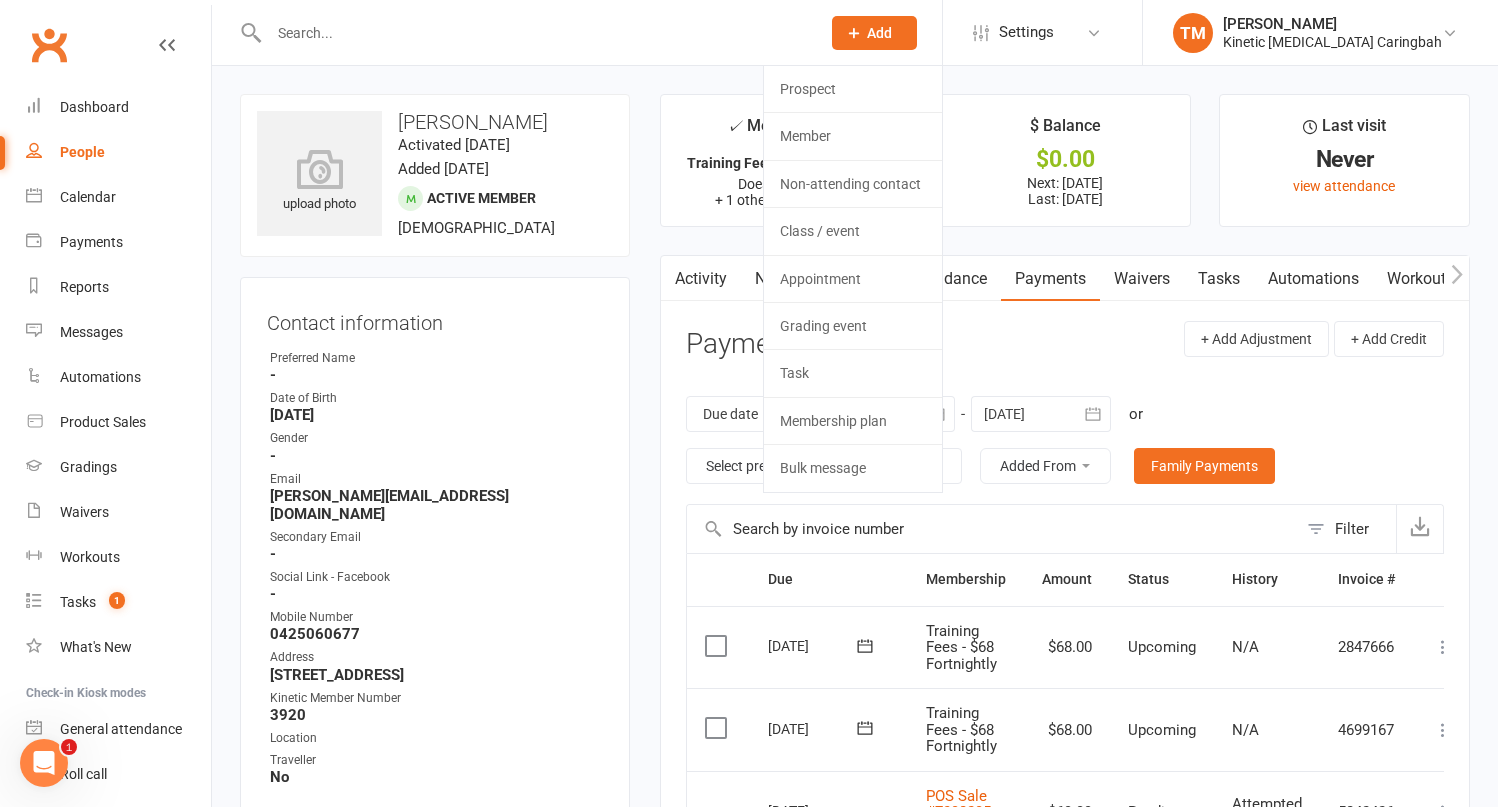 click at bounding box center [534, 33] 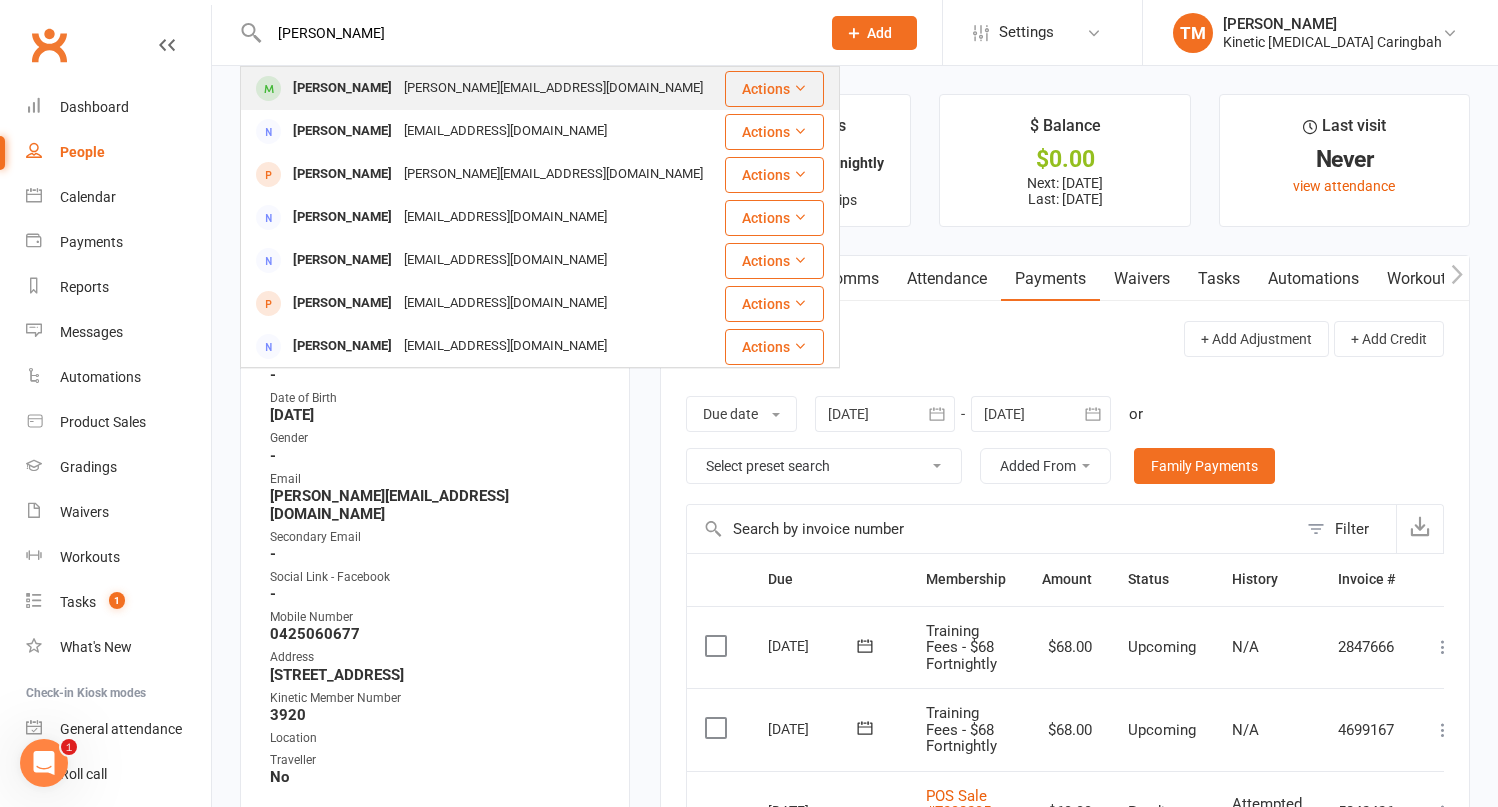 type on "luca" 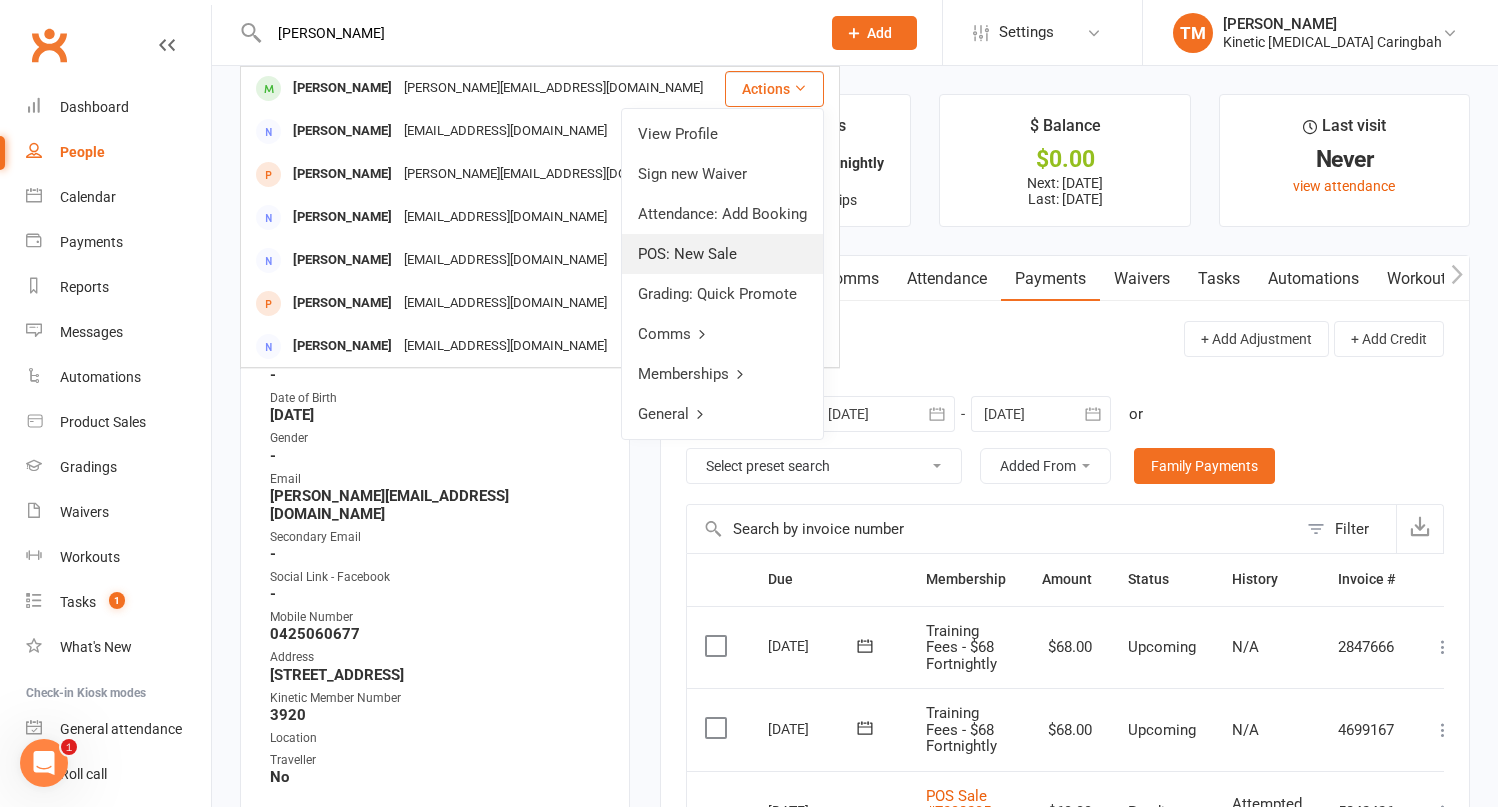 click on "POS: New Sale" at bounding box center [722, 254] 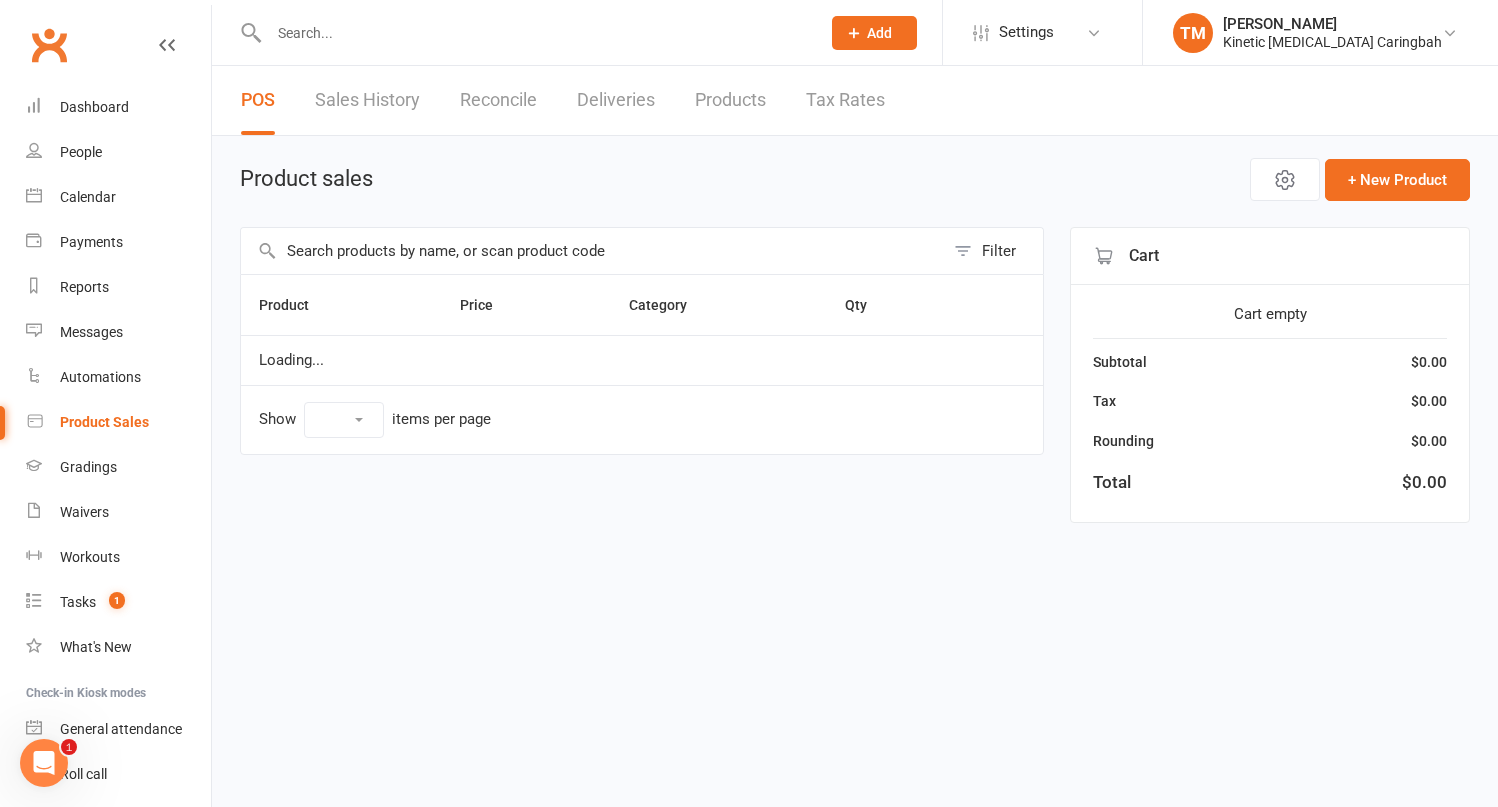select on "100" 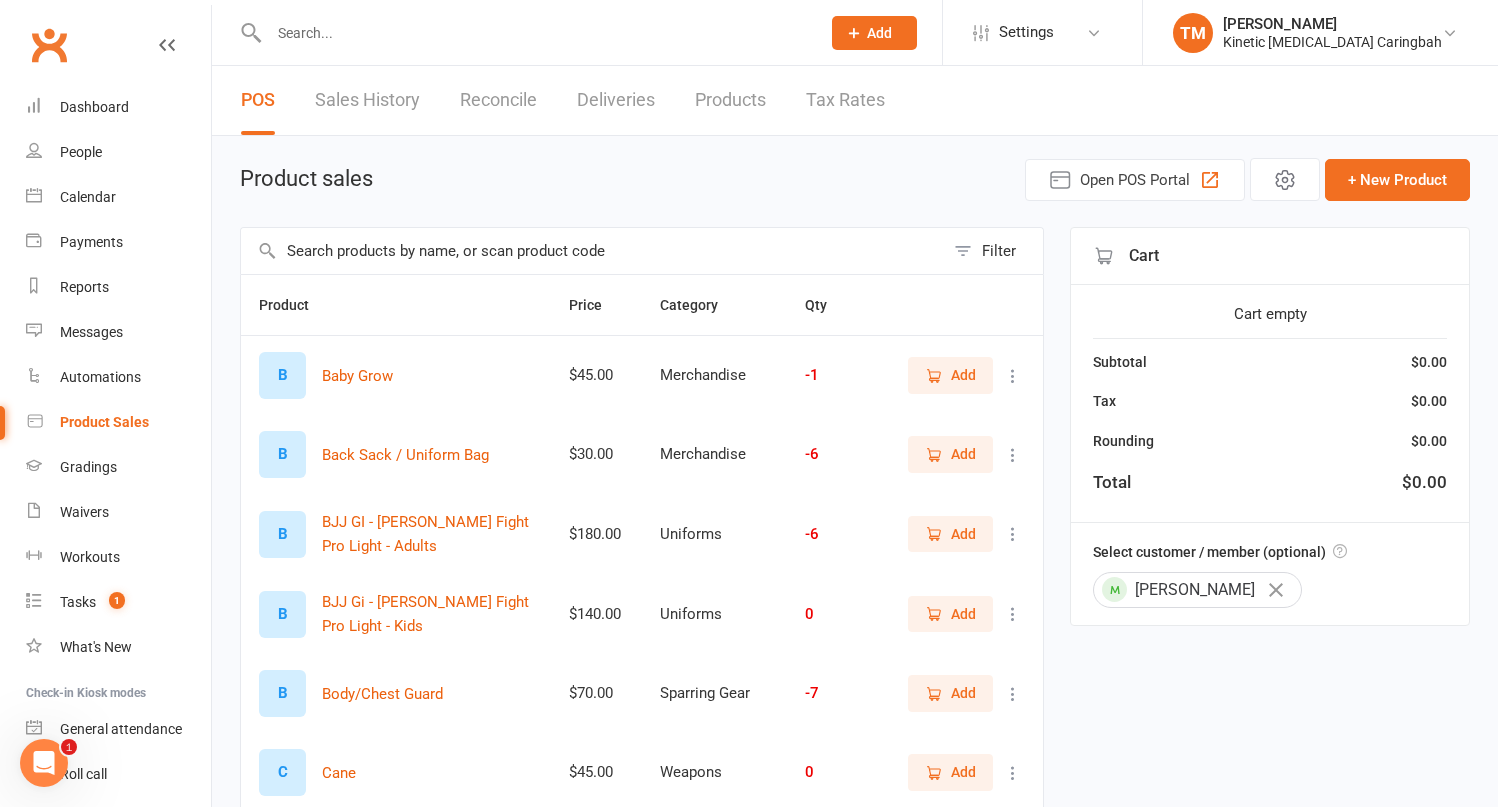 click at bounding box center [592, 251] 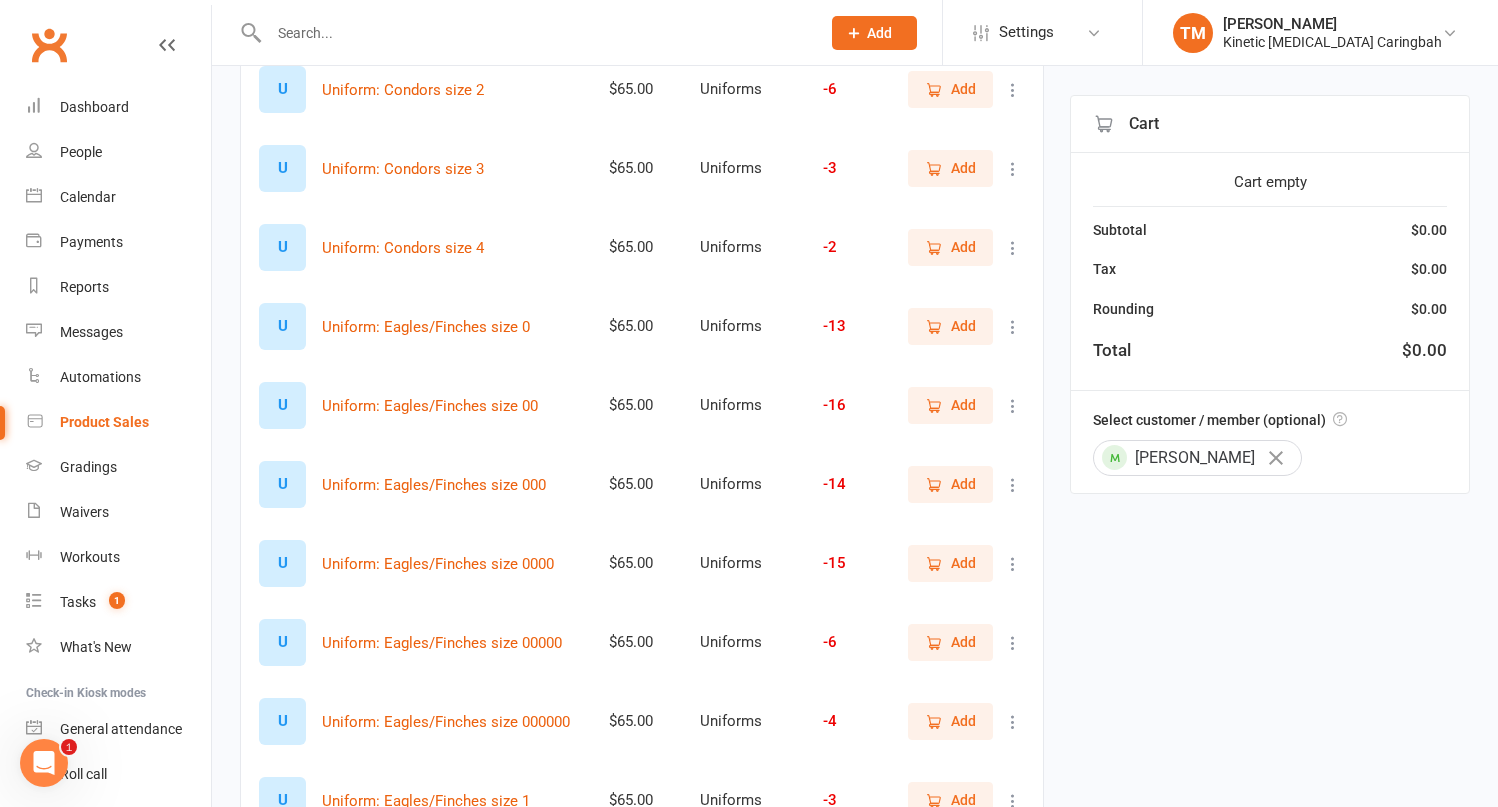 scroll, scrollTop: 0, scrollLeft: 0, axis: both 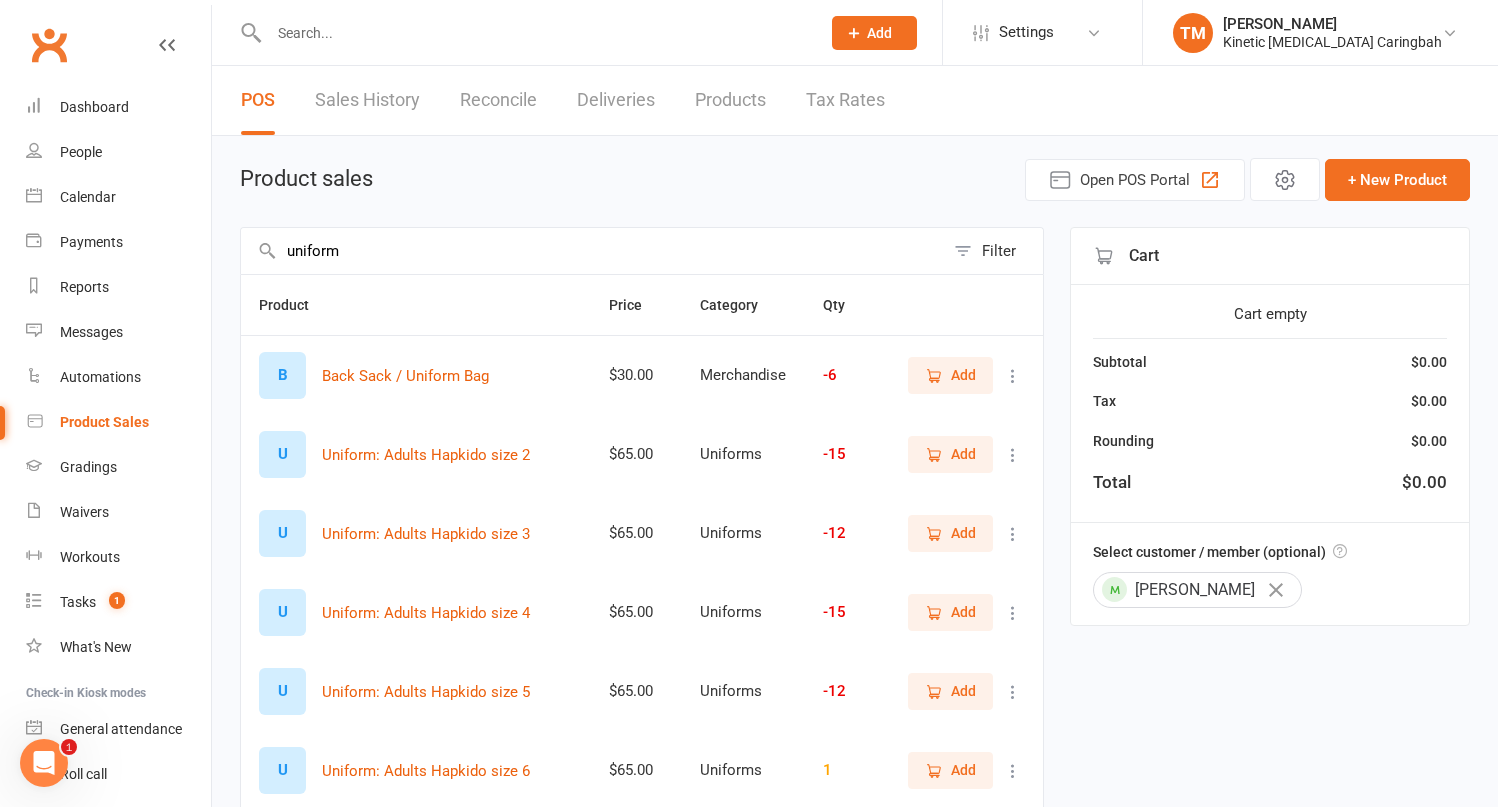type on "uniform" 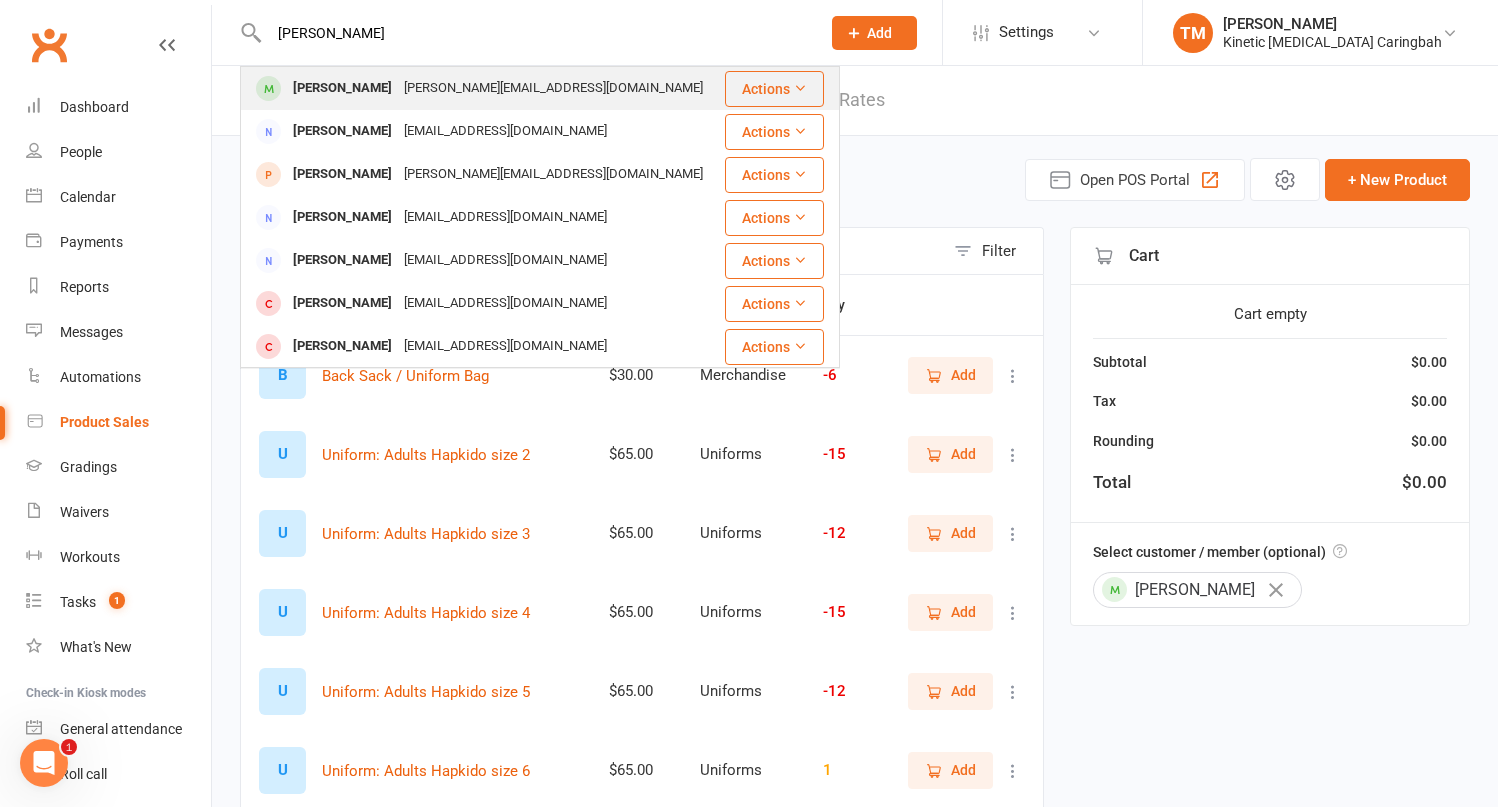 type on "luca" 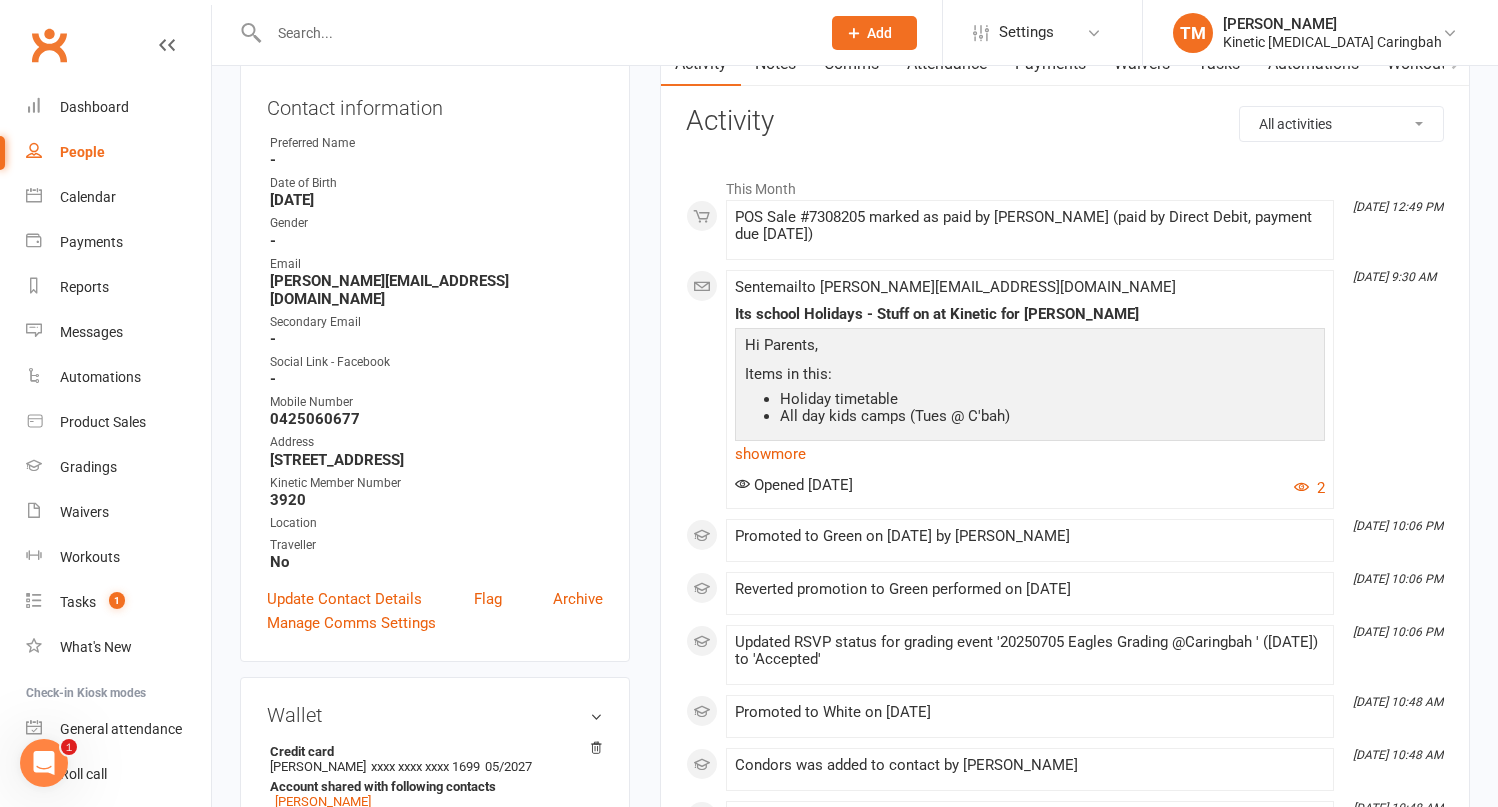 scroll, scrollTop: 0, scrollLeft: 0, axis: both 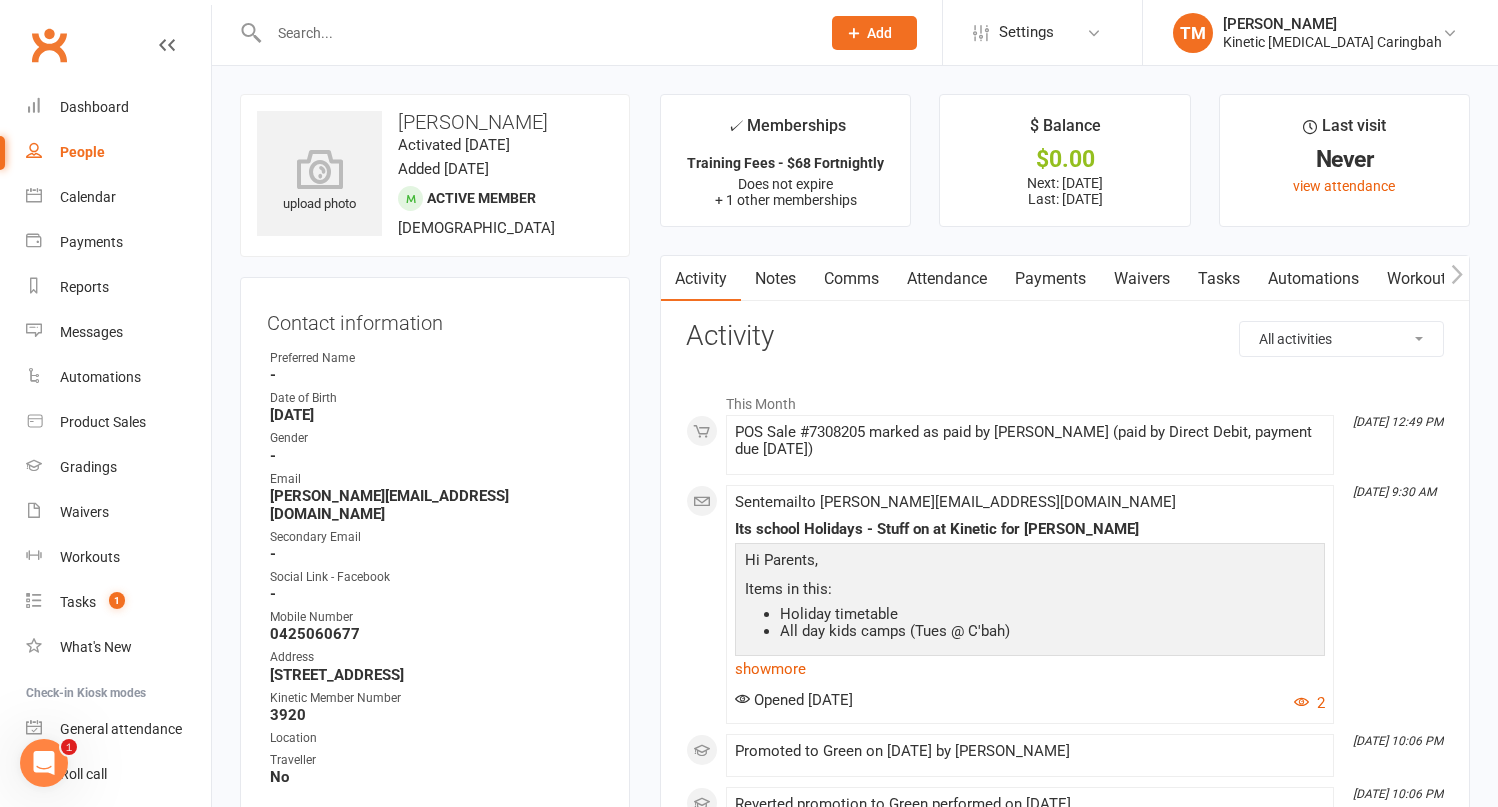 click at bounding box center (534, 33) 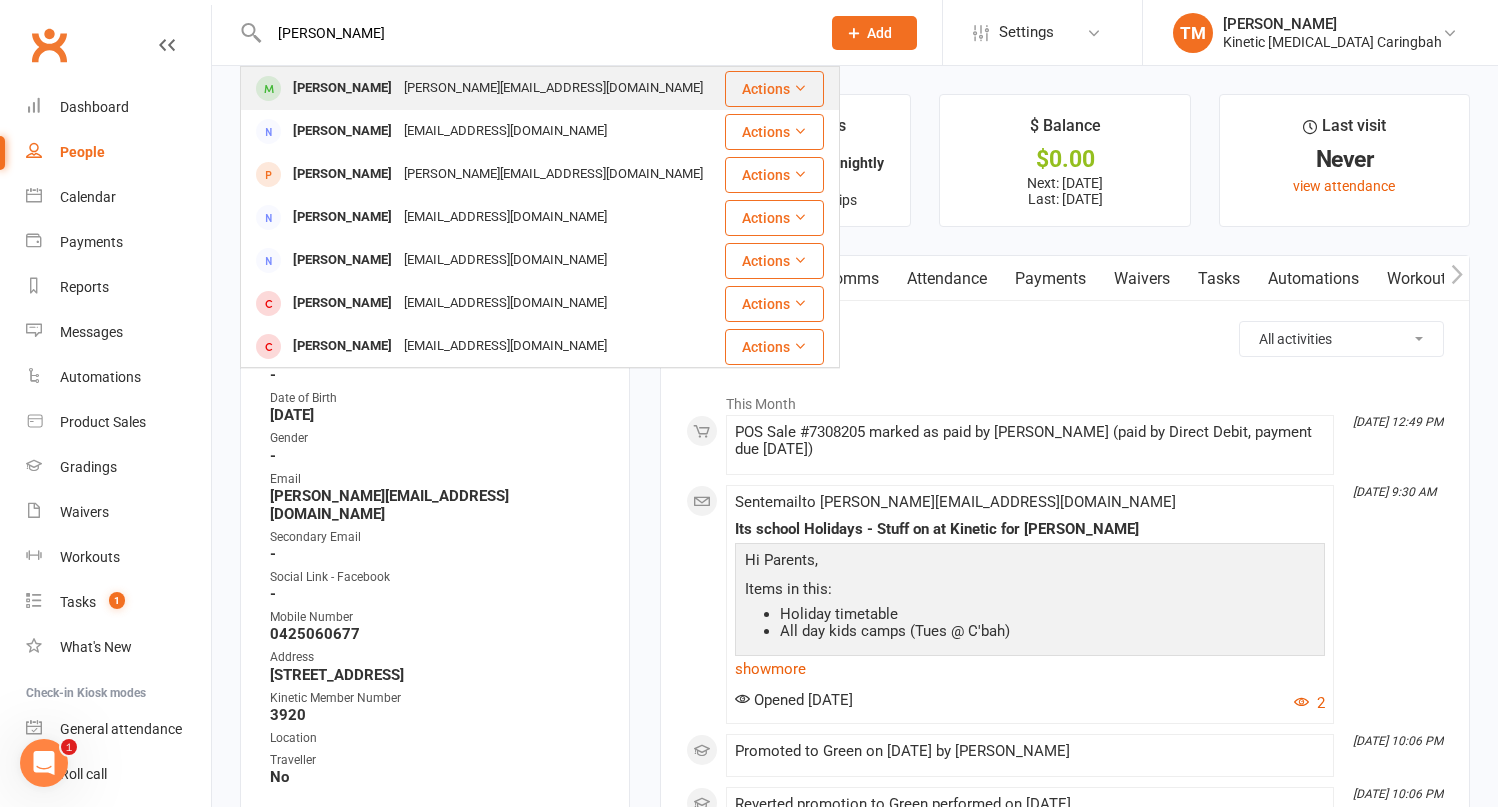 type on "luca" 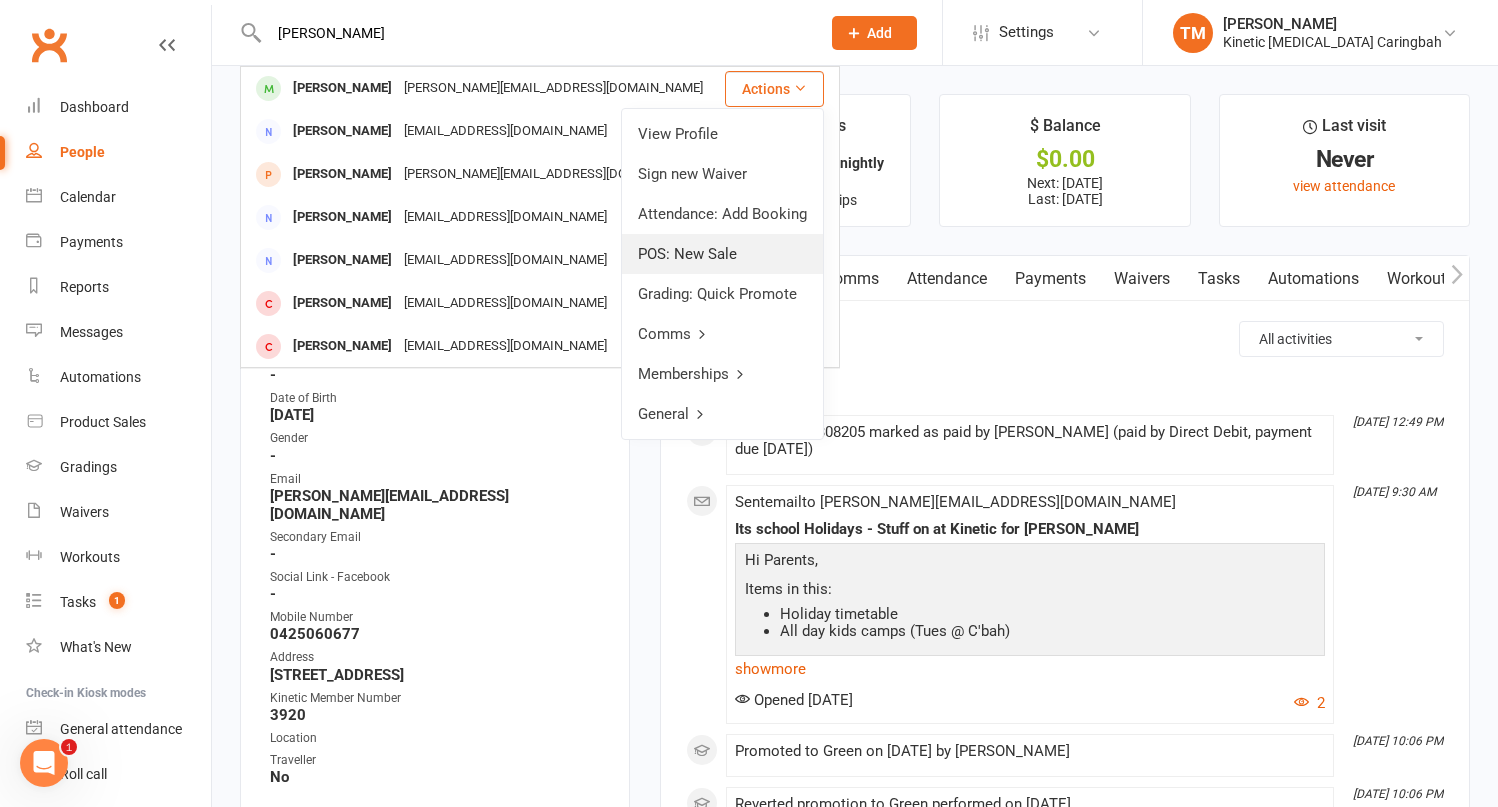 click on "POS: New Sale" at bounding box center [722, 254] 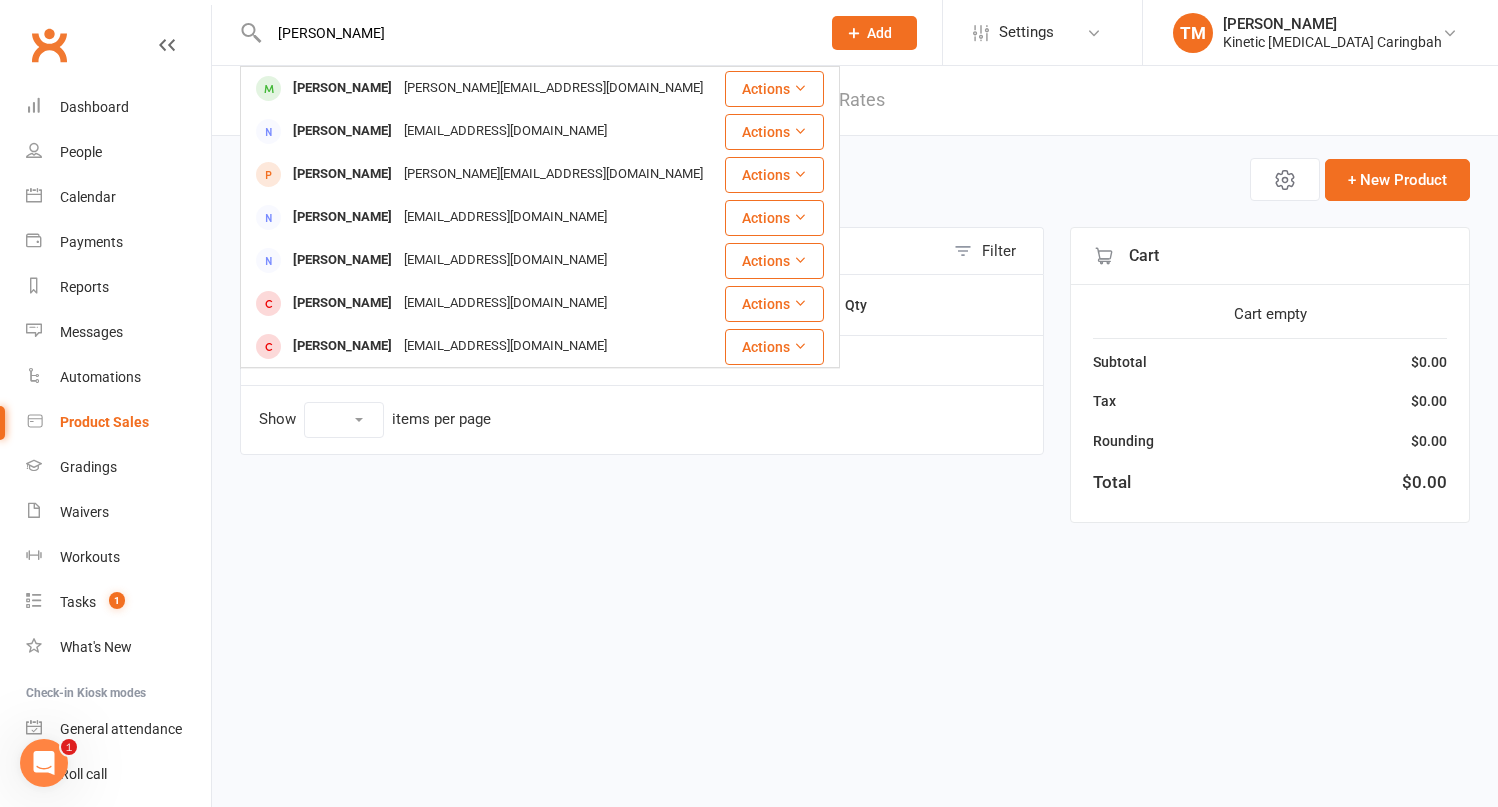 type 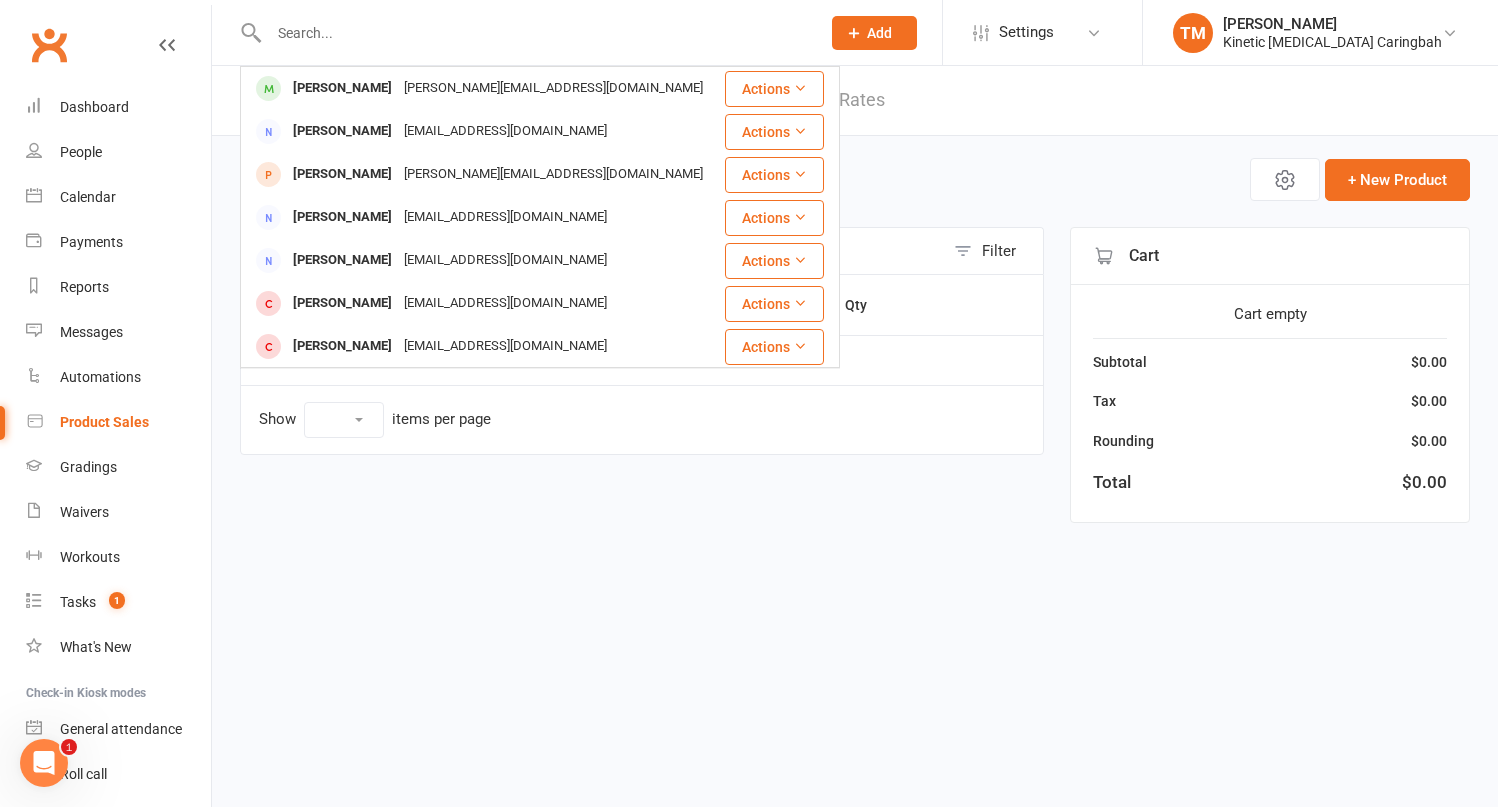 select on "100" 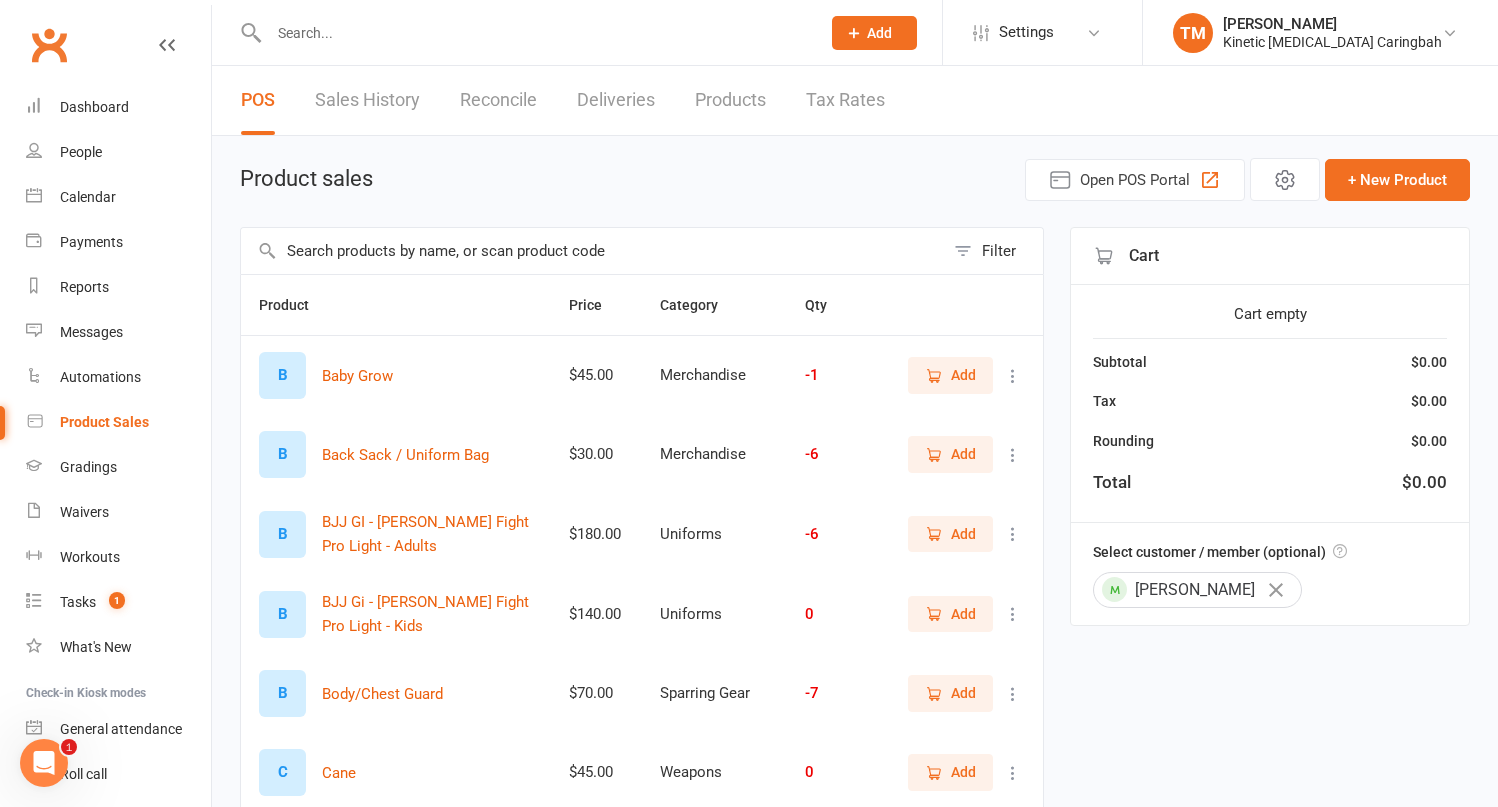 click at bounding box center (592, 251) 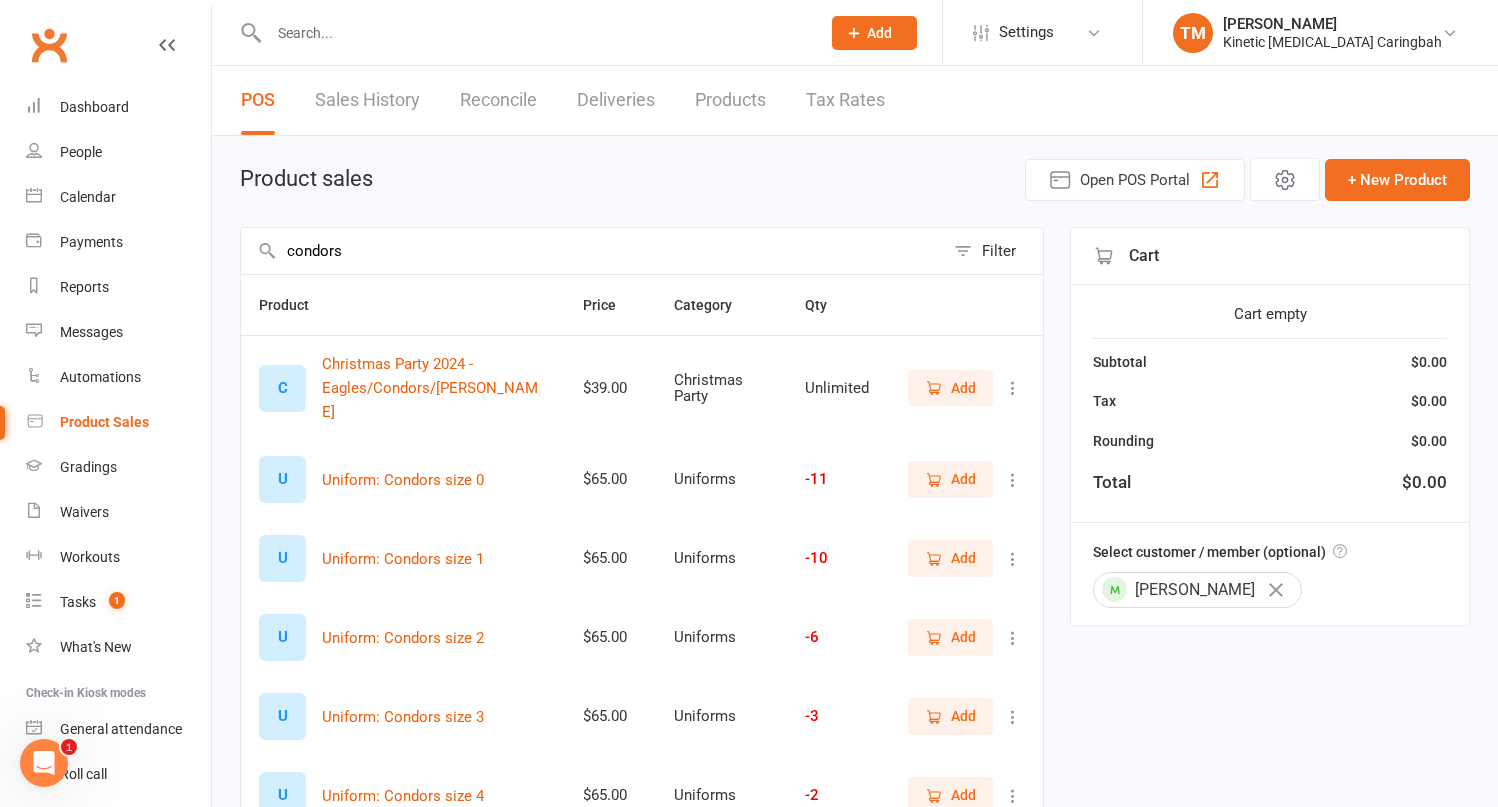 type on "condors" 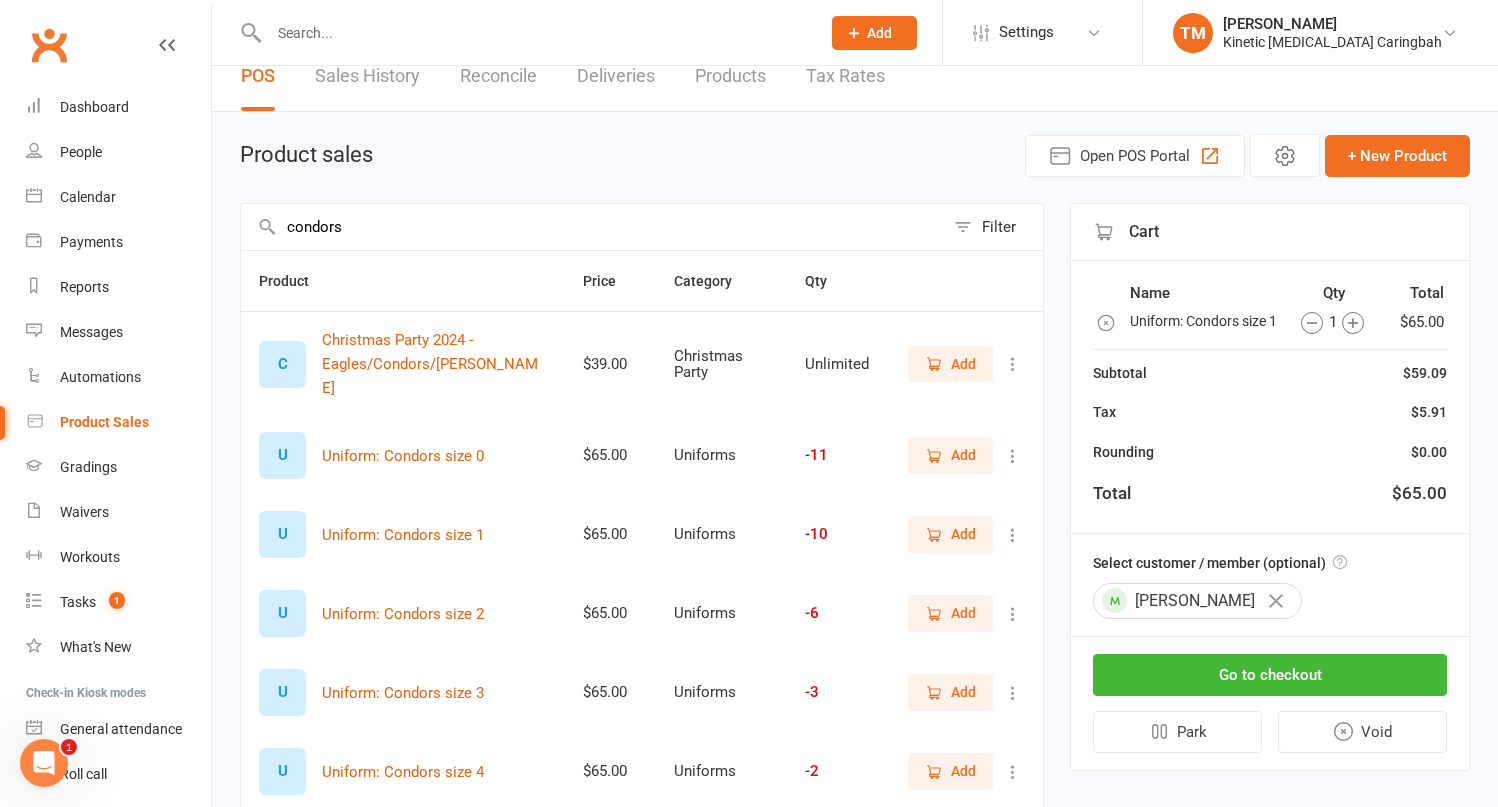 scroll, scrollTop: 0, scrollLeft: 0, axis: both 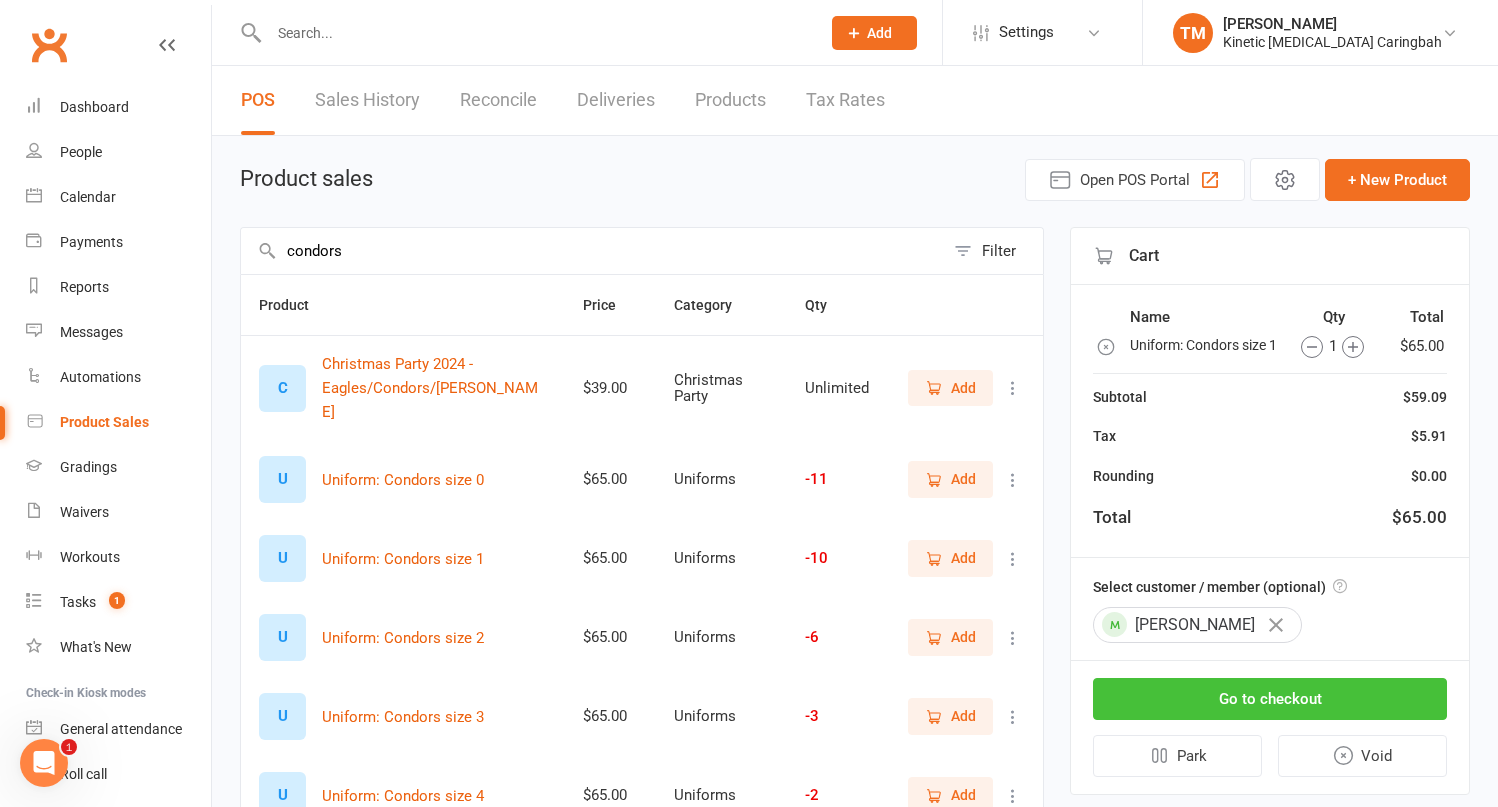 click on "Go to checkout" at bounding box center (1270, 699) 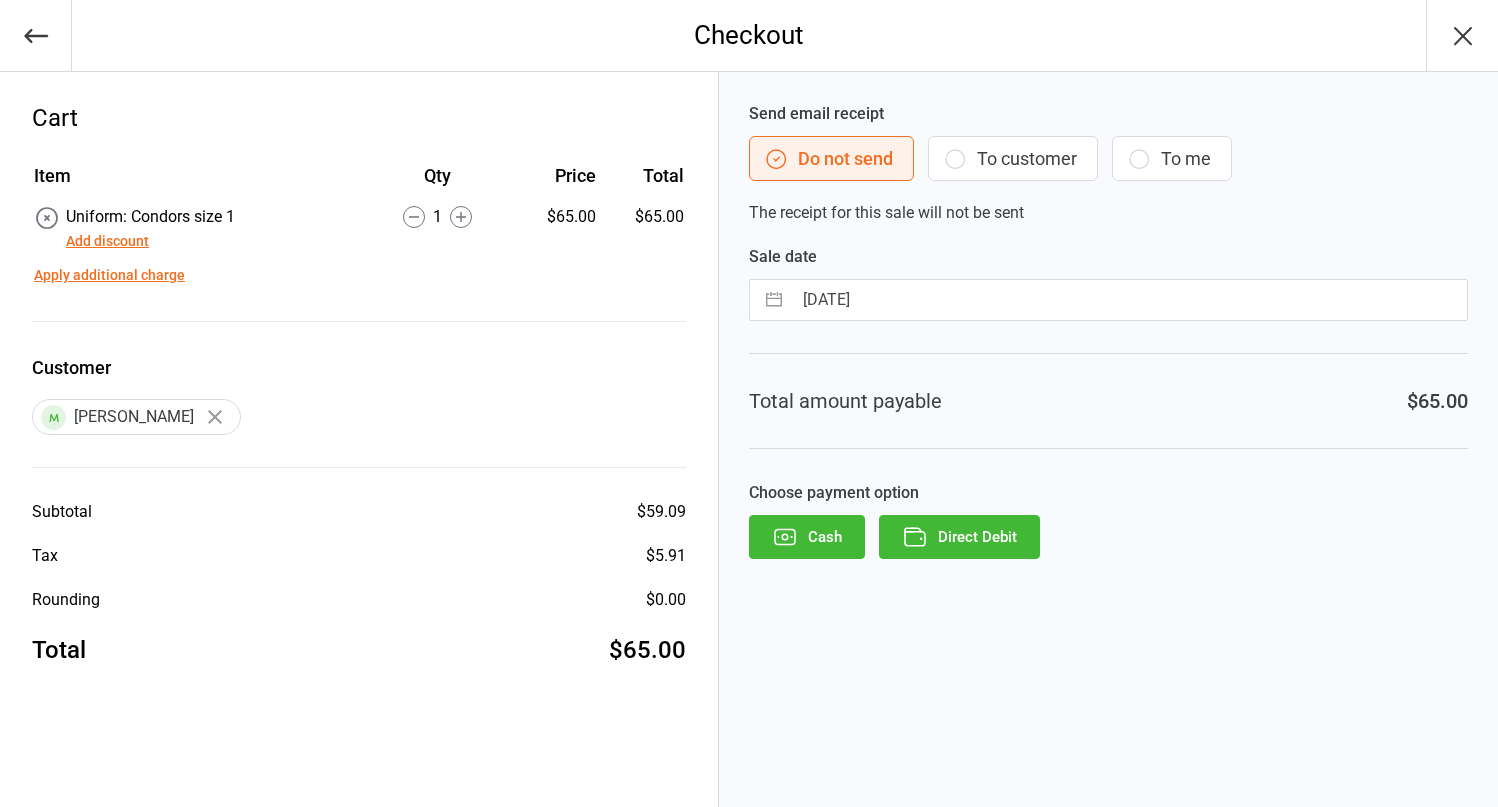 scroll, scrollTop: 0, scrollLeft: 0, axis: both 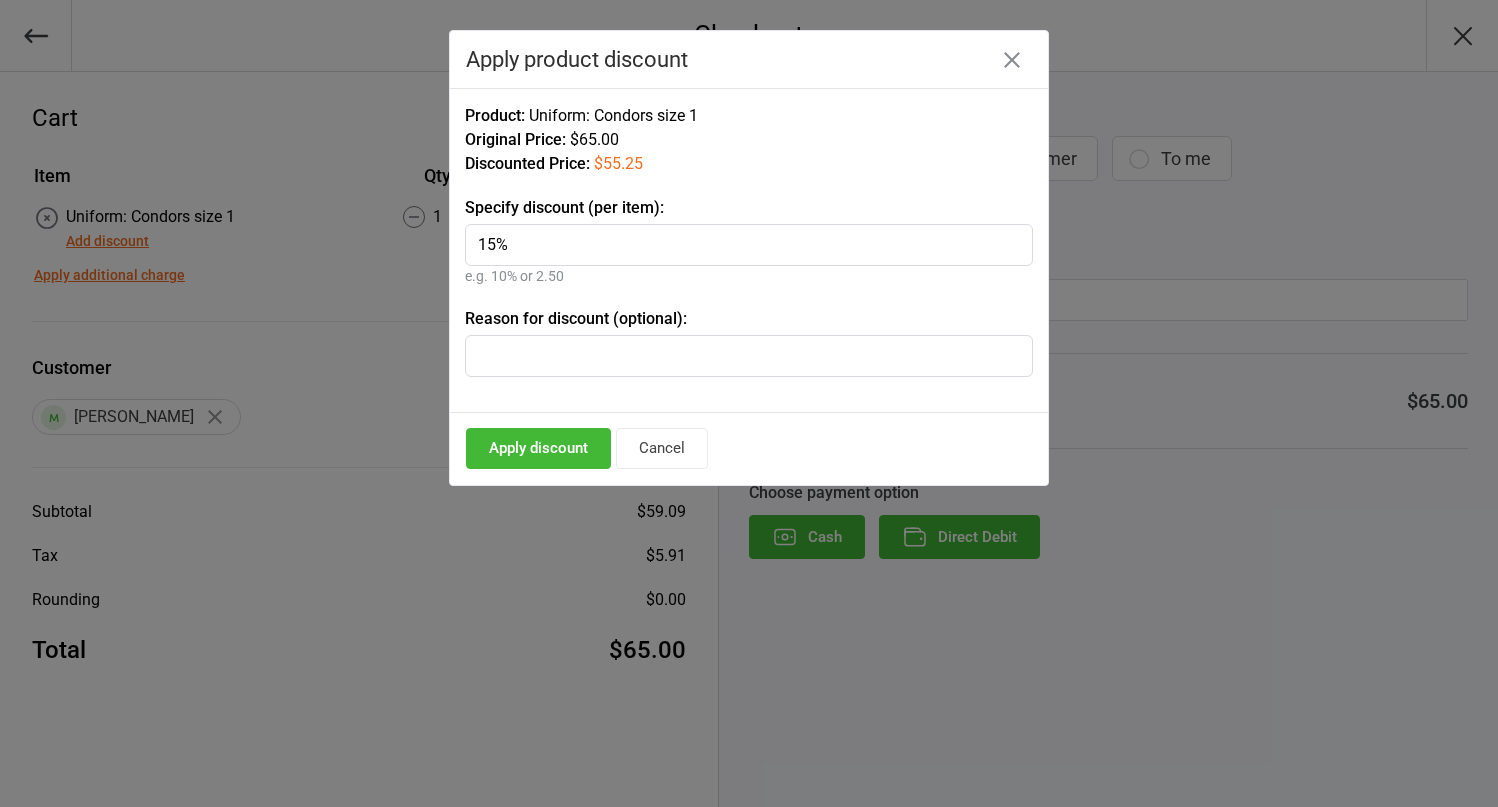 type on "15%" 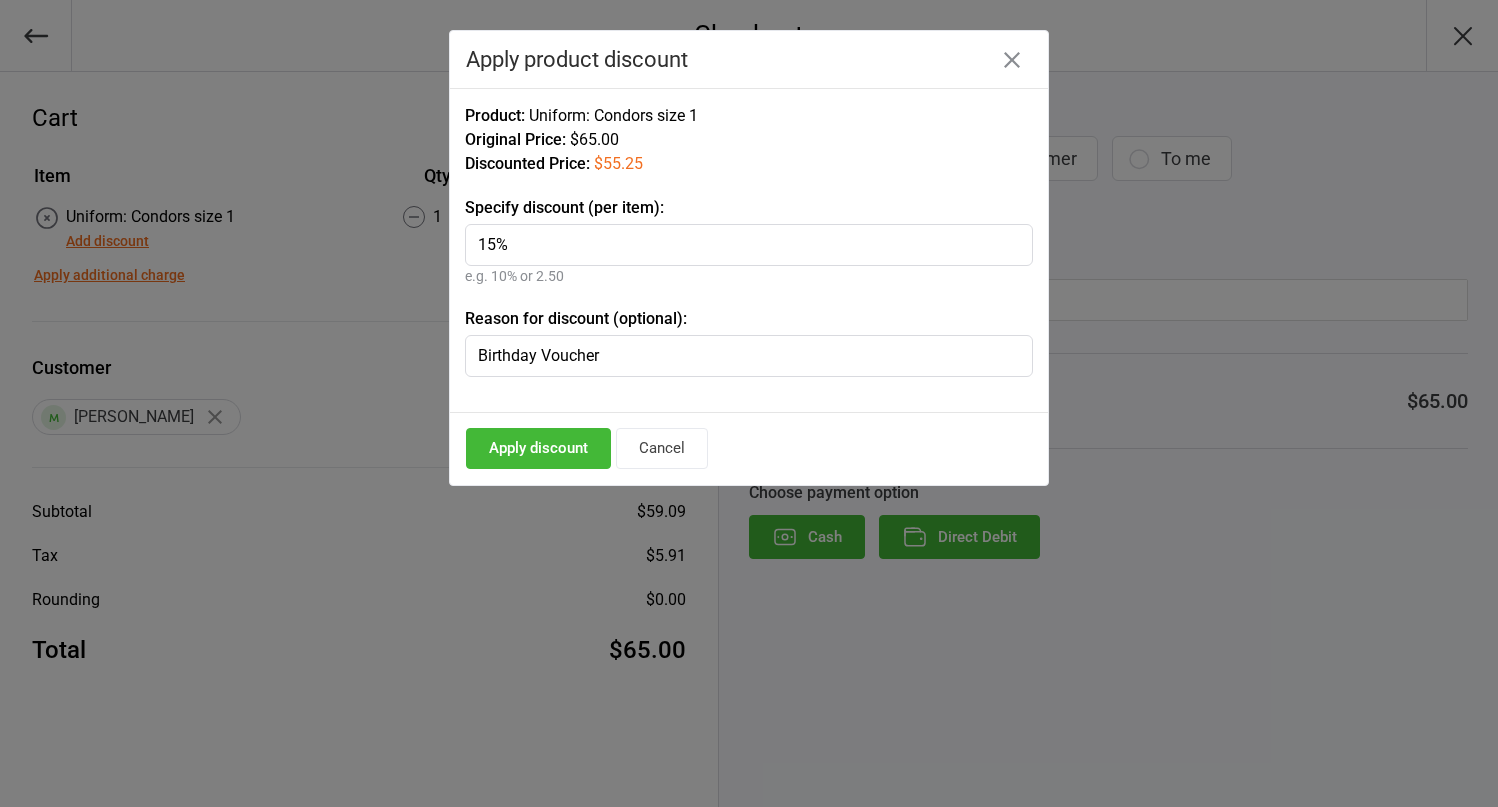 type on "Birthday Voucher" 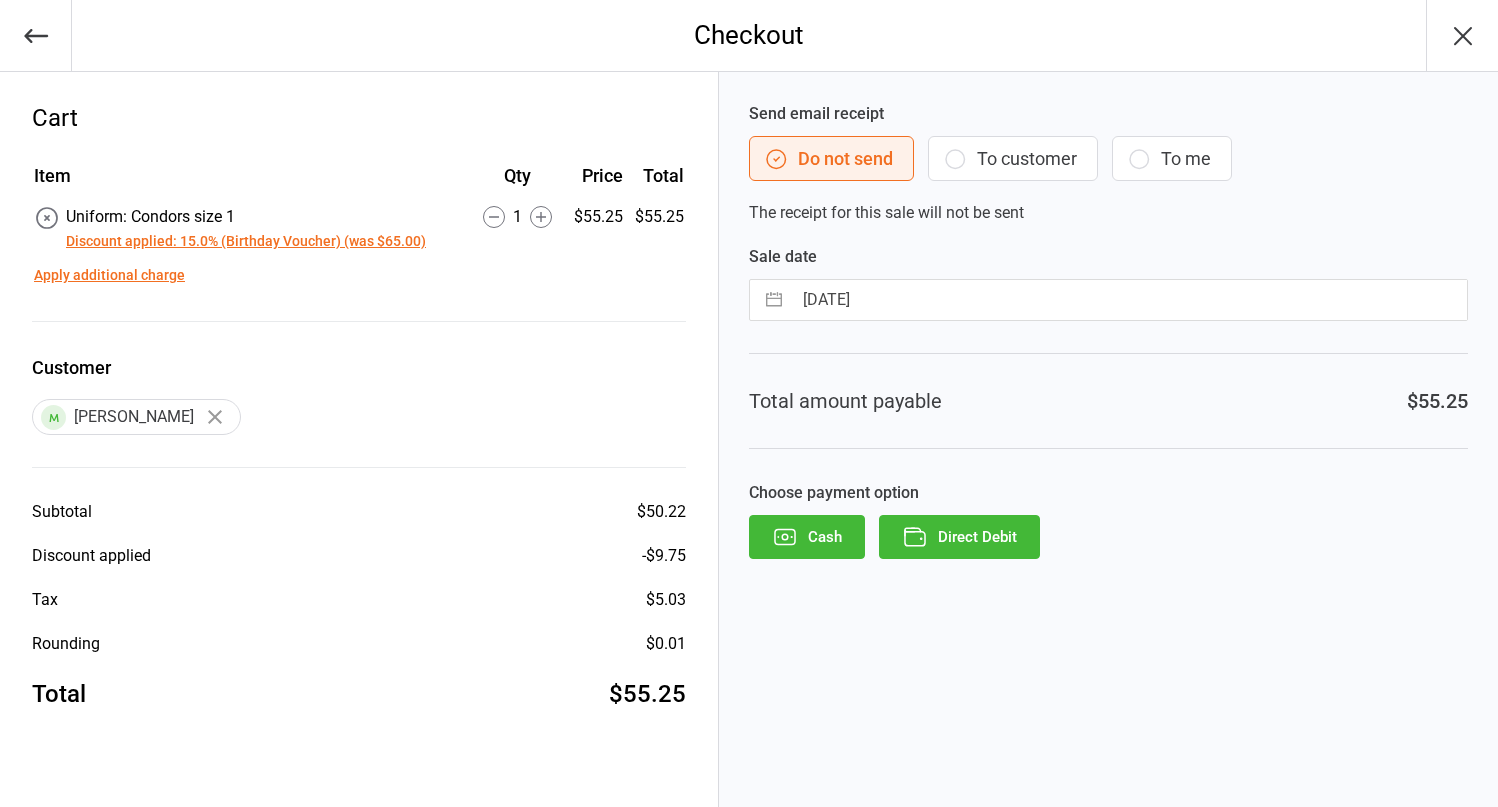 click at bounding box center (774, 300) 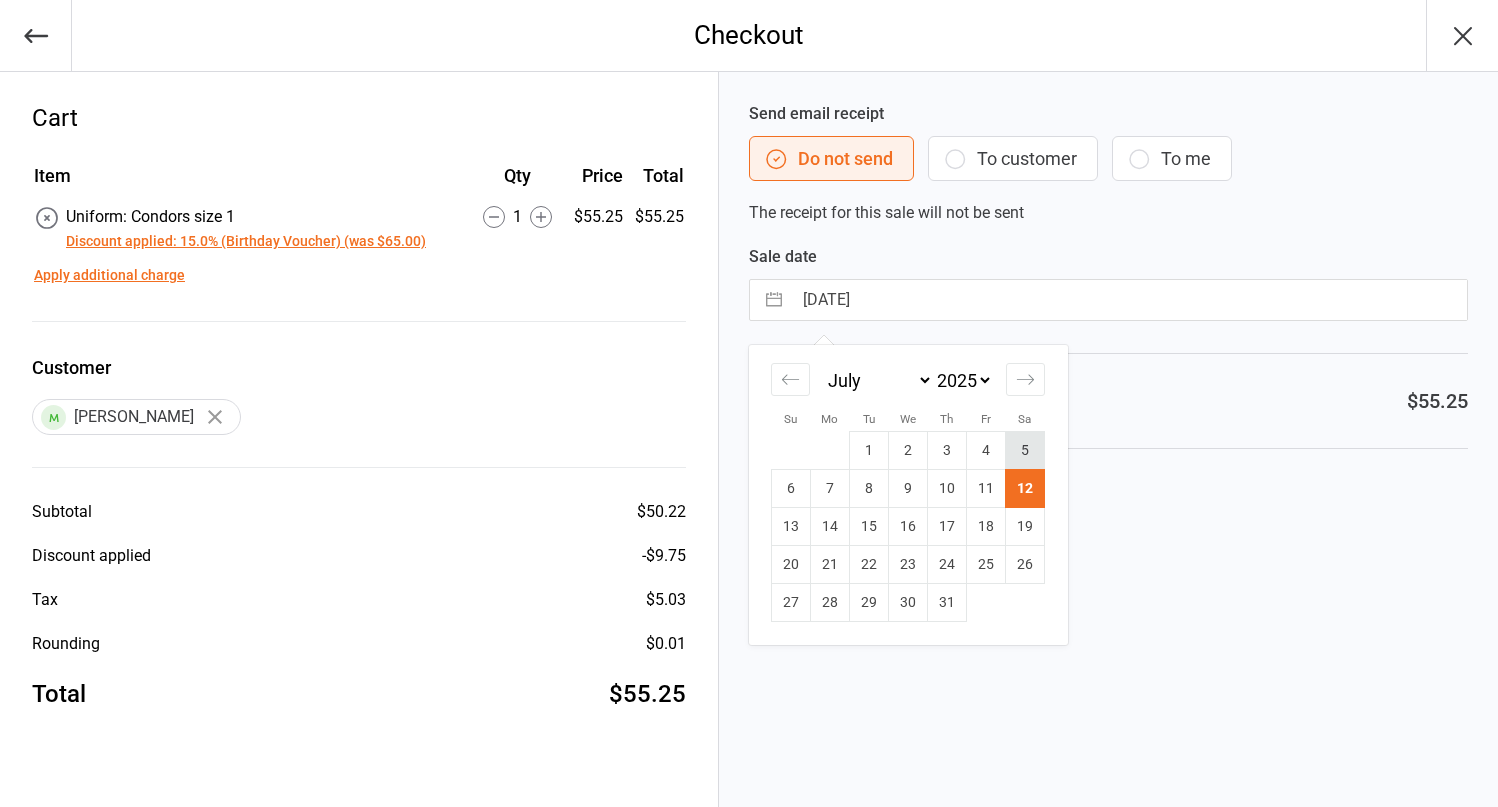 click on "5" at bounding box center (1025, 451) 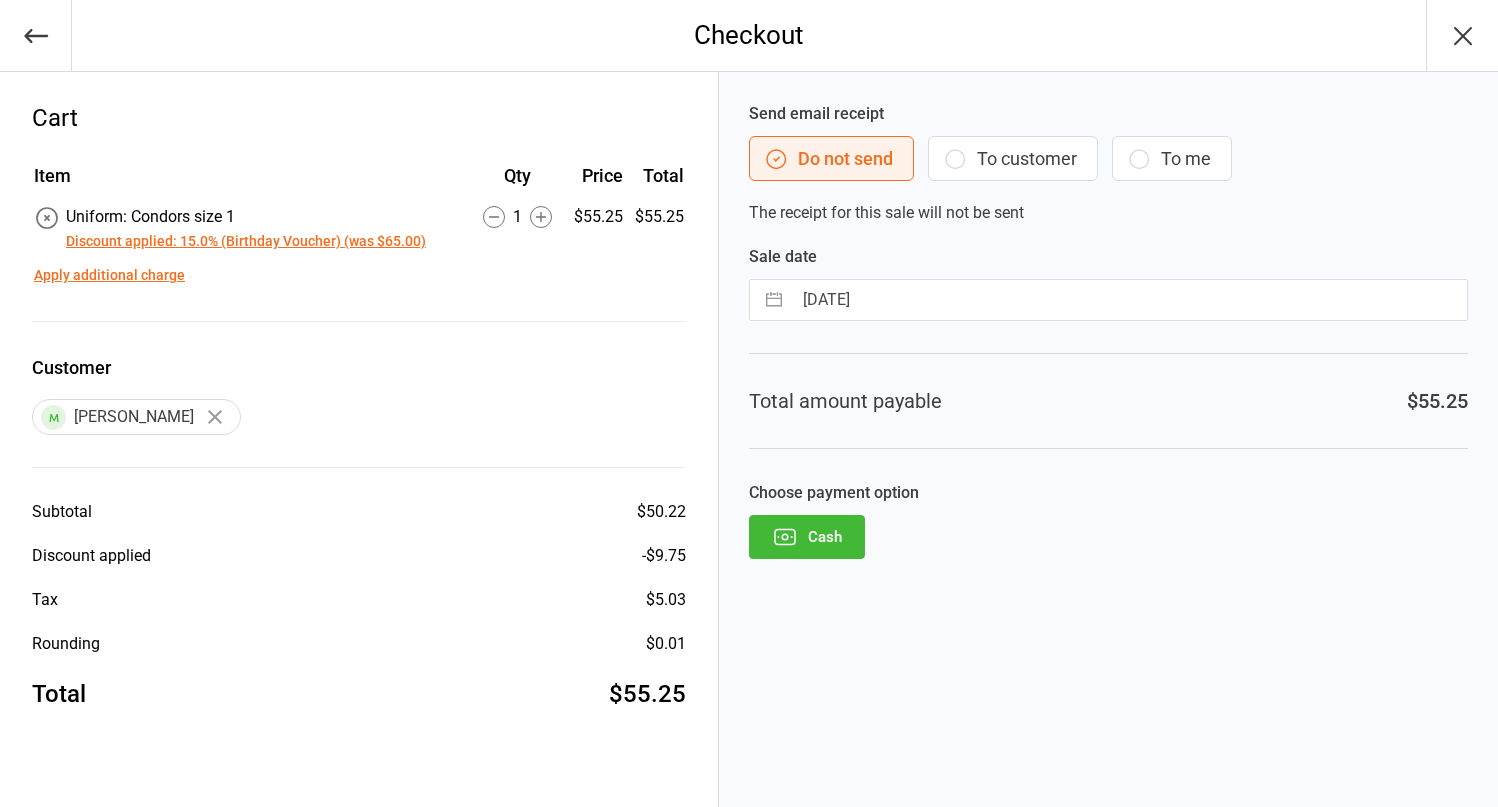 click at bounding box center [774, 300] 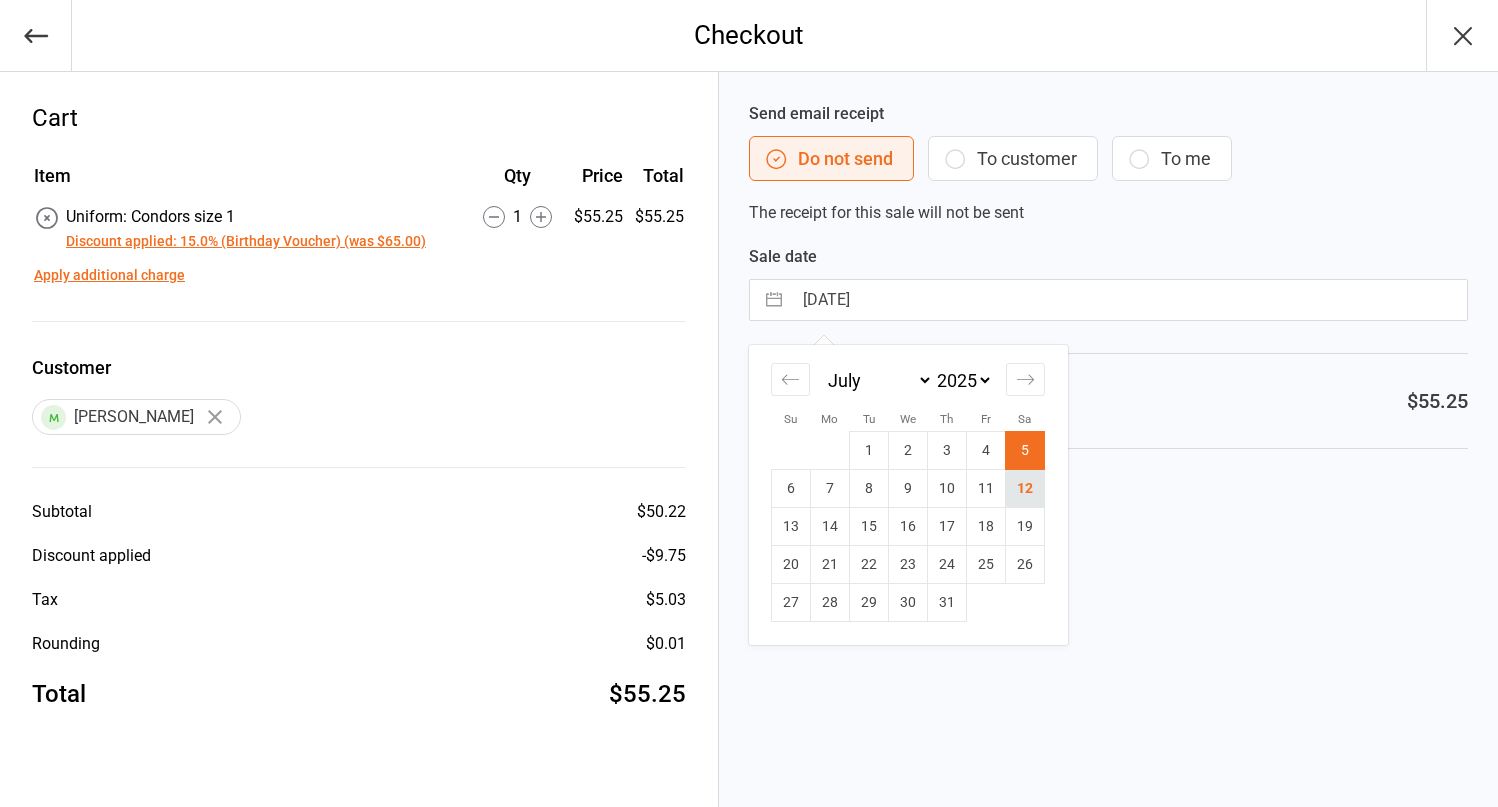 click on "12" at bounding box center (1025, 489) 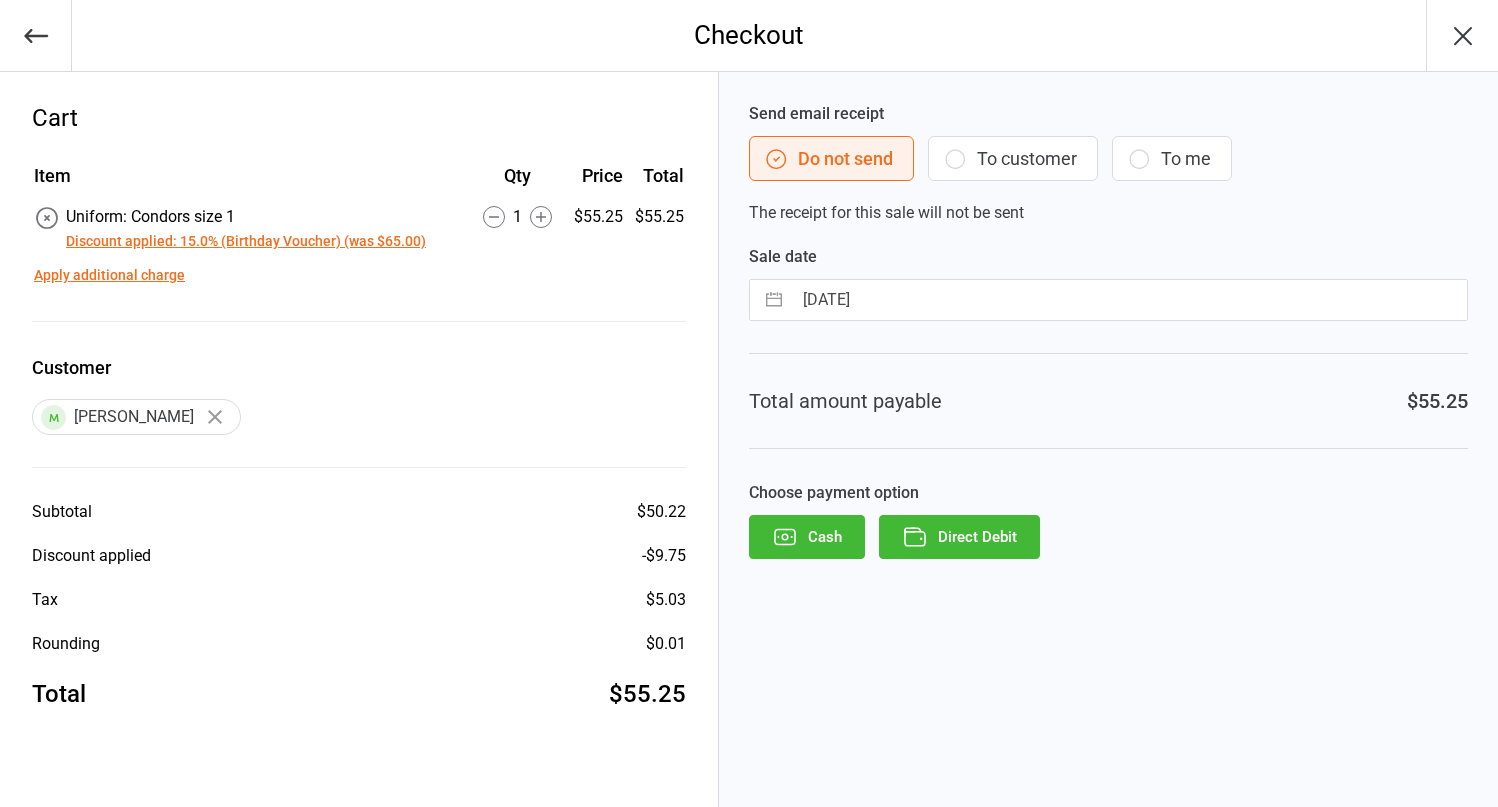 click on "Direct Debit" at bounding box center (959, 537) 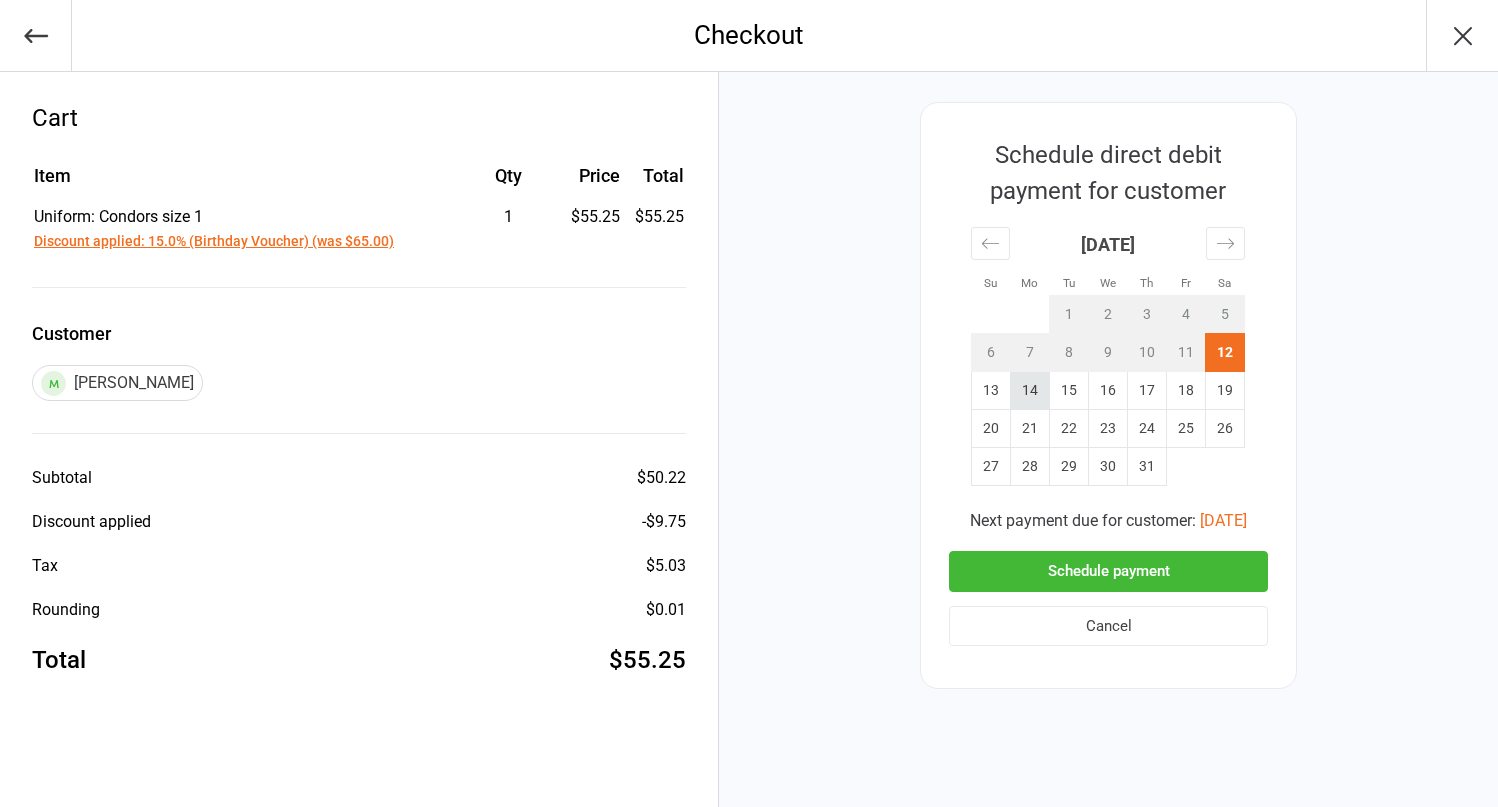 click on "14" at bounding box center (1030, 391) 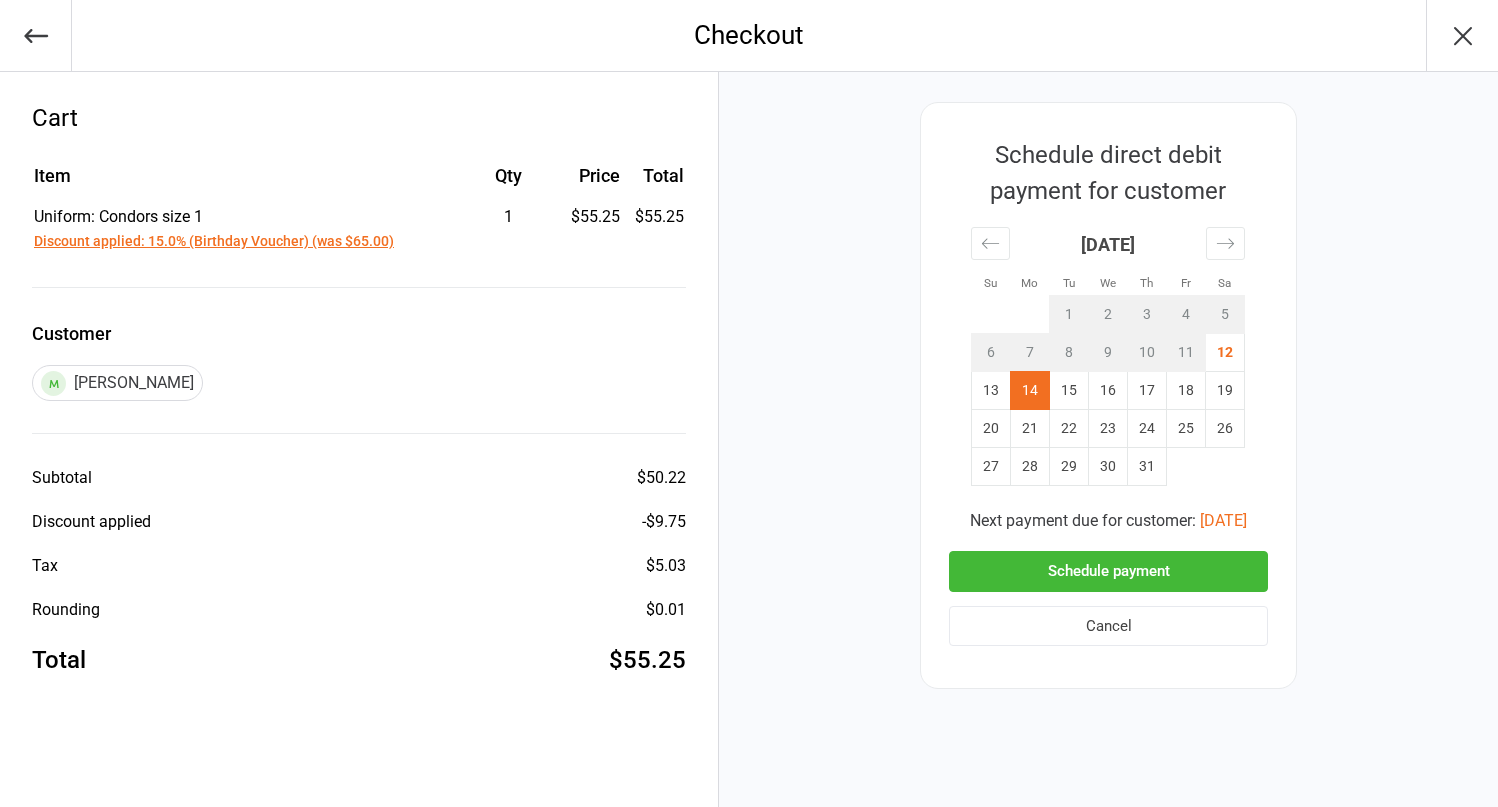 click on "Schedule payment" at bounding box center [1108, 571] 